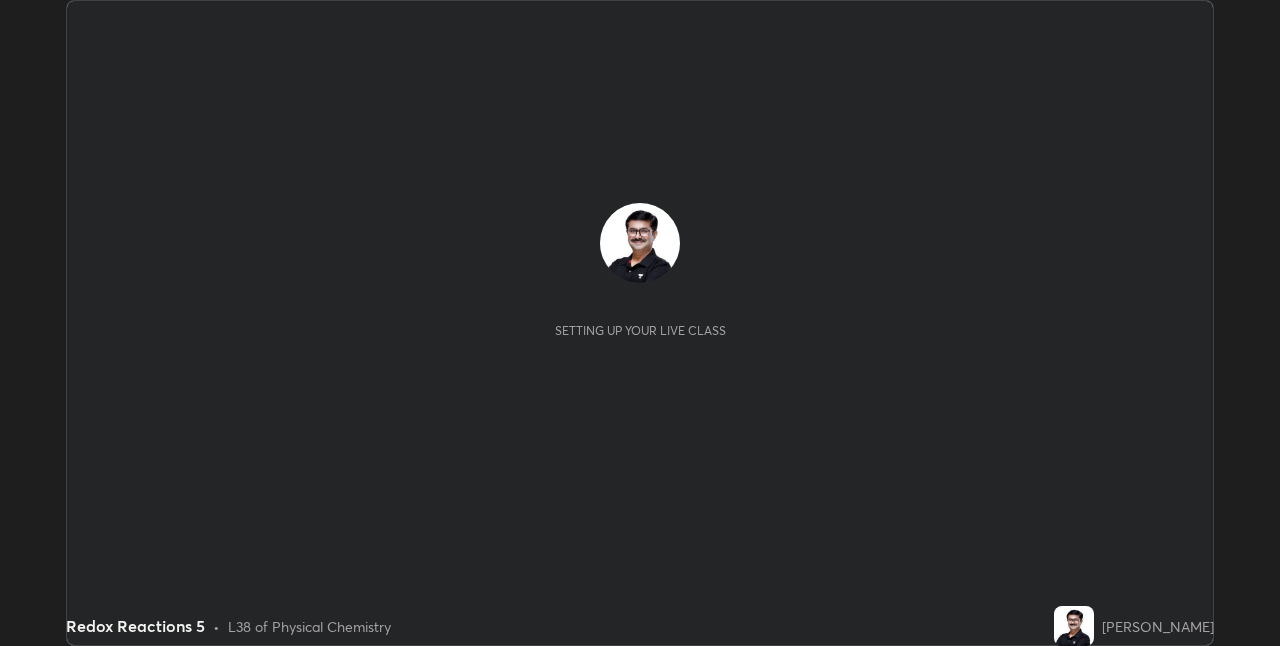 scroll, scrollTop: 0, scrollLeft: 0, axis: both 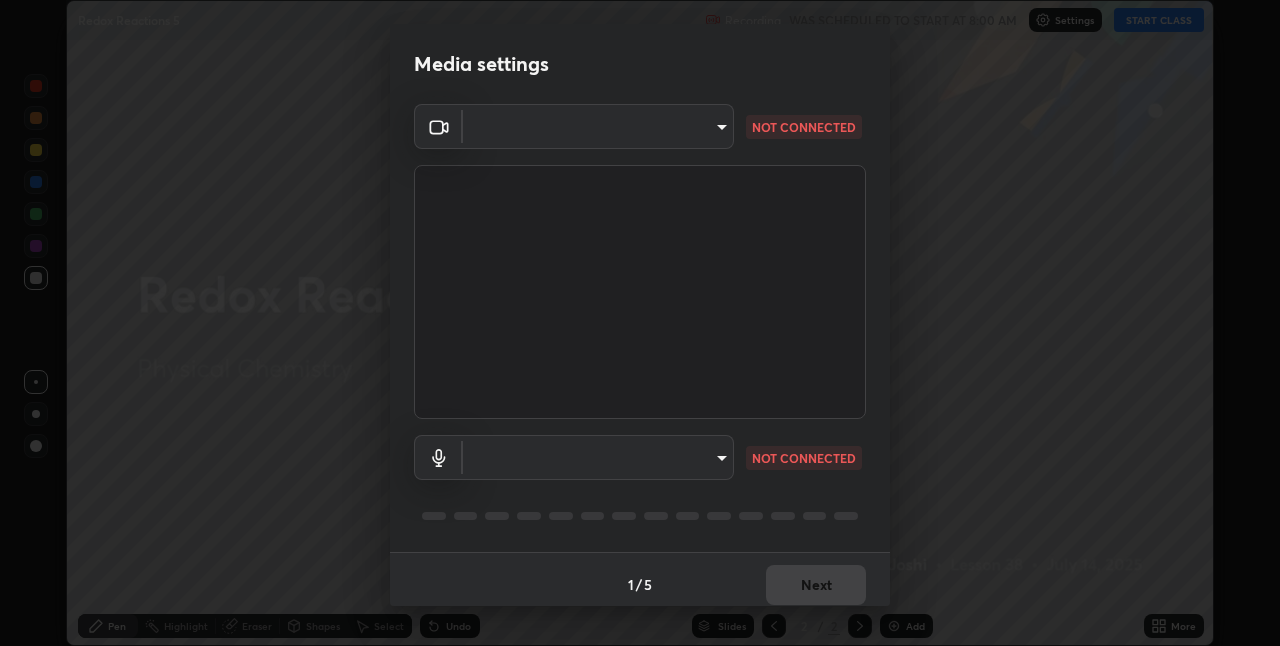 type on "b57689e017dc1f323c57fad1c4ff9f13322677f42bddca3165bd4972bd14efec" 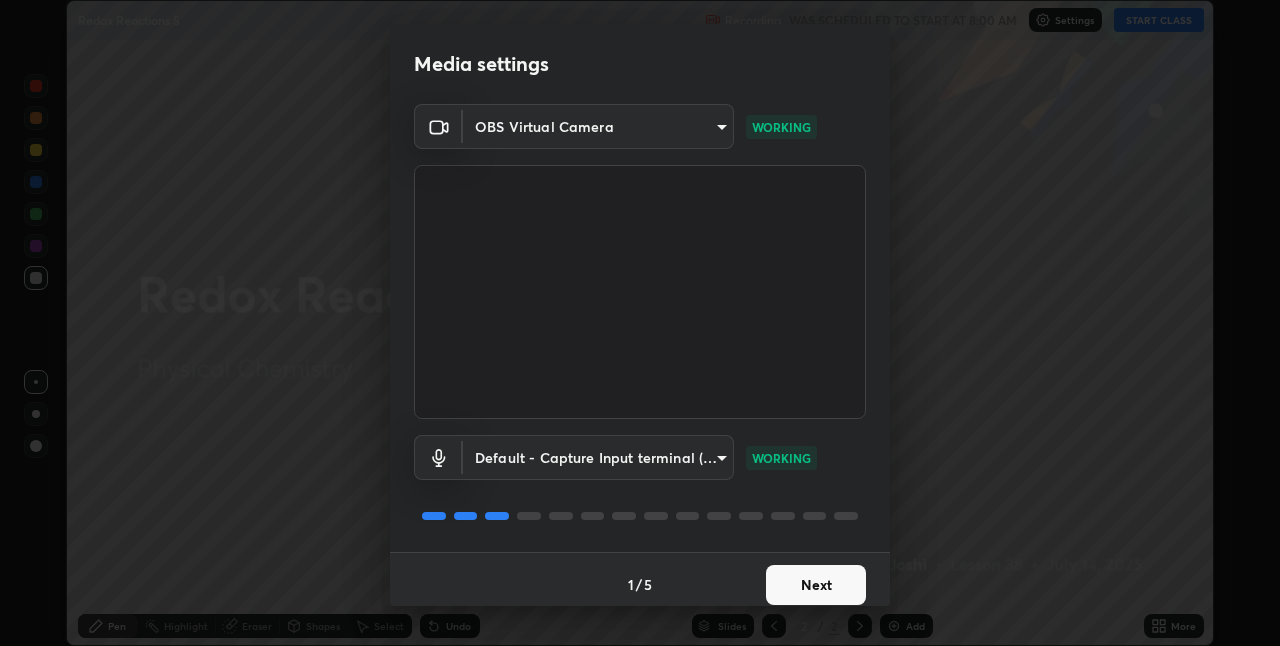 scroll, scrollTop: 10, scrollLeft: 0, axis: vertical 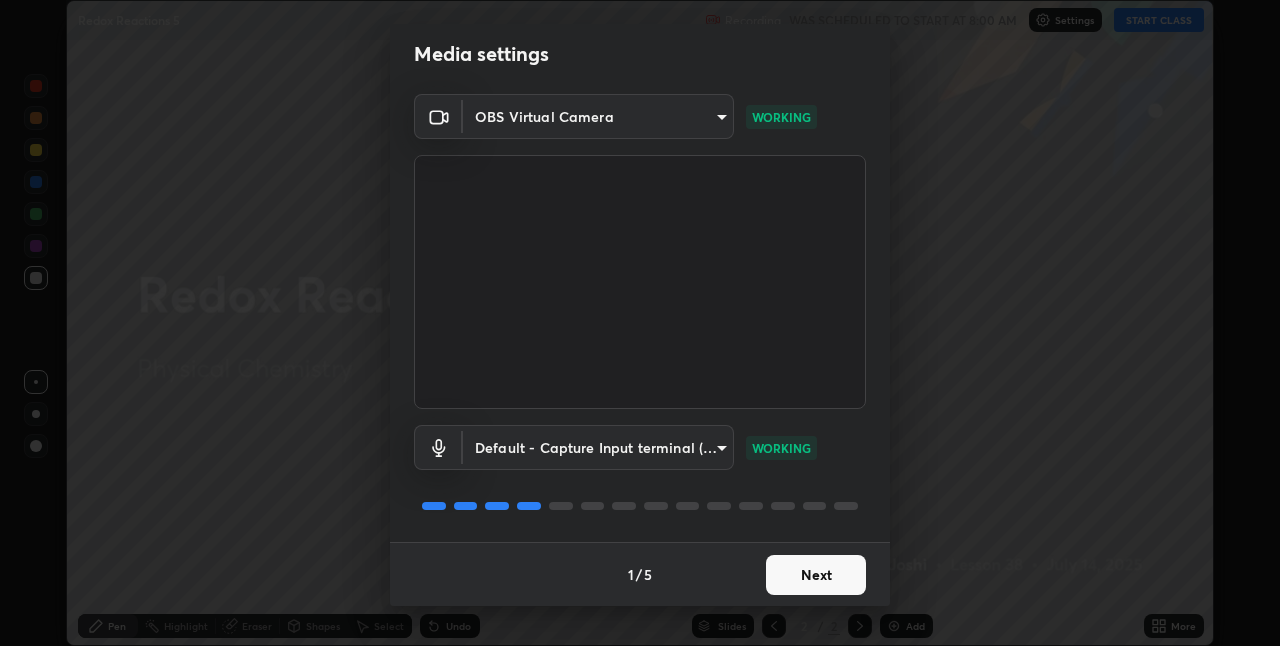 click on "Next" at bounding box center (816, 575) 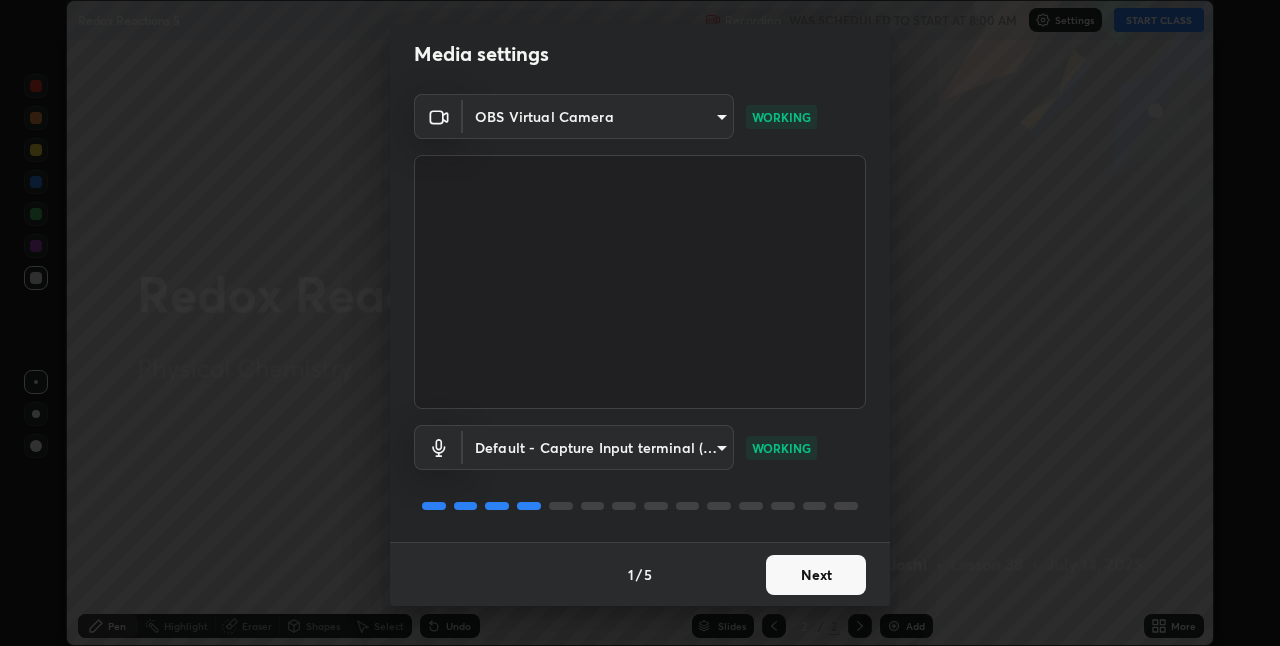 scroll, scrollTop: 0, scrollLeft: 0, axis: both 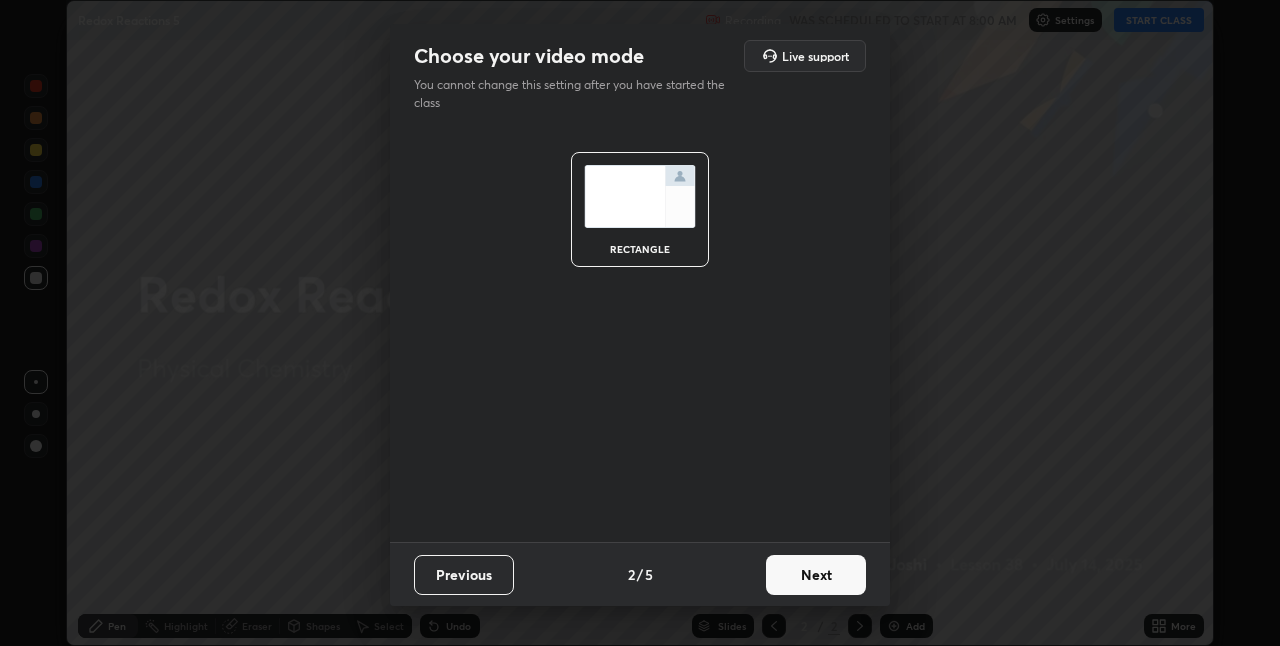 click on "Next" at bounding box center [816, 575] 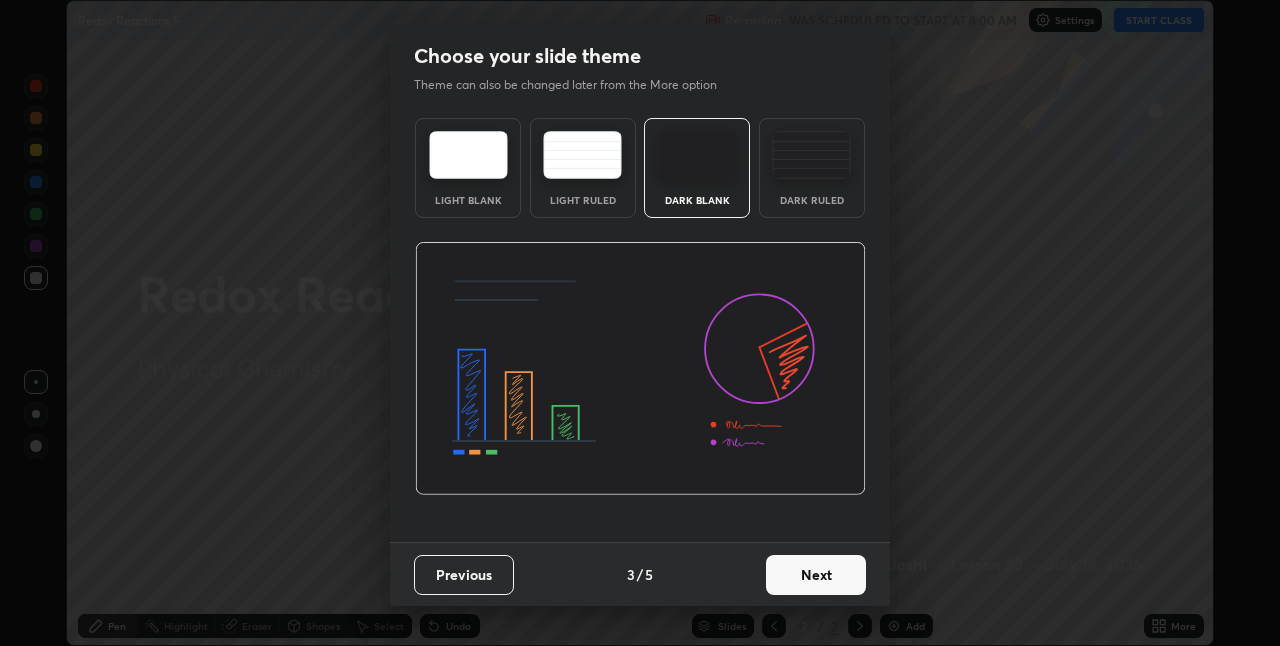 click on "Next" at bounding box center (816, 575) 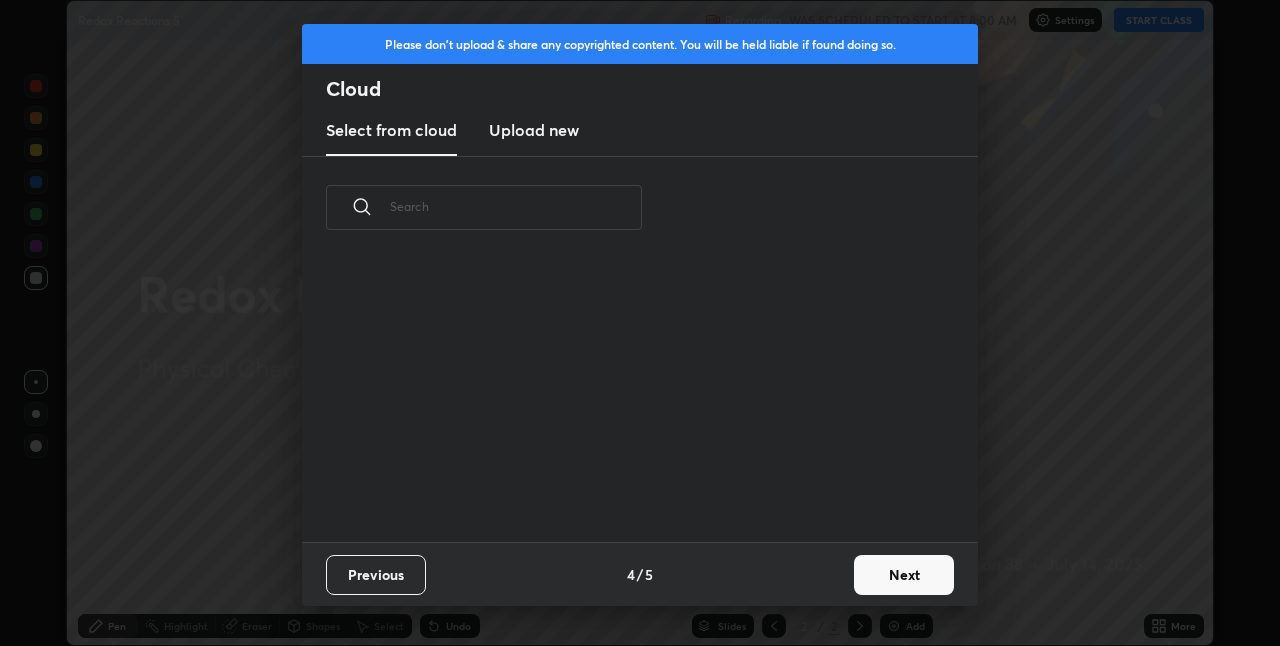 scroll, scrollTop: 7, scrollLeft: 11, axis: both 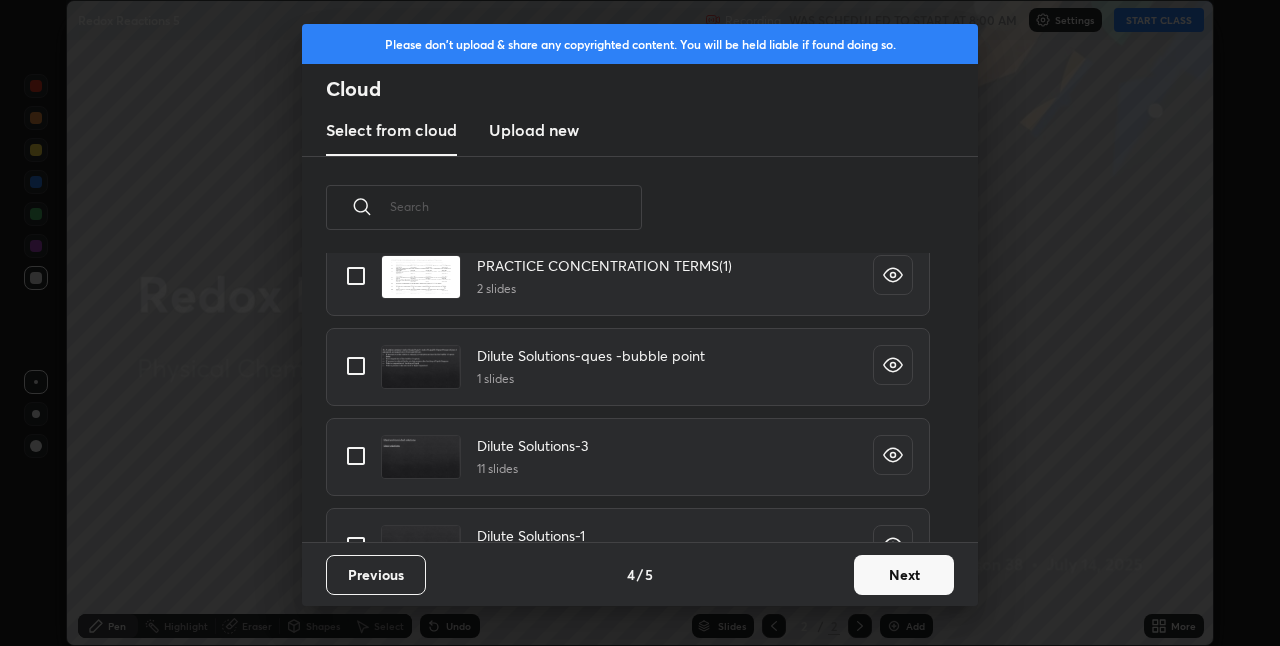 click on "Next" at bounding box center (904, 575) 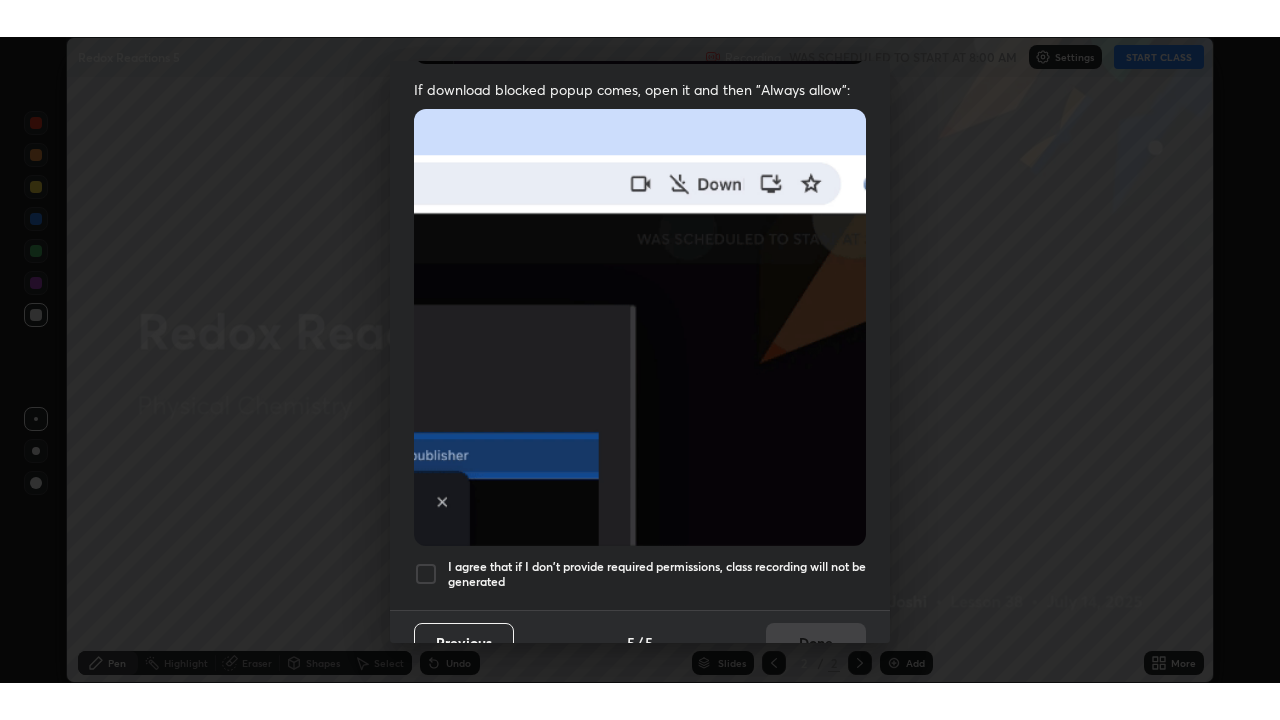 scroll, scrollTop: 418, scrollLeft: 0, axis: vertical 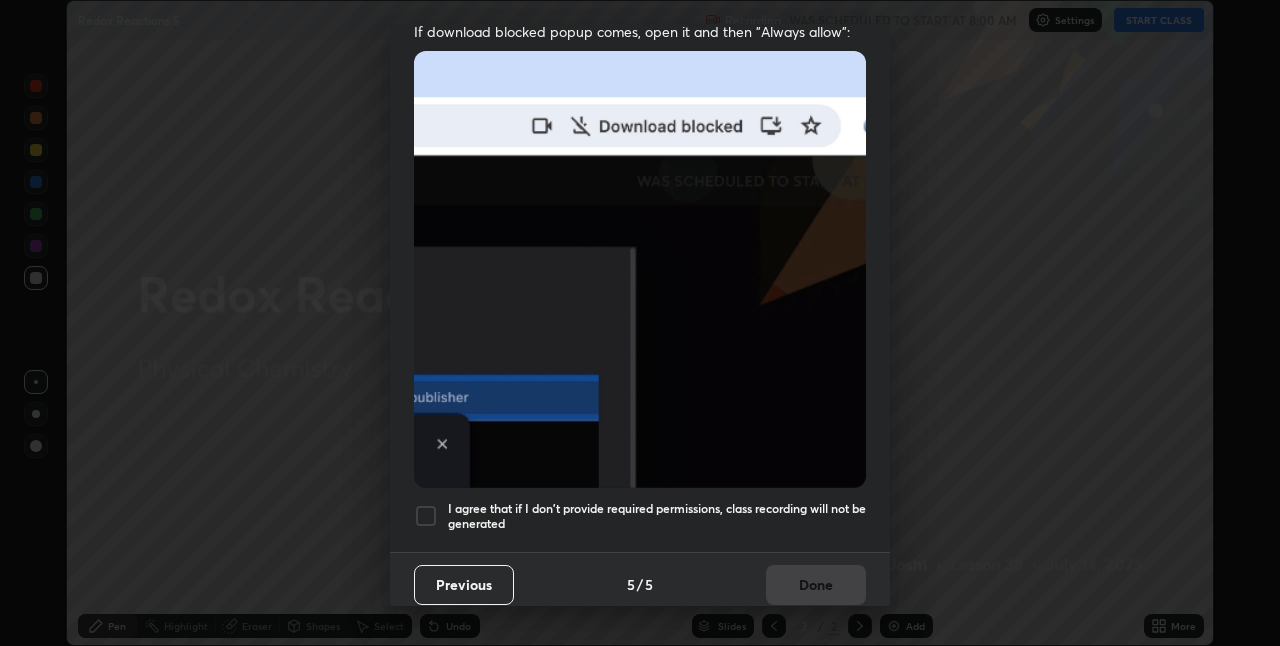click at bounding box center [426, 516] 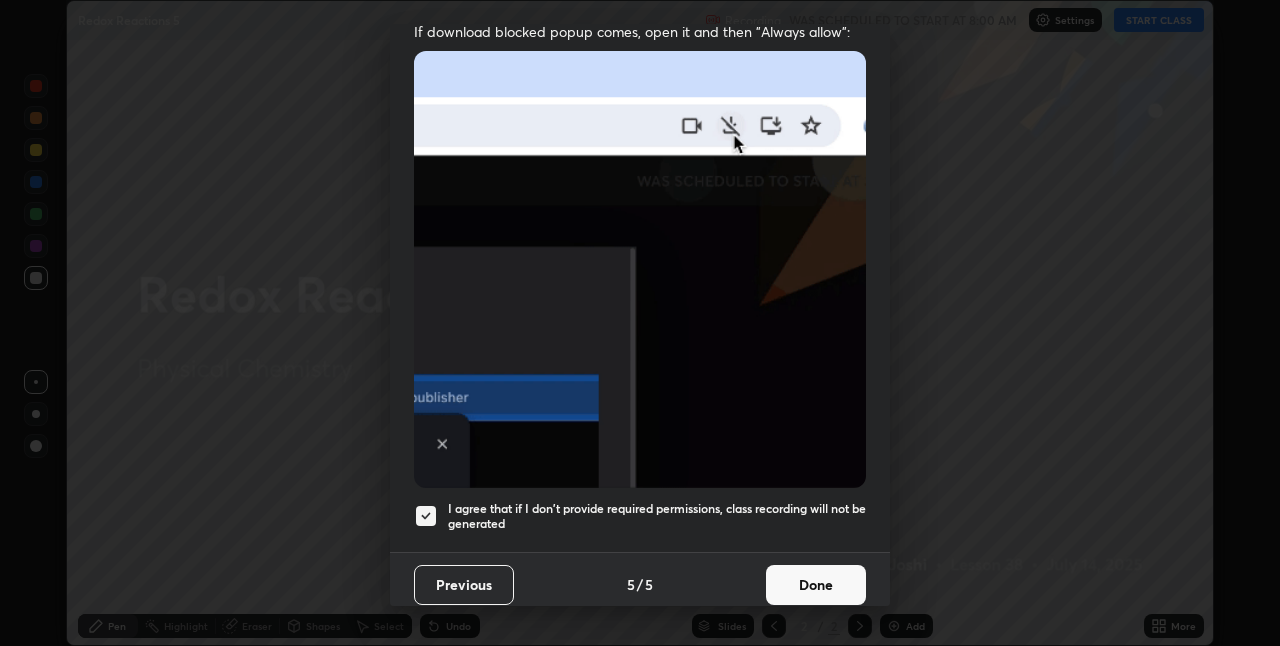 click on "Done" at bounding box center [816, 585] 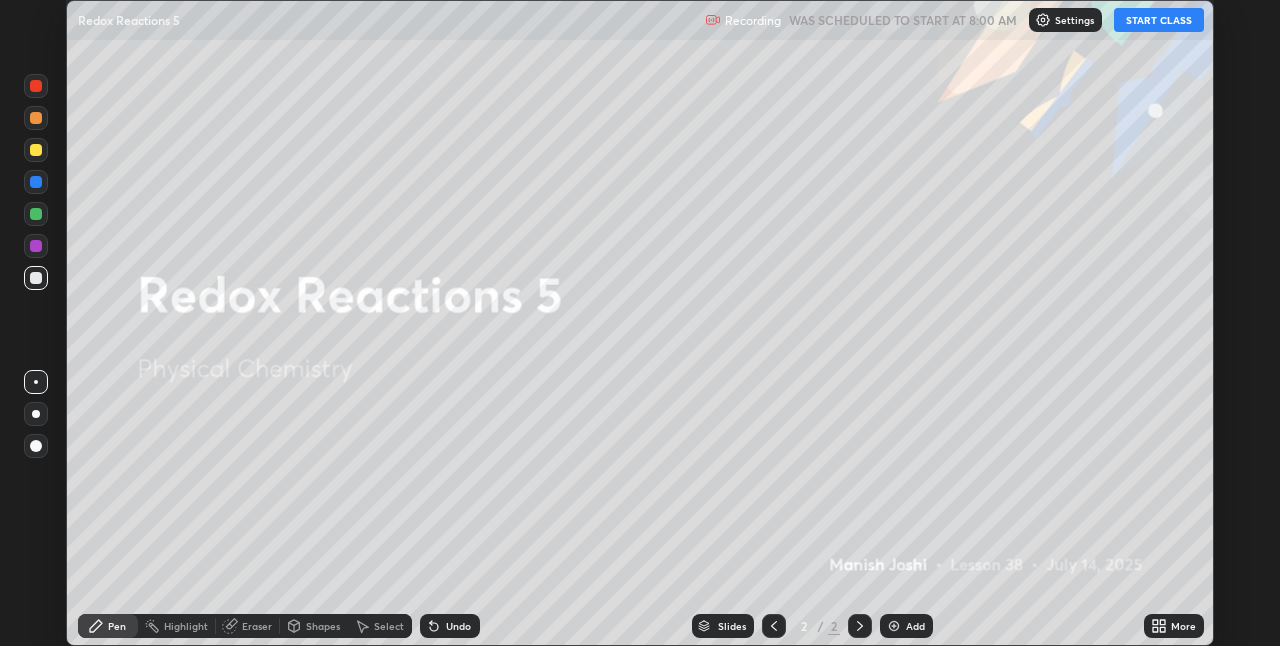 click 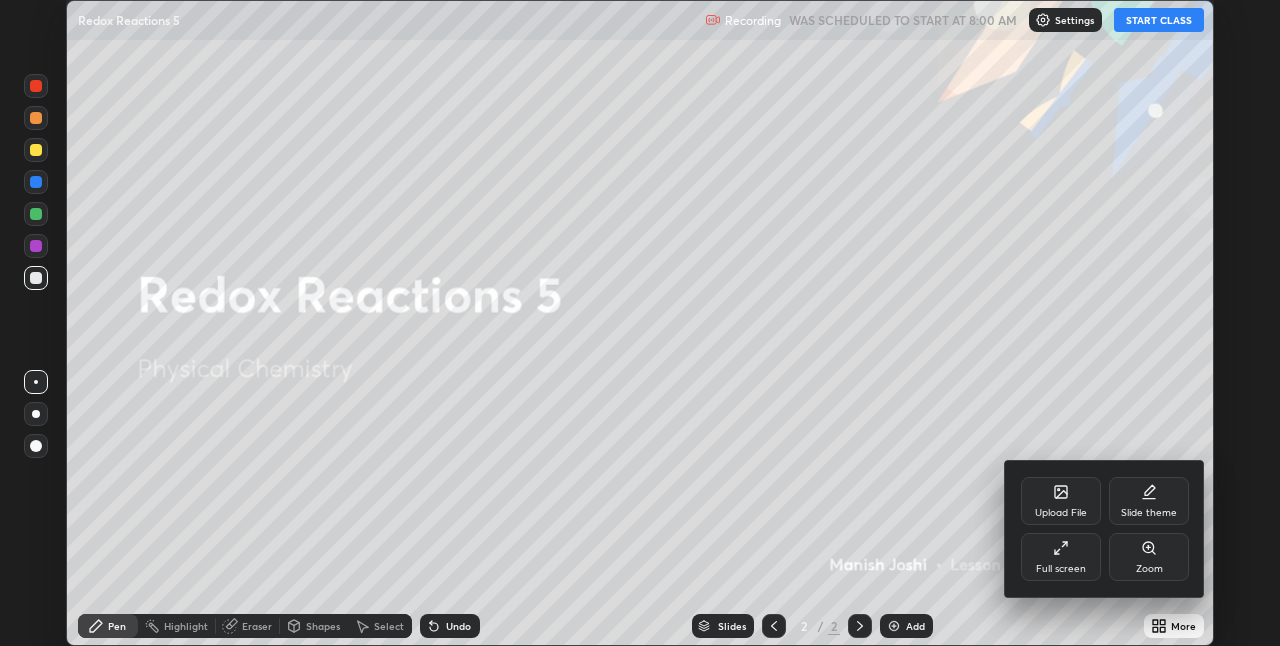 click on "Full screen" at bounding box center [1061, 557] 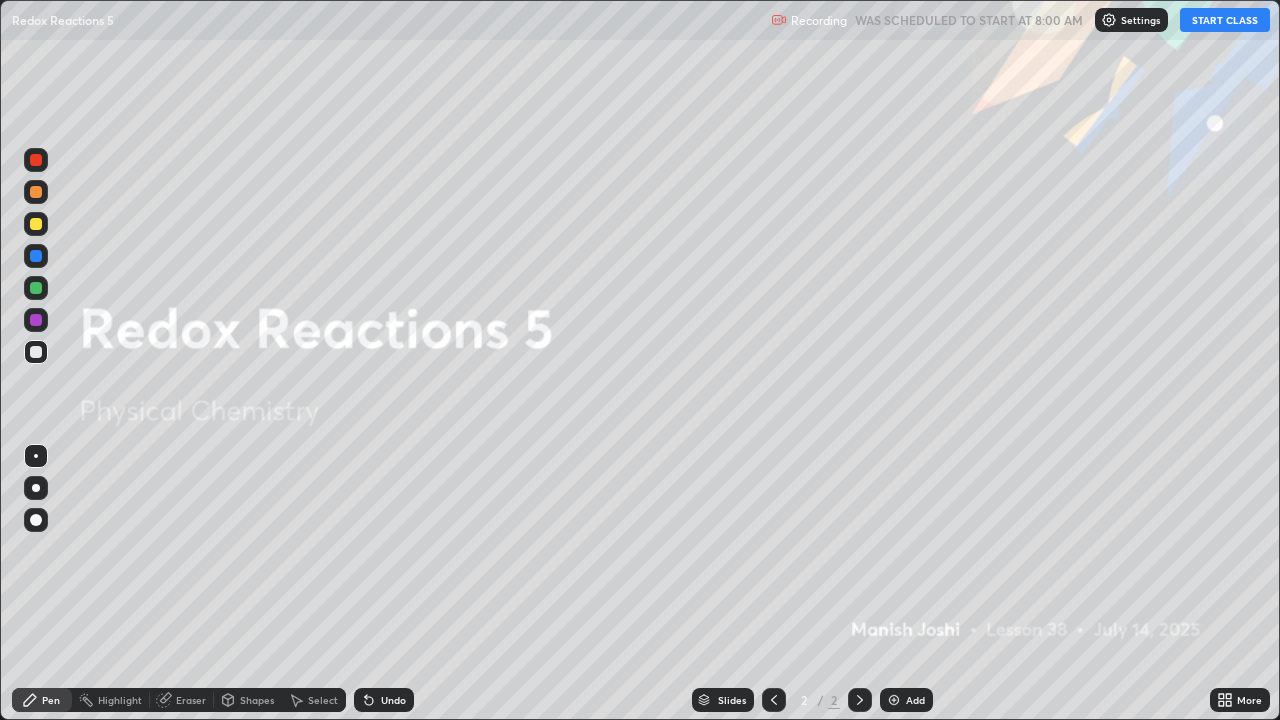 scroll, scrollTop: 99280, scrollLeft: 98720, axis: both 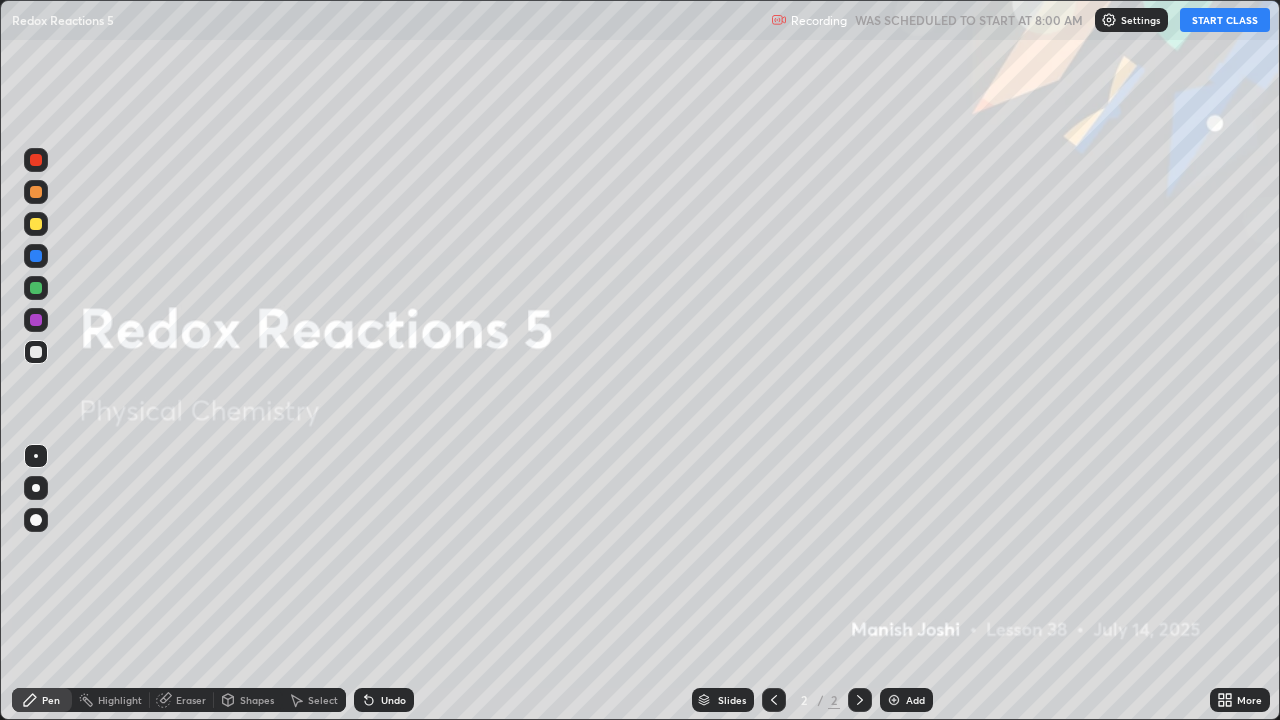click at bounding box center (894, 700) 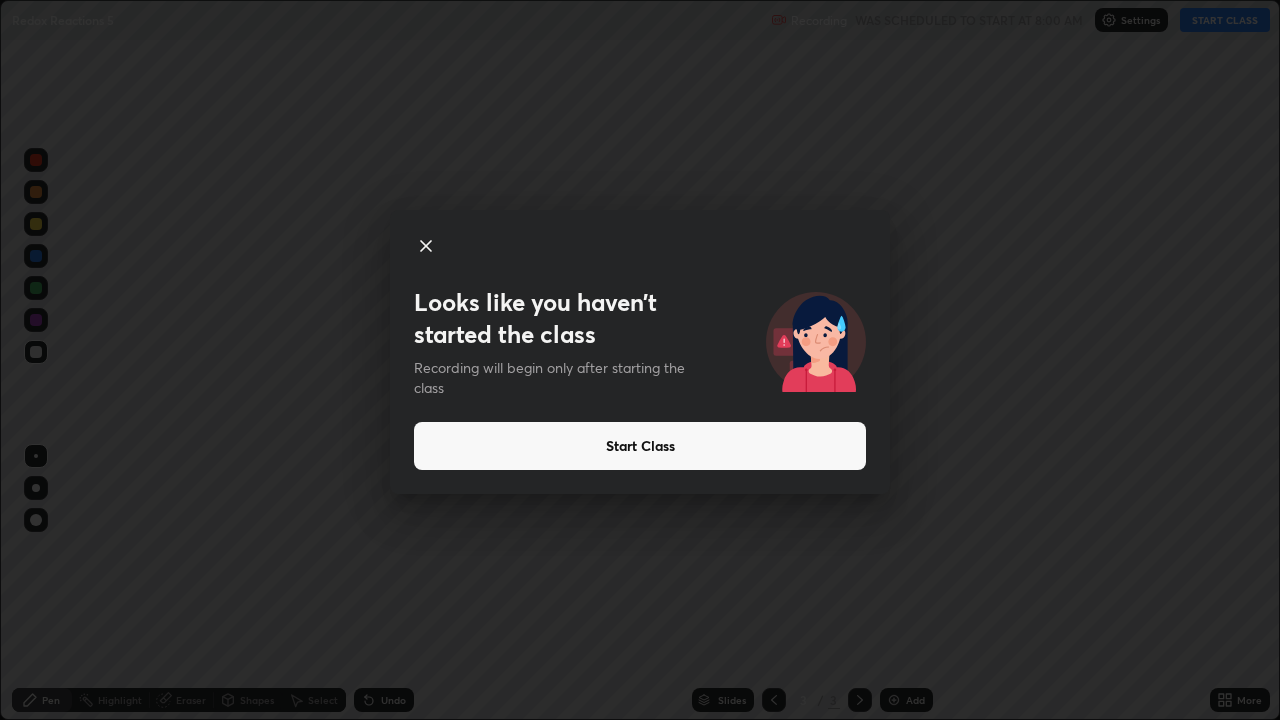 click on "Start Class" at bounding box center (640, 446) 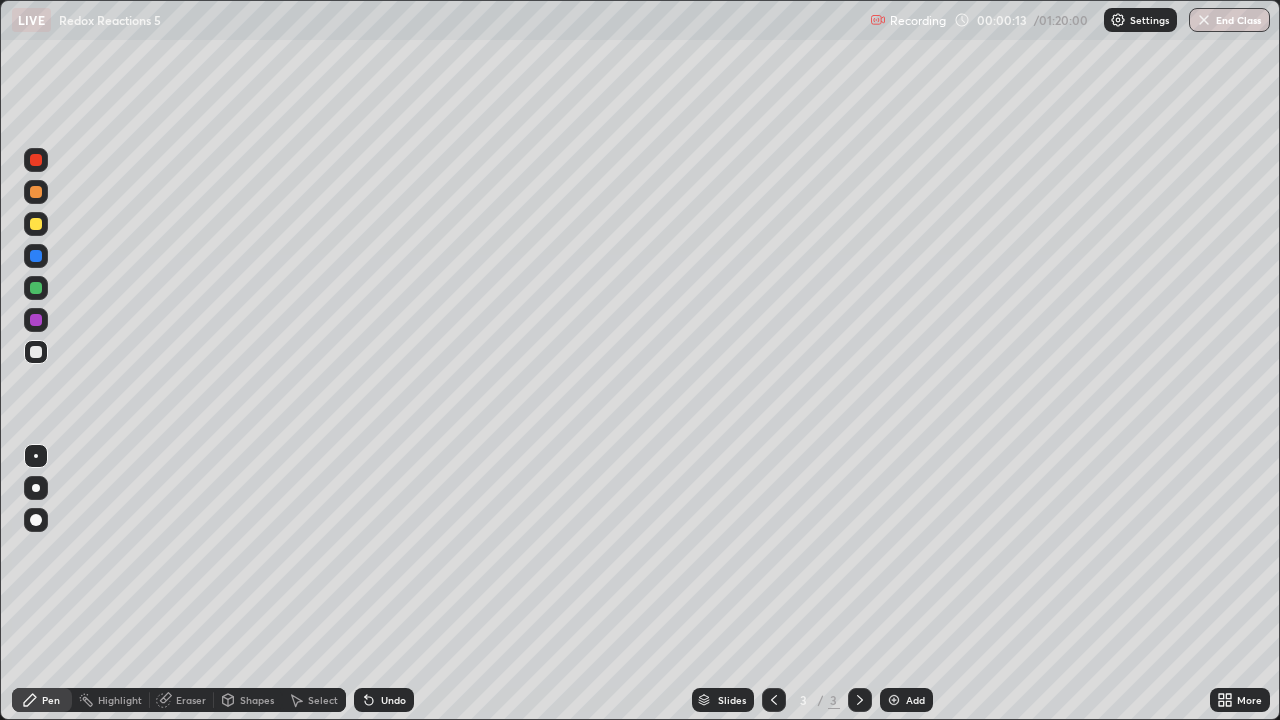 click at bounding box center [36, 352] 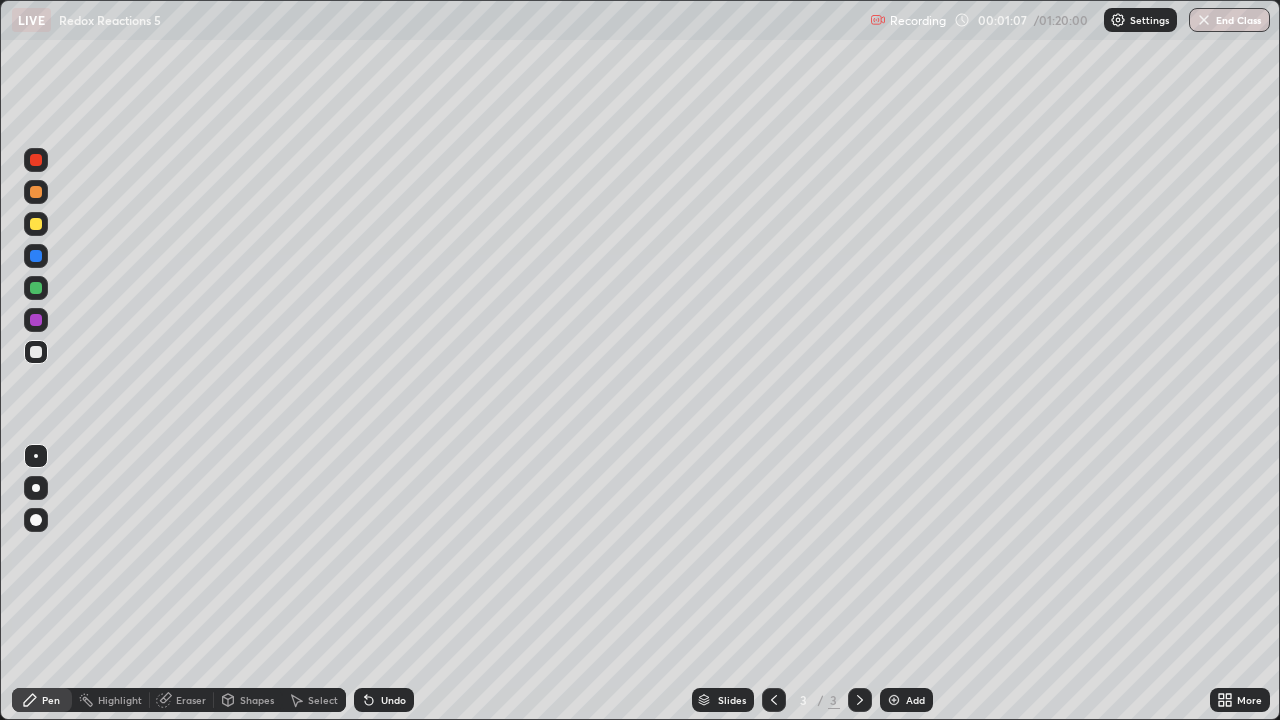 click 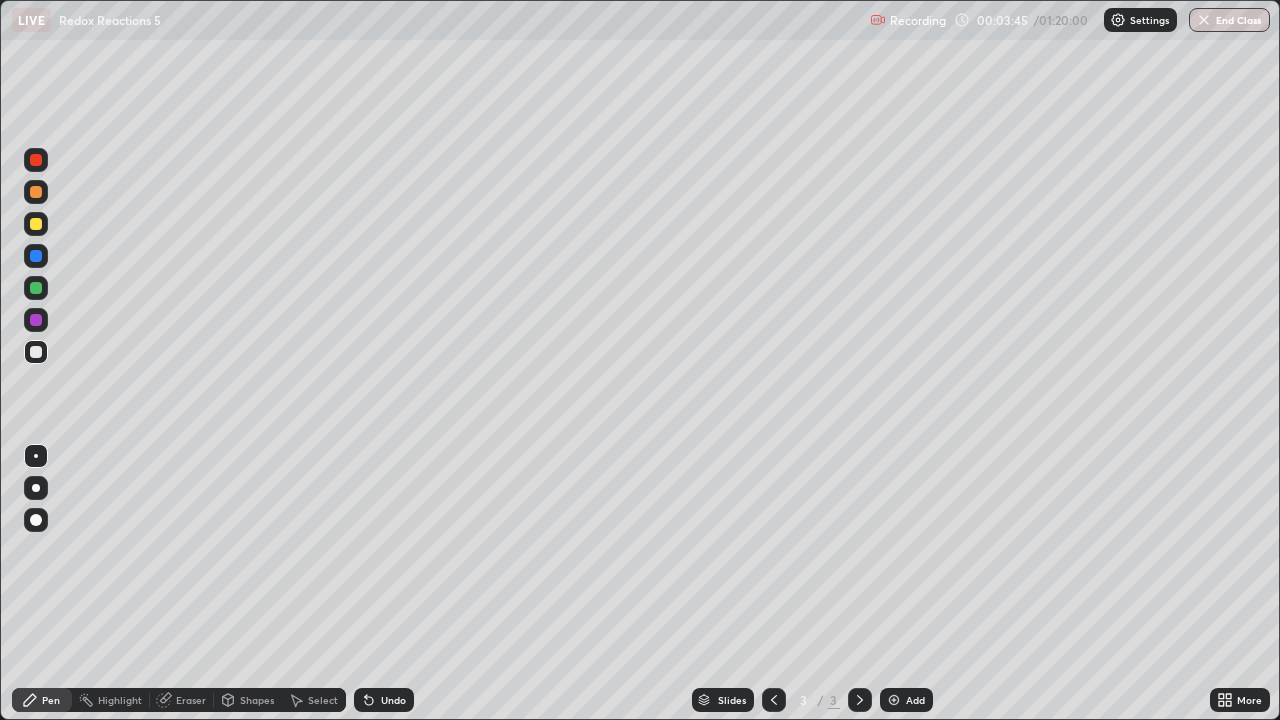 click at bounding box center (894, 700) 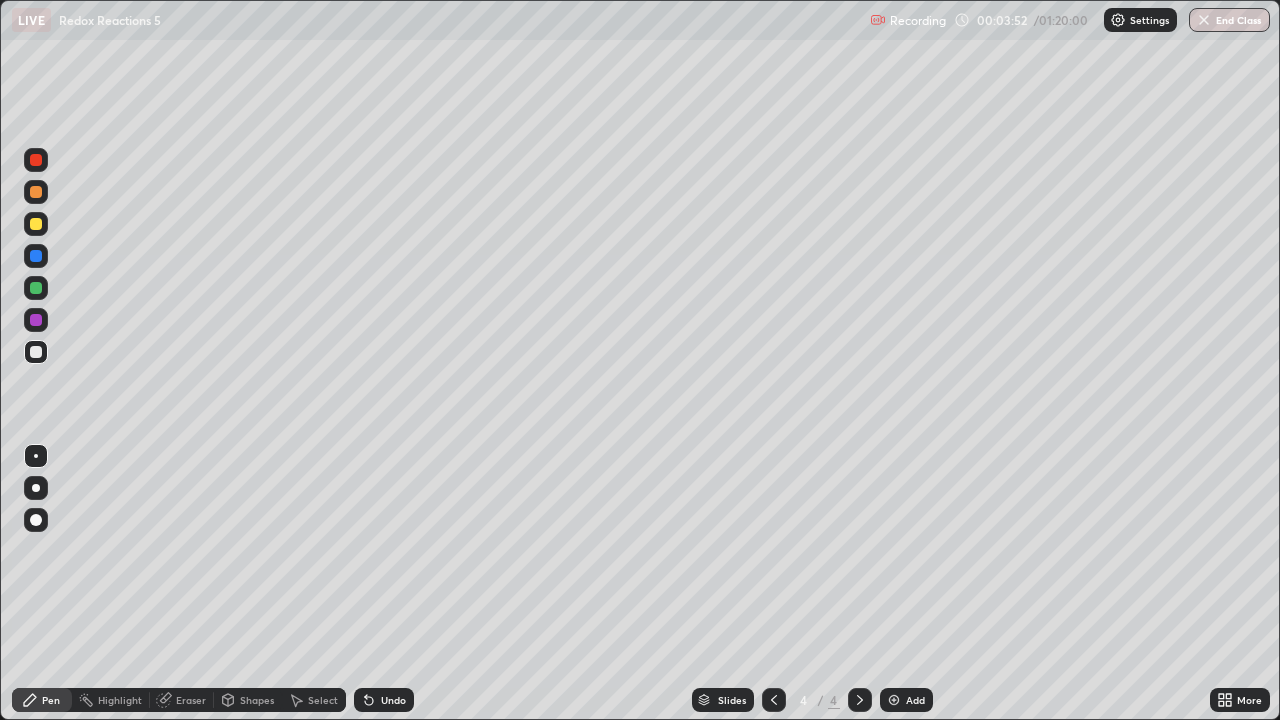 click on "Undo" at bounding box center [384, 700] 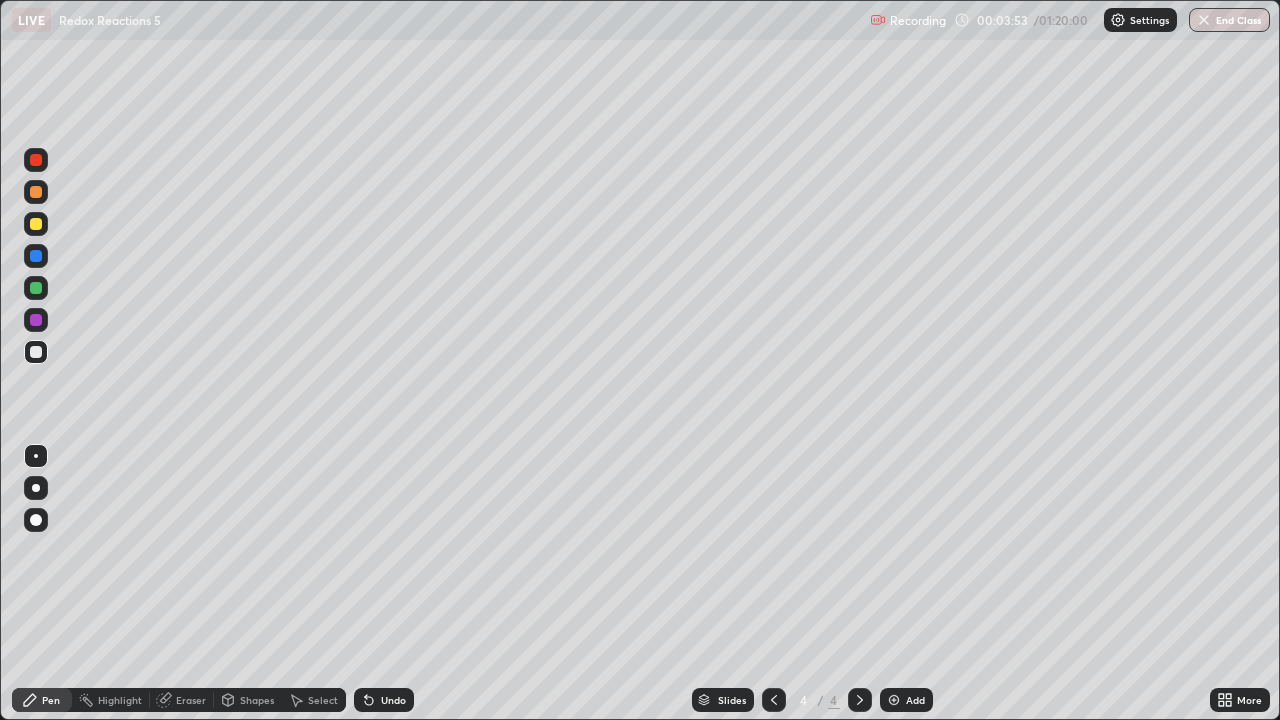 click on "Undo" at bounding box center (380, 700) 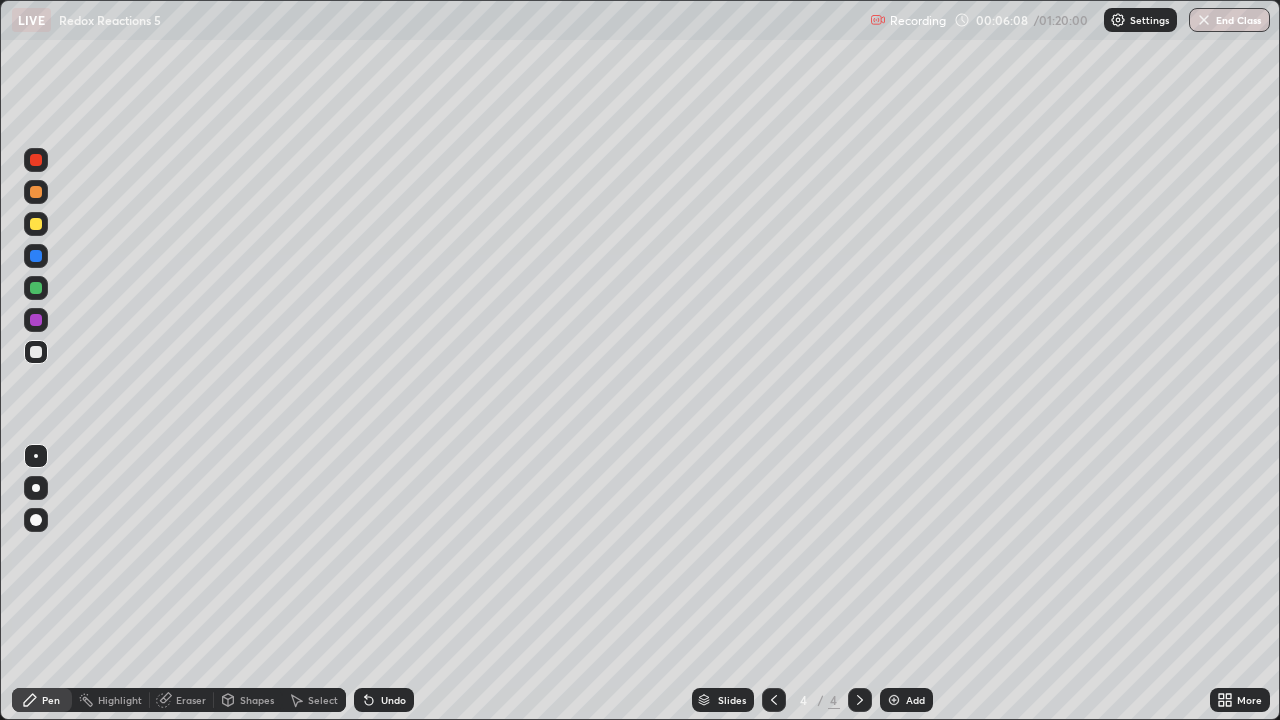 click at bounding box center (894, 700) 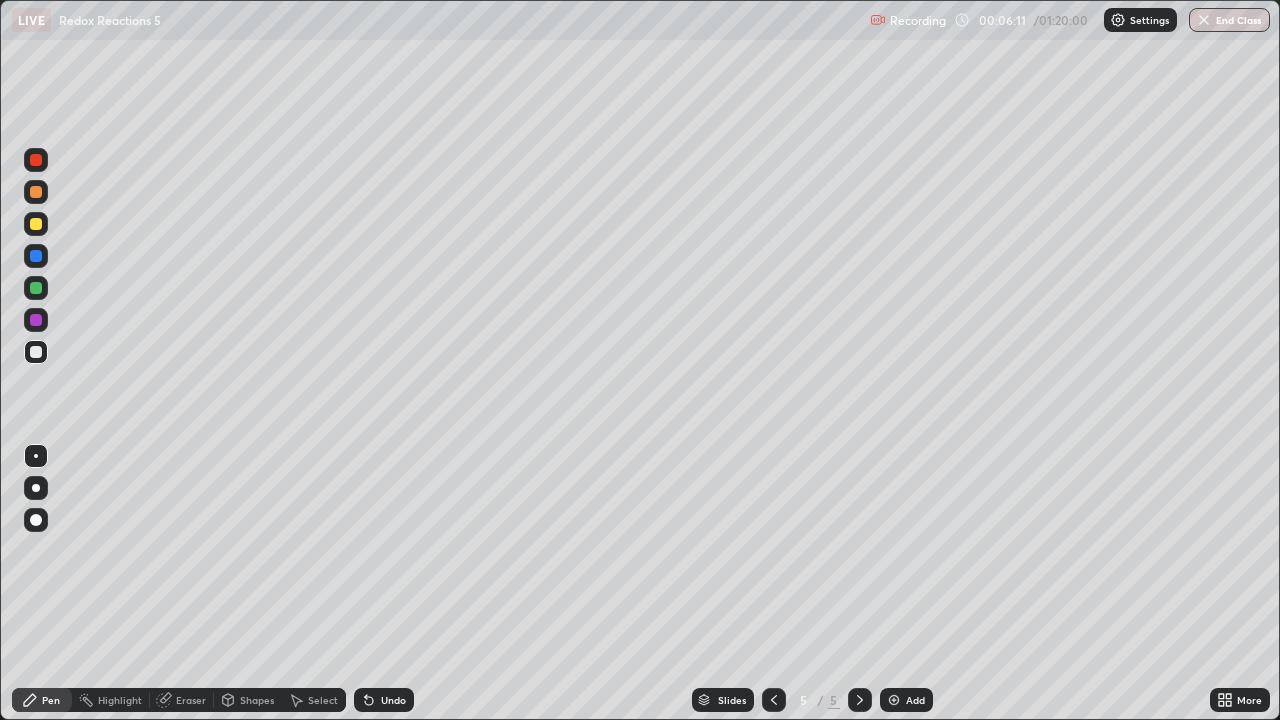 click at bounding box center [36, 352] 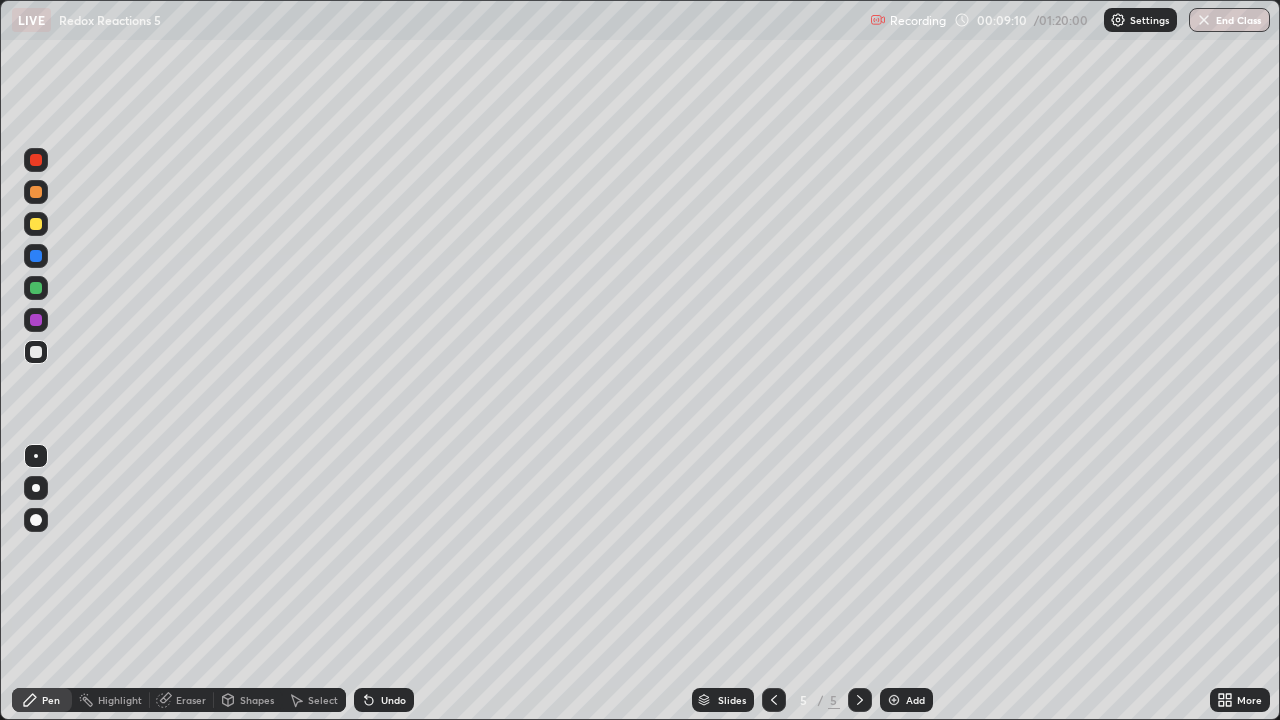 click on "Eraser" at bounding box center (191, 700) 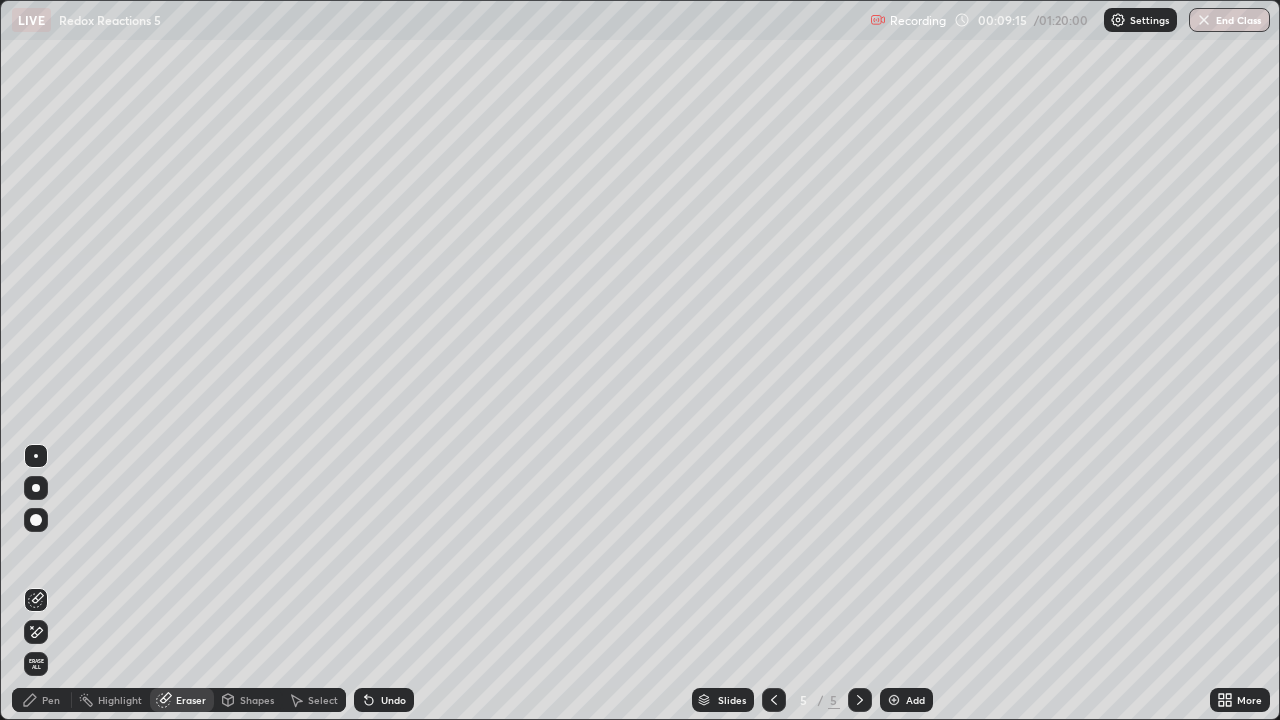 click on "Select" at bounding box center [323, 700] 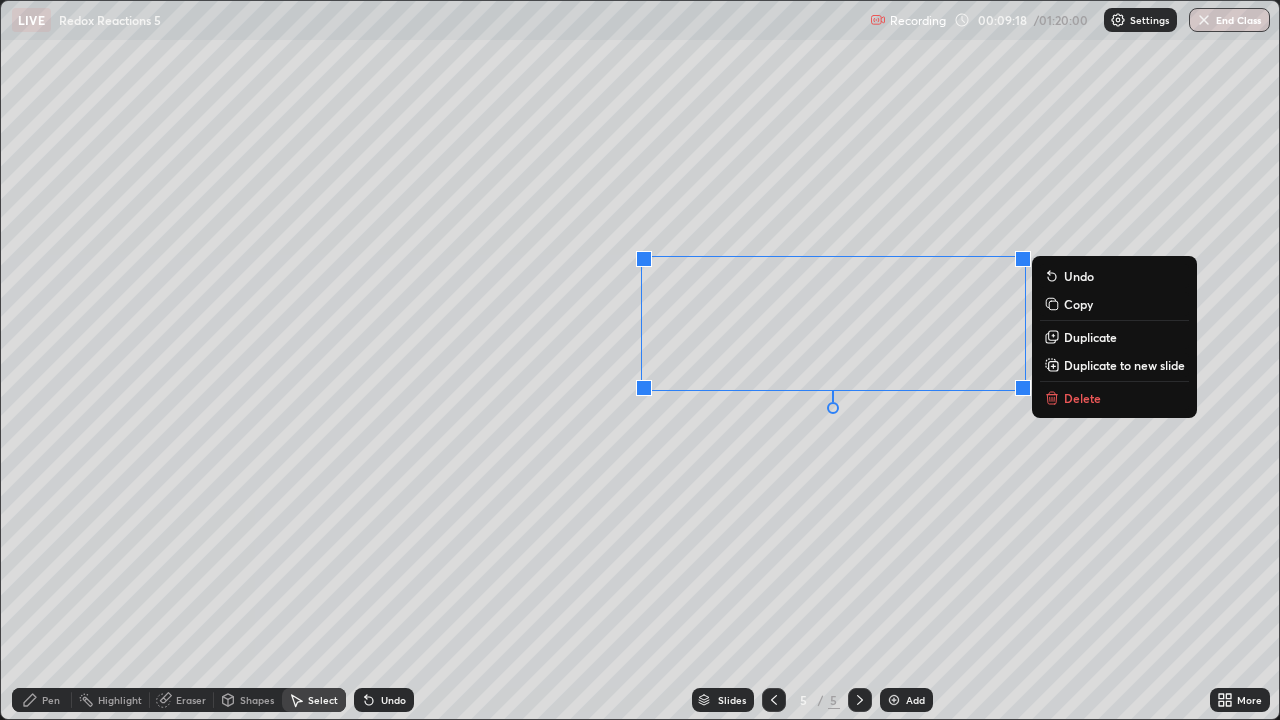 click on "Delete" at bounding box center (1114, 398) 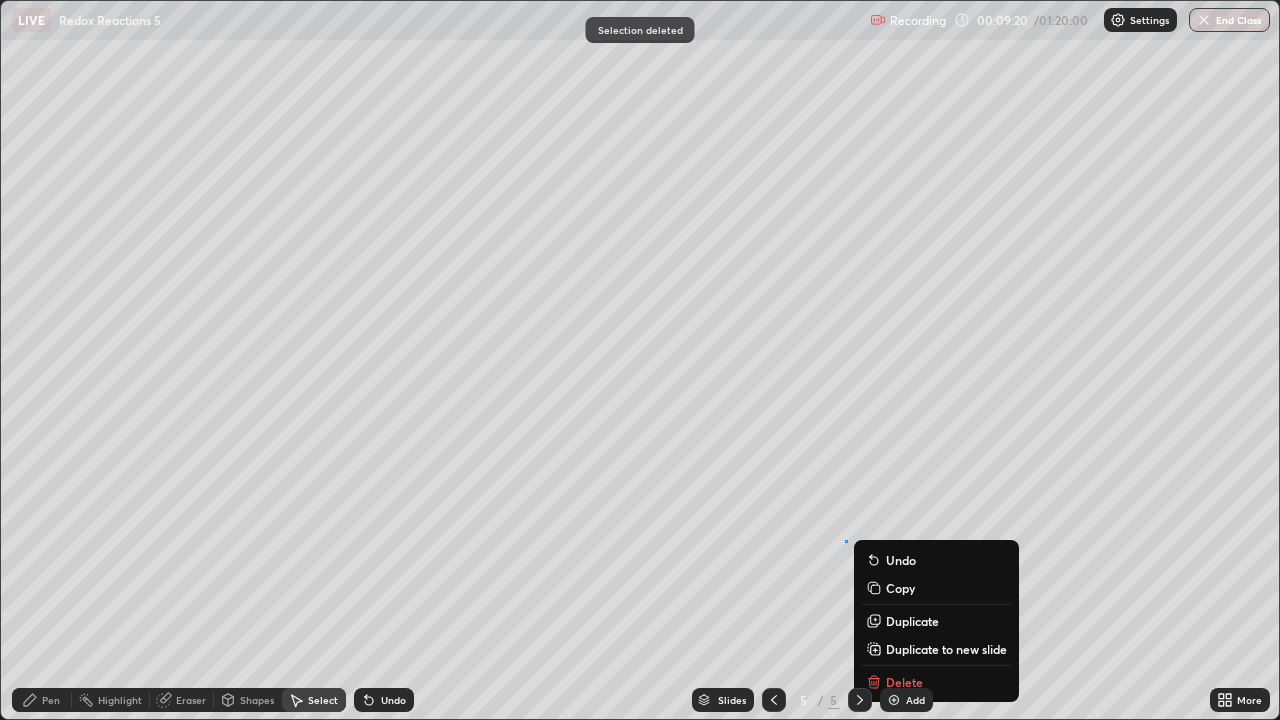 click on "Delete" at bounding box center [936, 682] 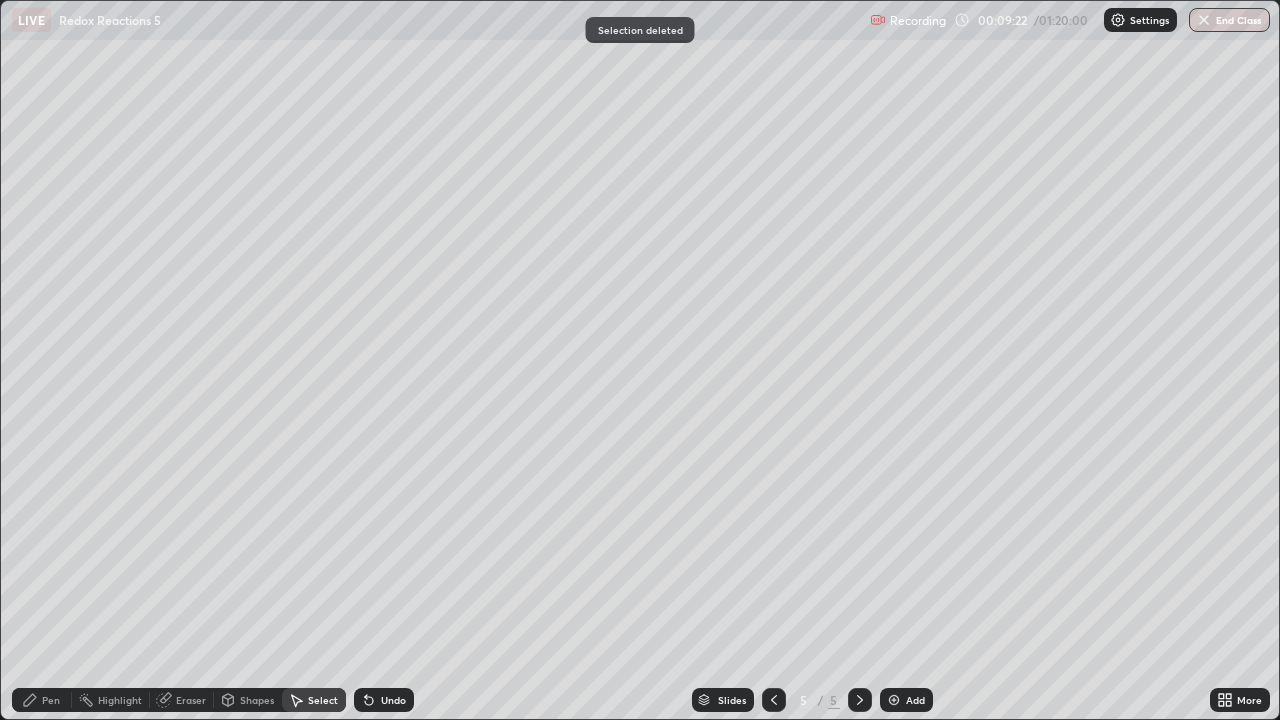 click on "Pen" at bounding box center [42, 700] 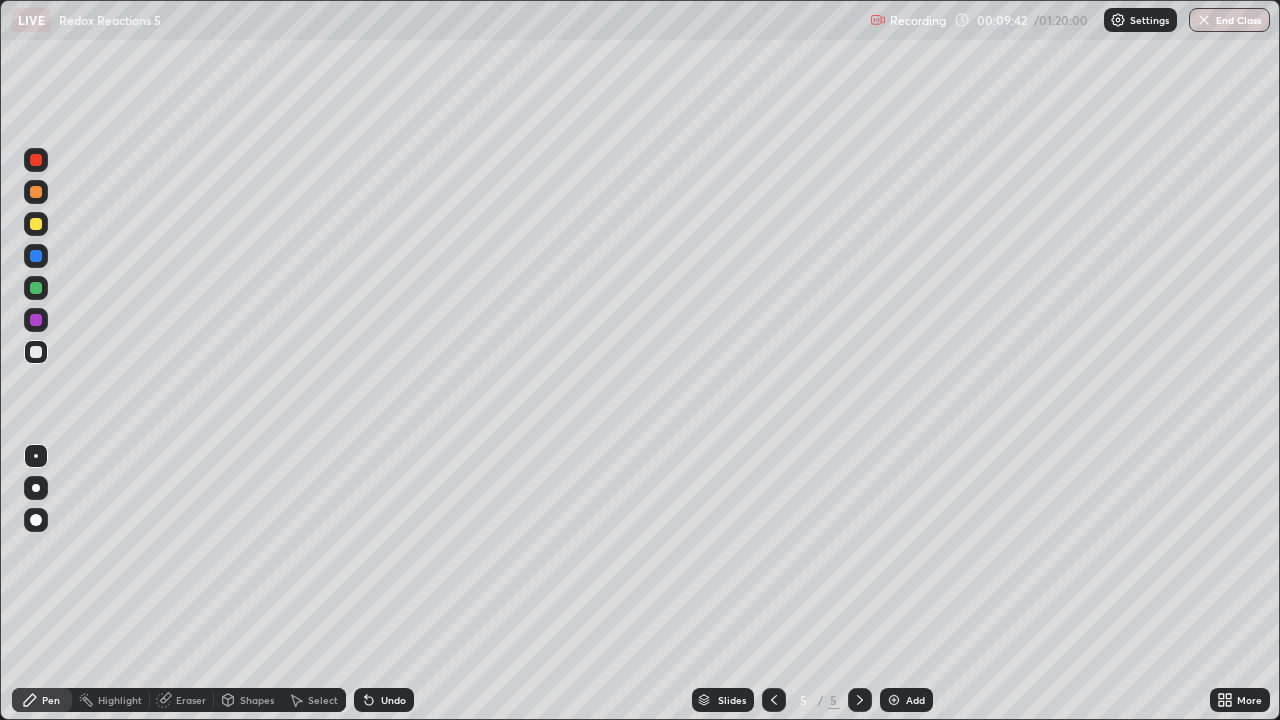 click on "Undo" at bounding box center [384, 700] 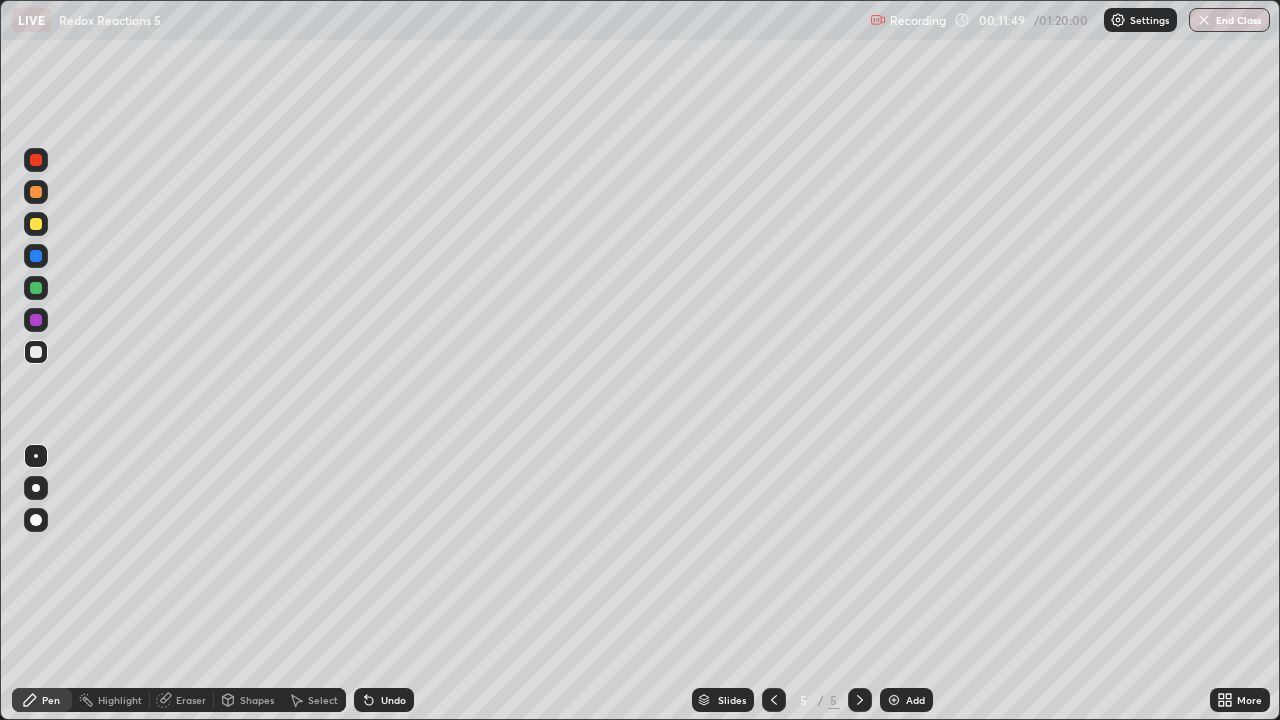 click at bounding box center (894, 700) 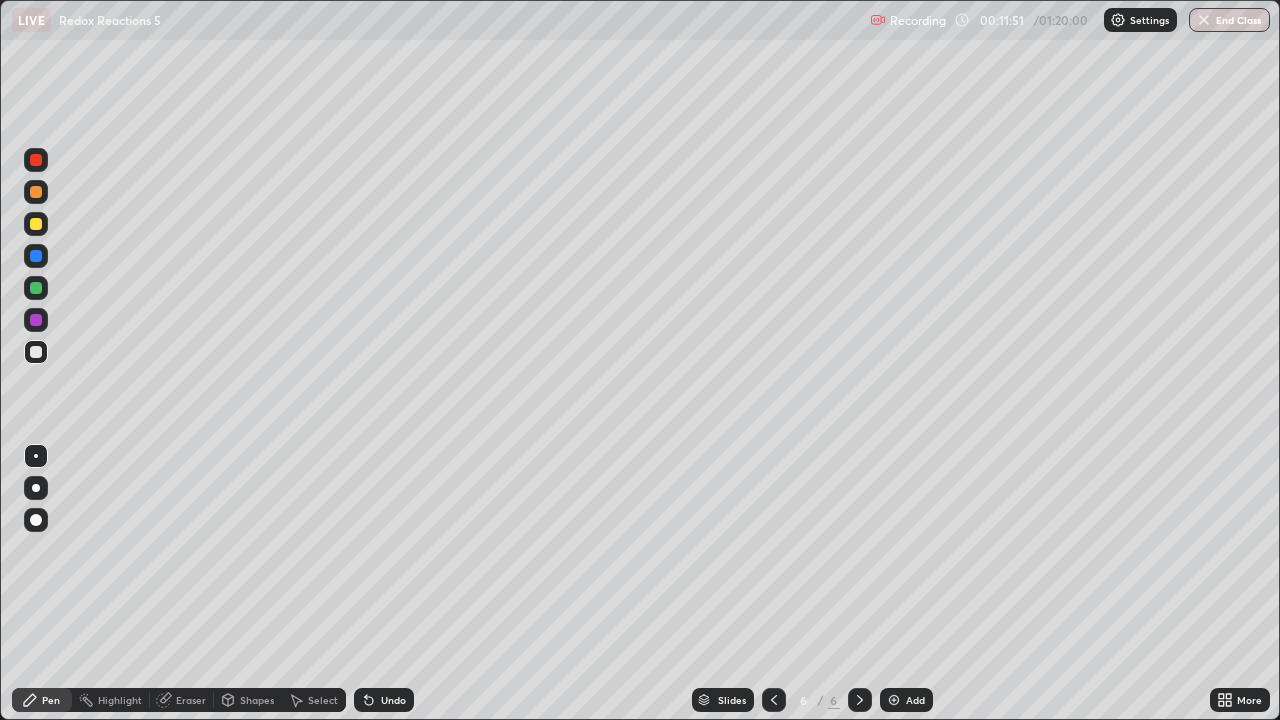 click at bounding box center [36, 352] 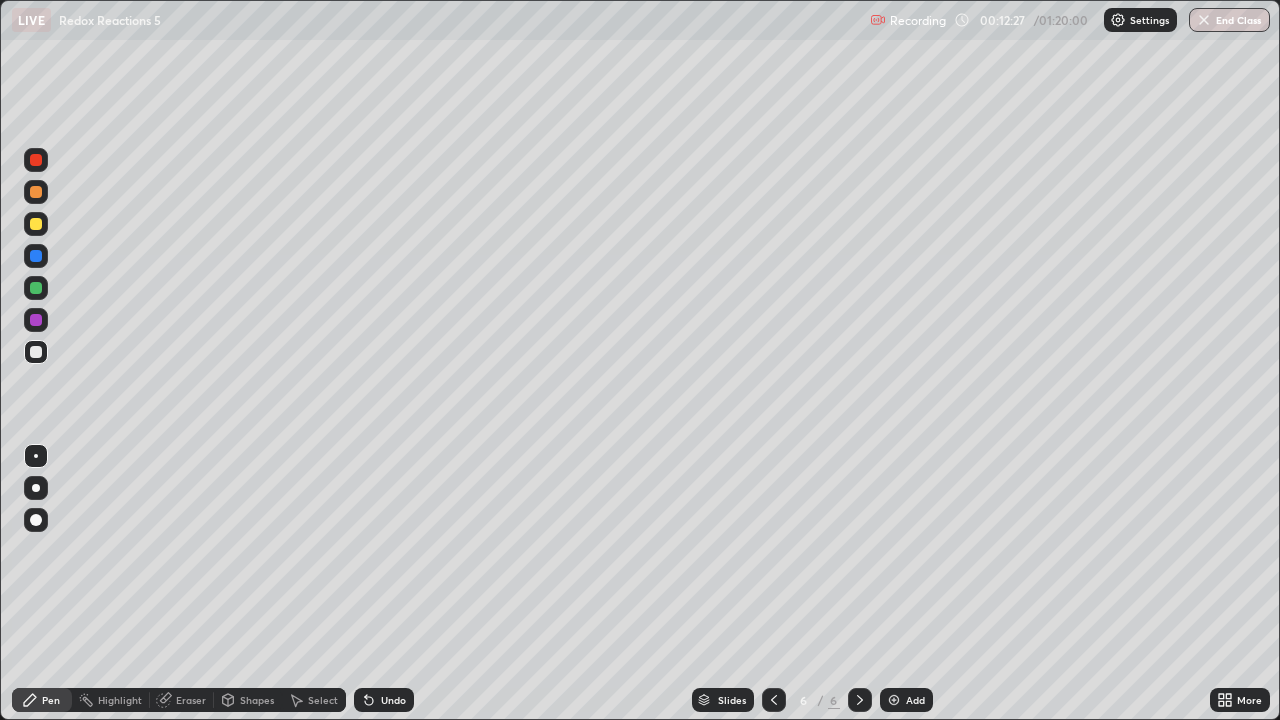 click at bounding box center (36, 224) 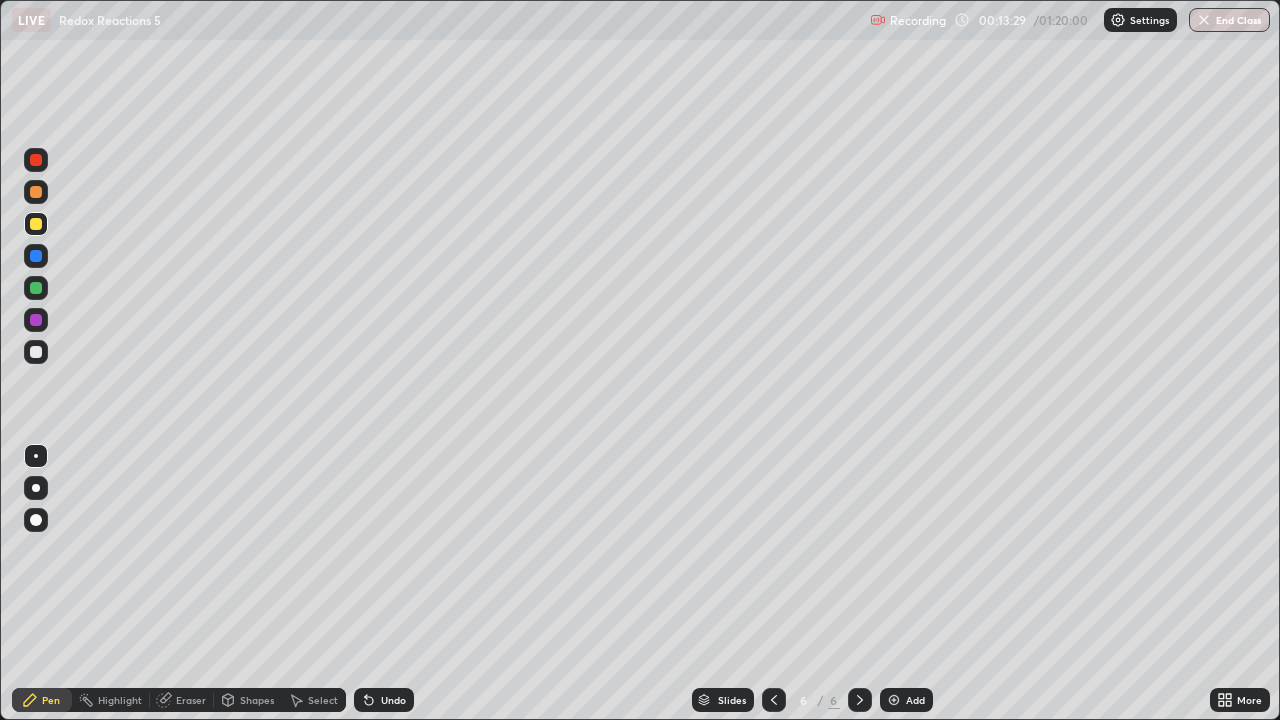 click at bounding box center (894, 700) 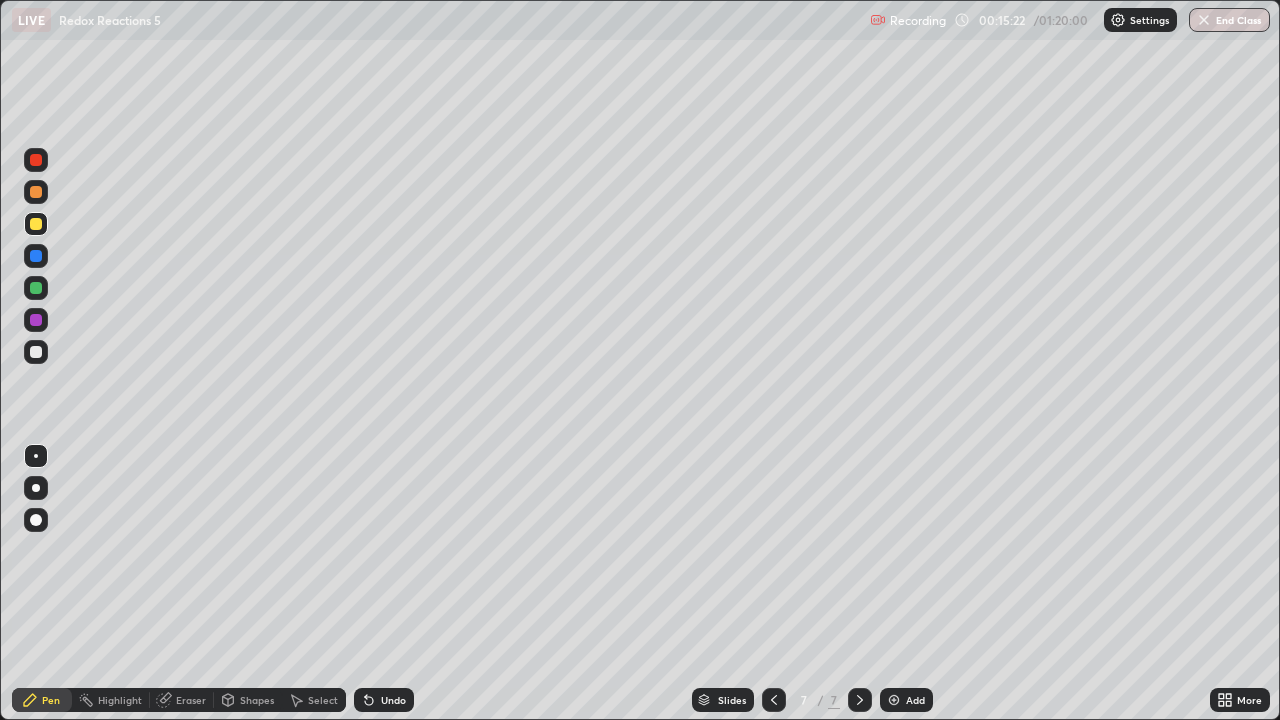 click on "Eraser" at bounding box center [191, 700] 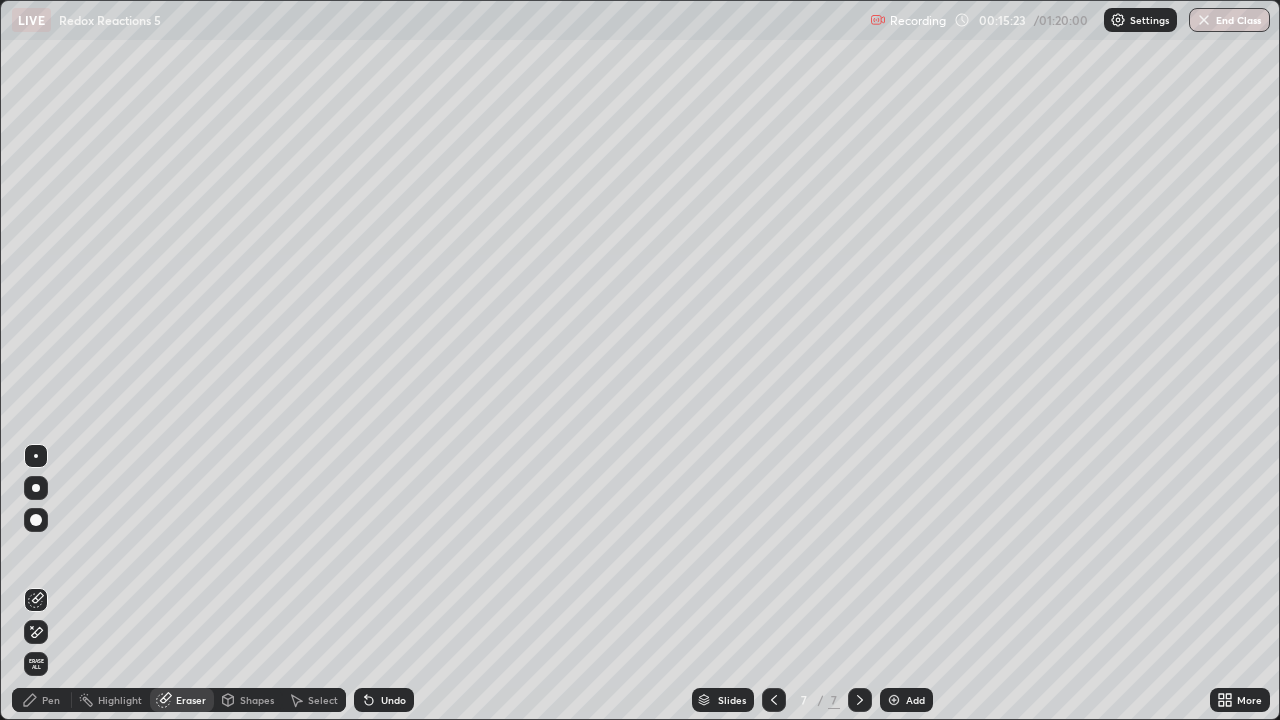click on "Erase all" at bounding box center [36, 664] 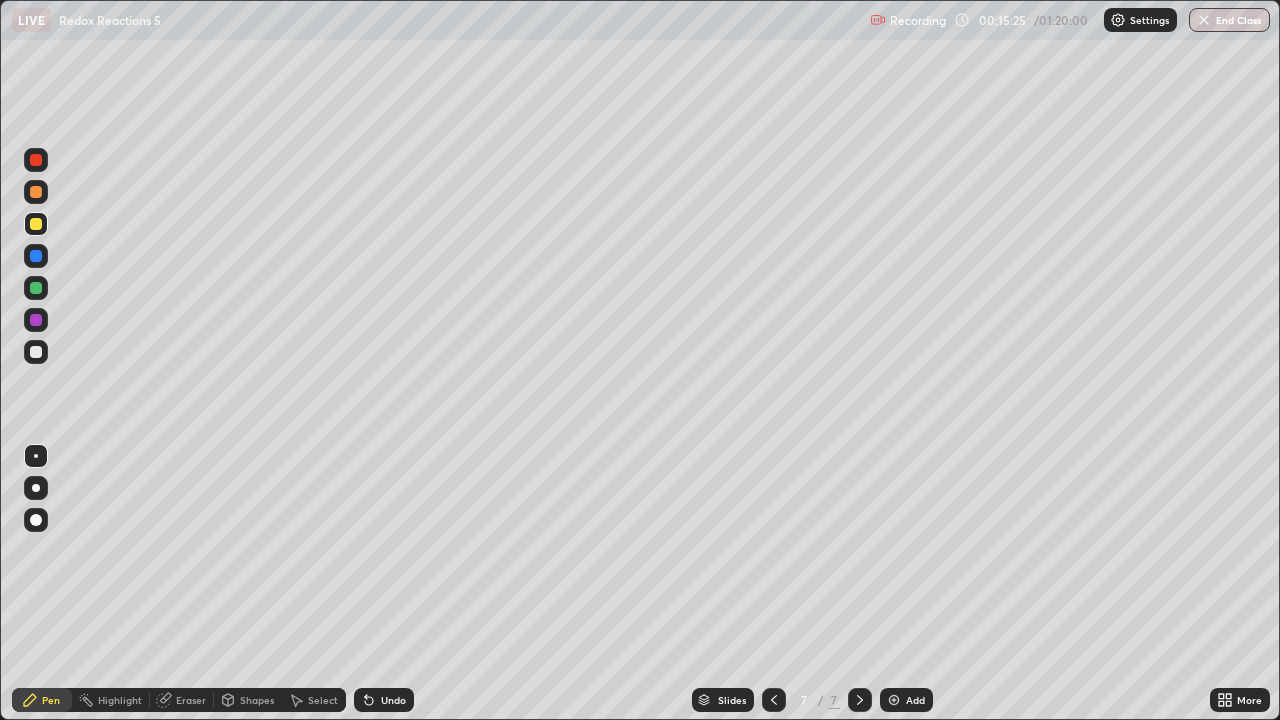 click at bounding box center (36, 352) 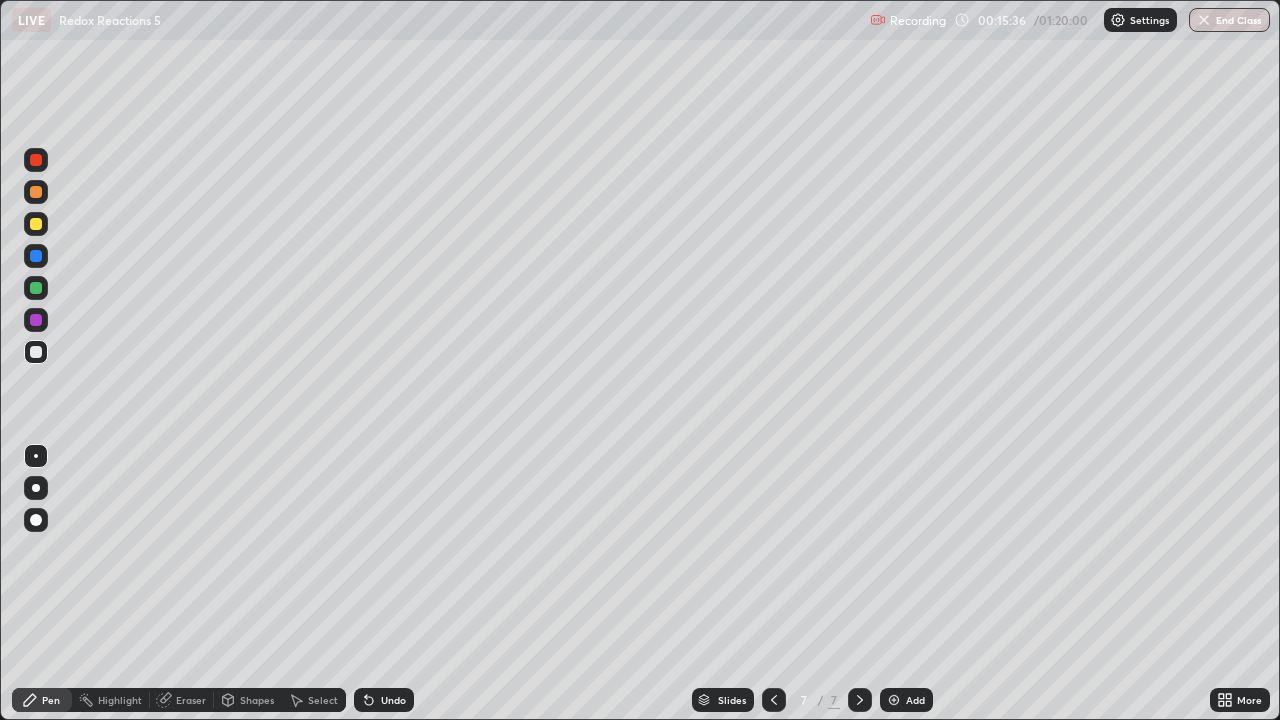 click at bounding box center [36, 224] 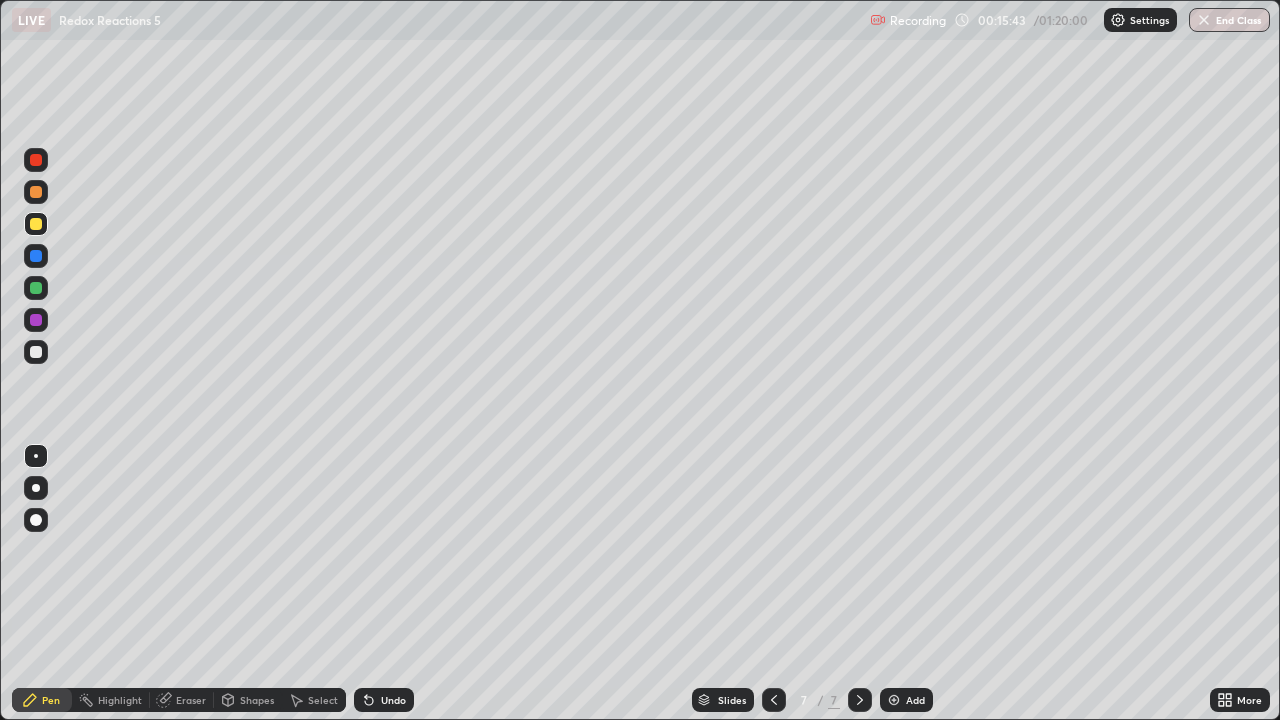 click at bounding box center [36, 352] 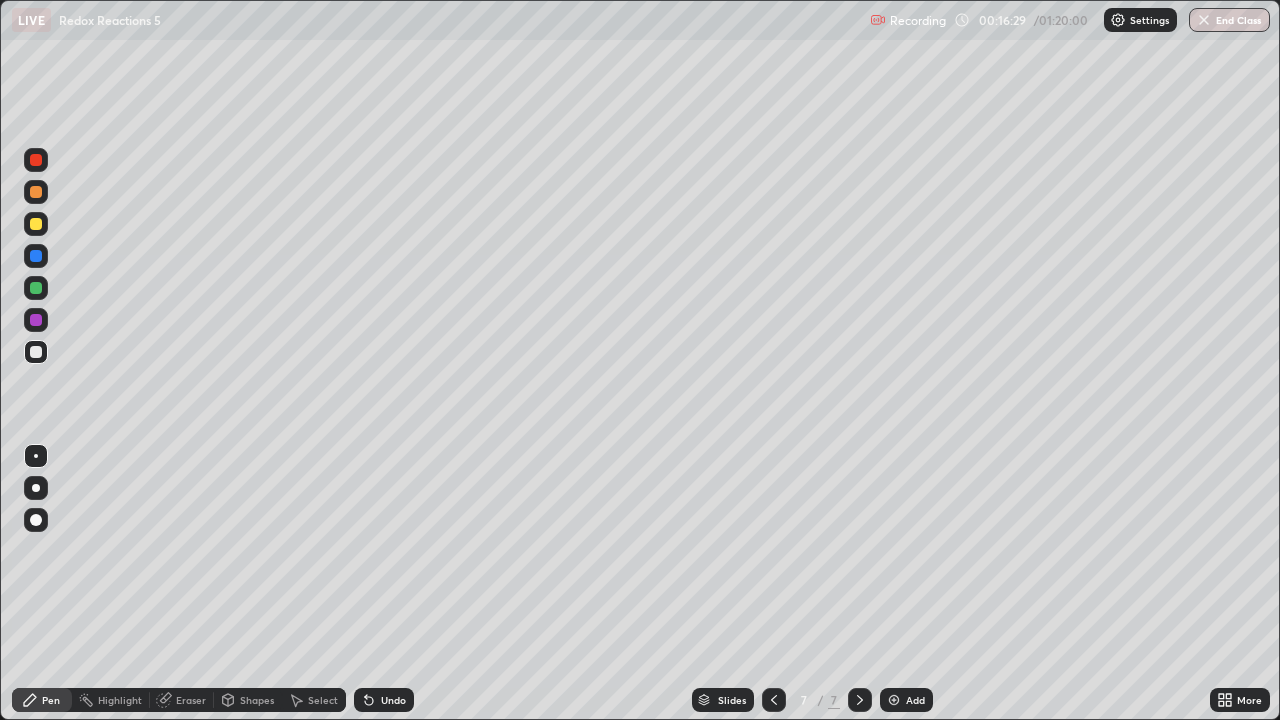 click at bounding box center [36, 352] 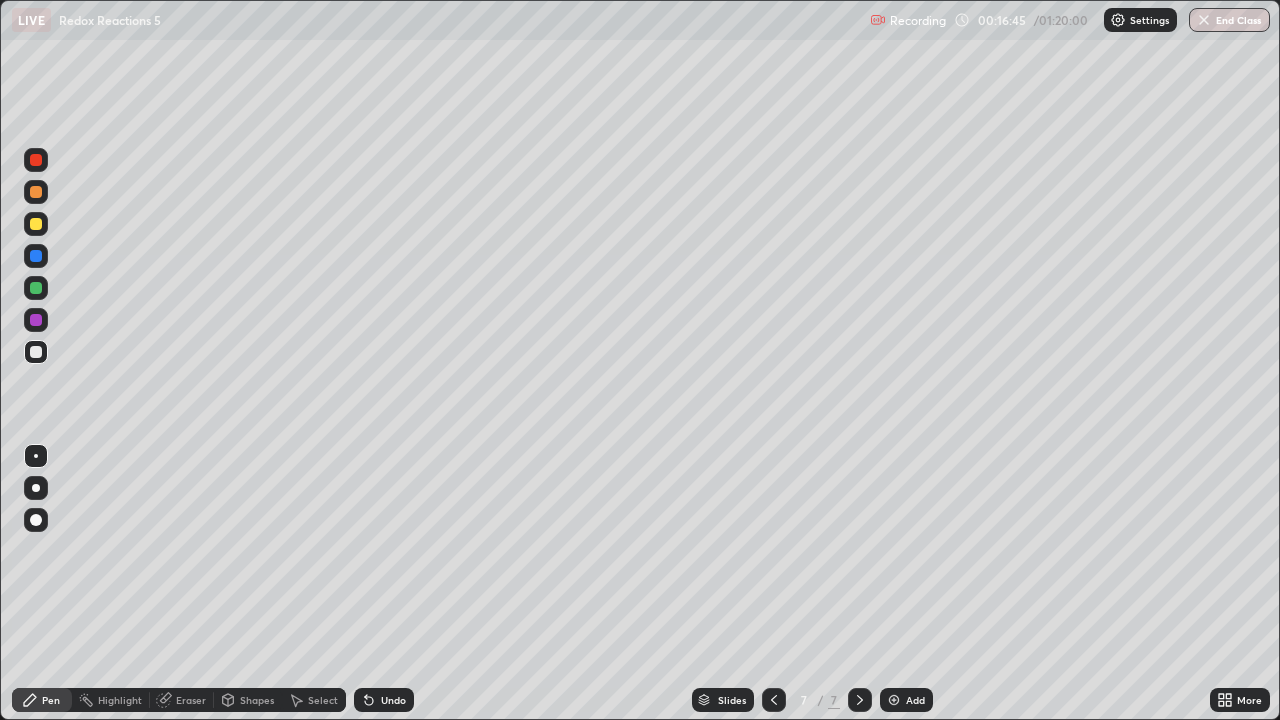 click on "Eraser" at bounding box center [191, 700] 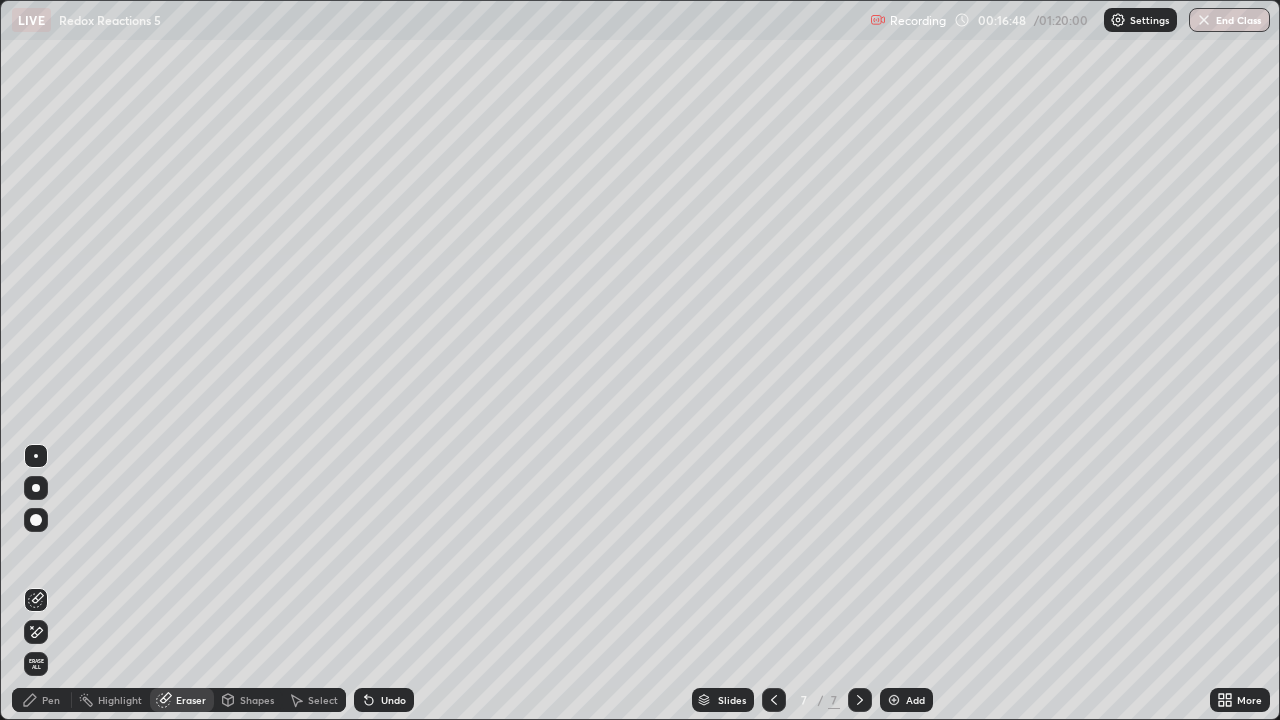 click on "Pen" at bounding box center [42, 700] 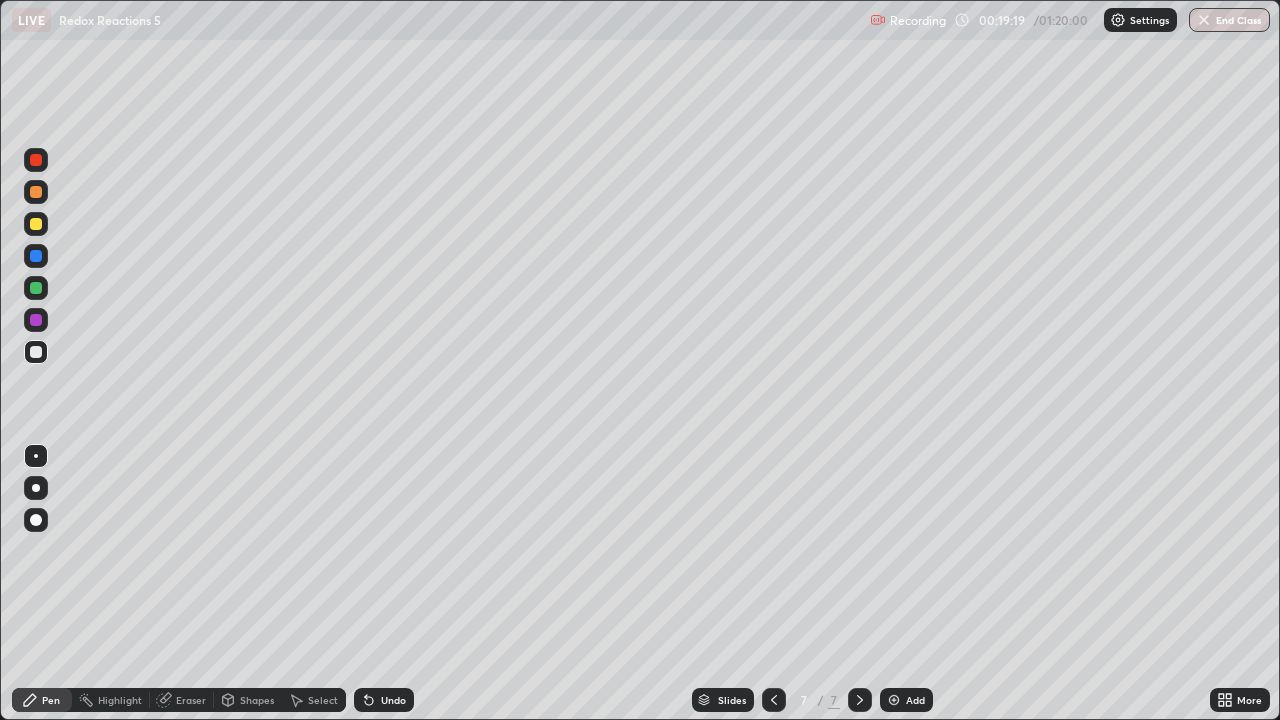 click 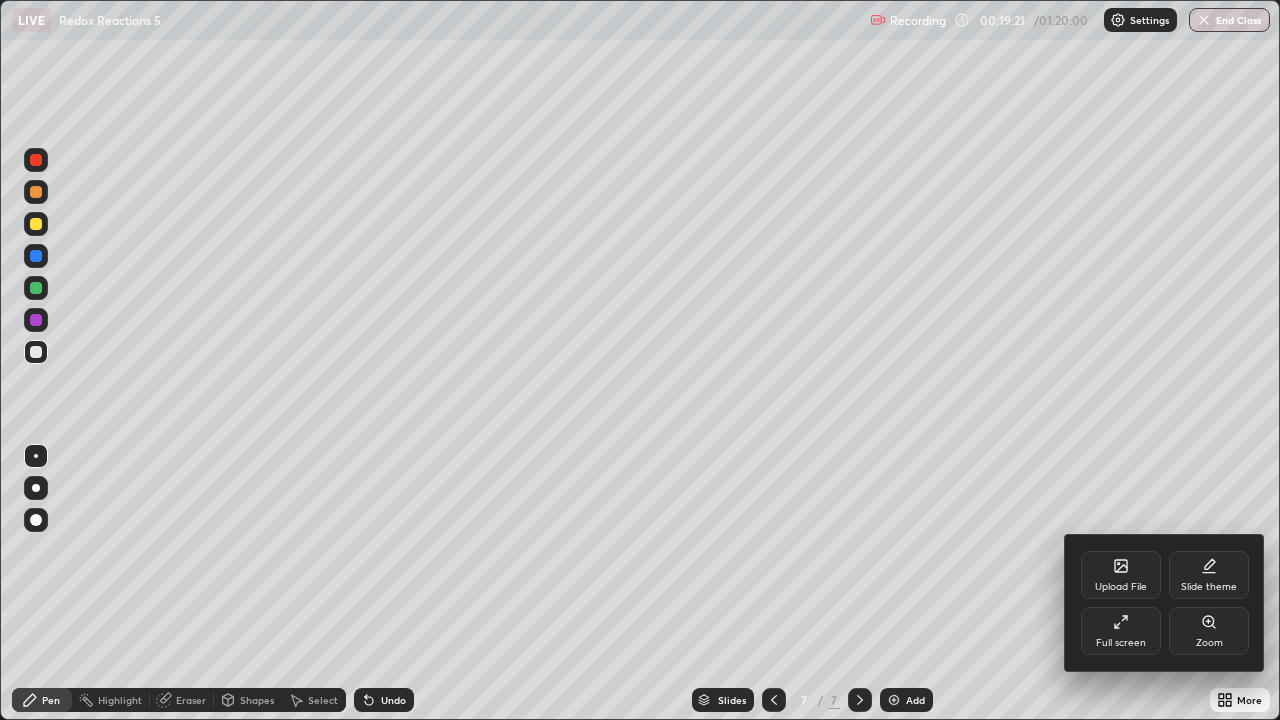 click on "Upload File" at bounding box center [1121, 575] 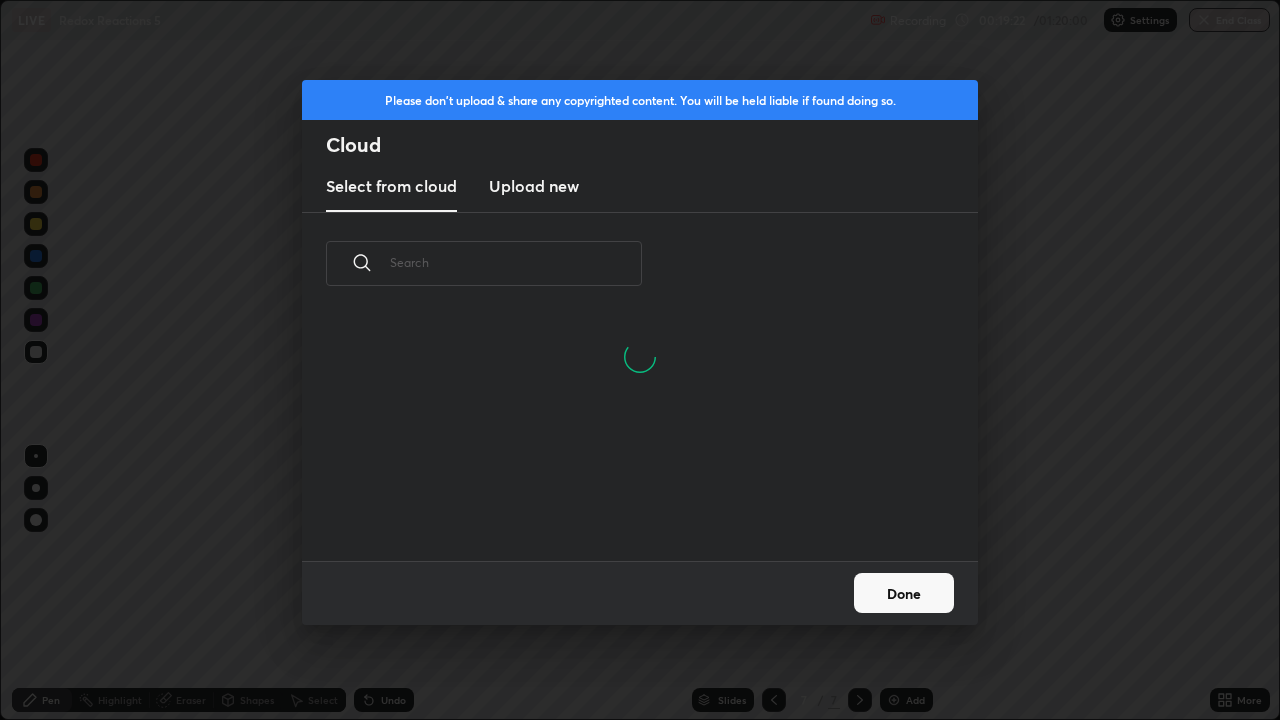 scroll, scrollTop: 7, scrollLeft: 11, axis: both 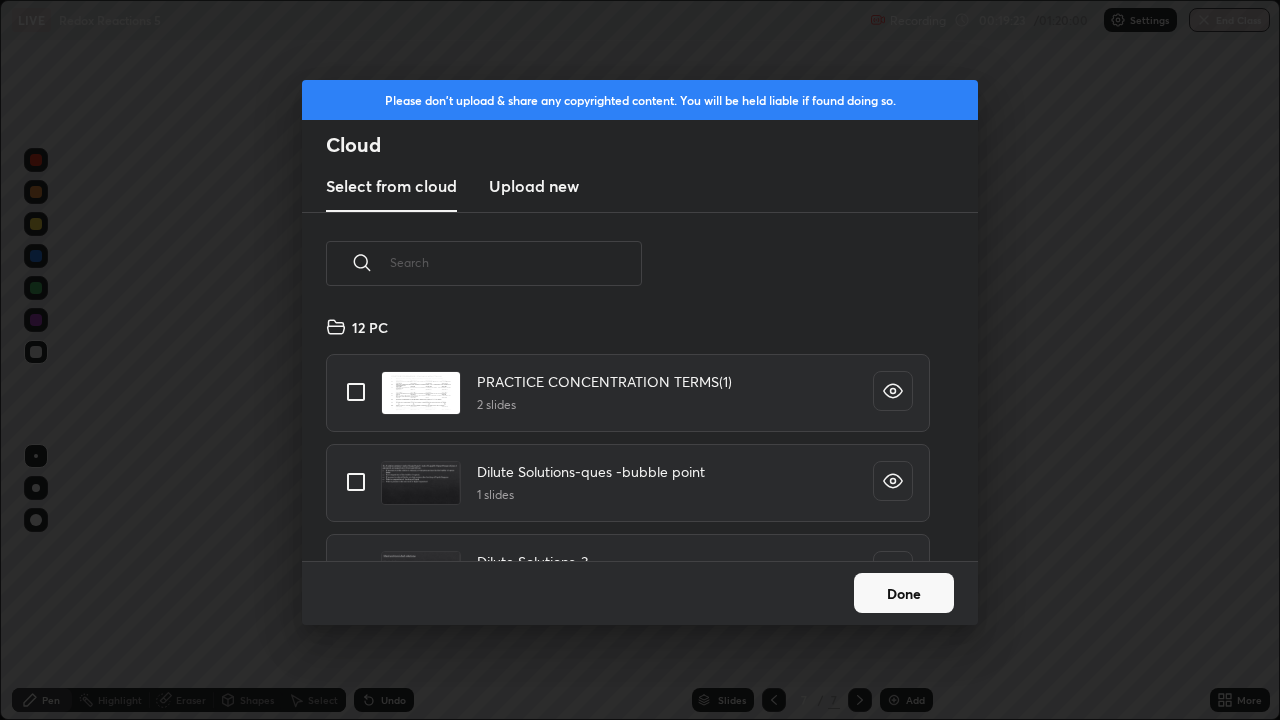 click on "​ 12 PC PRACTICE CONCENTRATION TERMS(1) 2 slides Dilute Solutions-ques -bubble point 1 slides Dilute Solutions-3 11 slides Dilute Solutions-1 23 slides Dilute Solutions-2 23 slides Dilute Solutions-4 30 slides 11 PC Concentration Terms Conversion -4-1-24 1 slides" at bounding box center [640, 387] 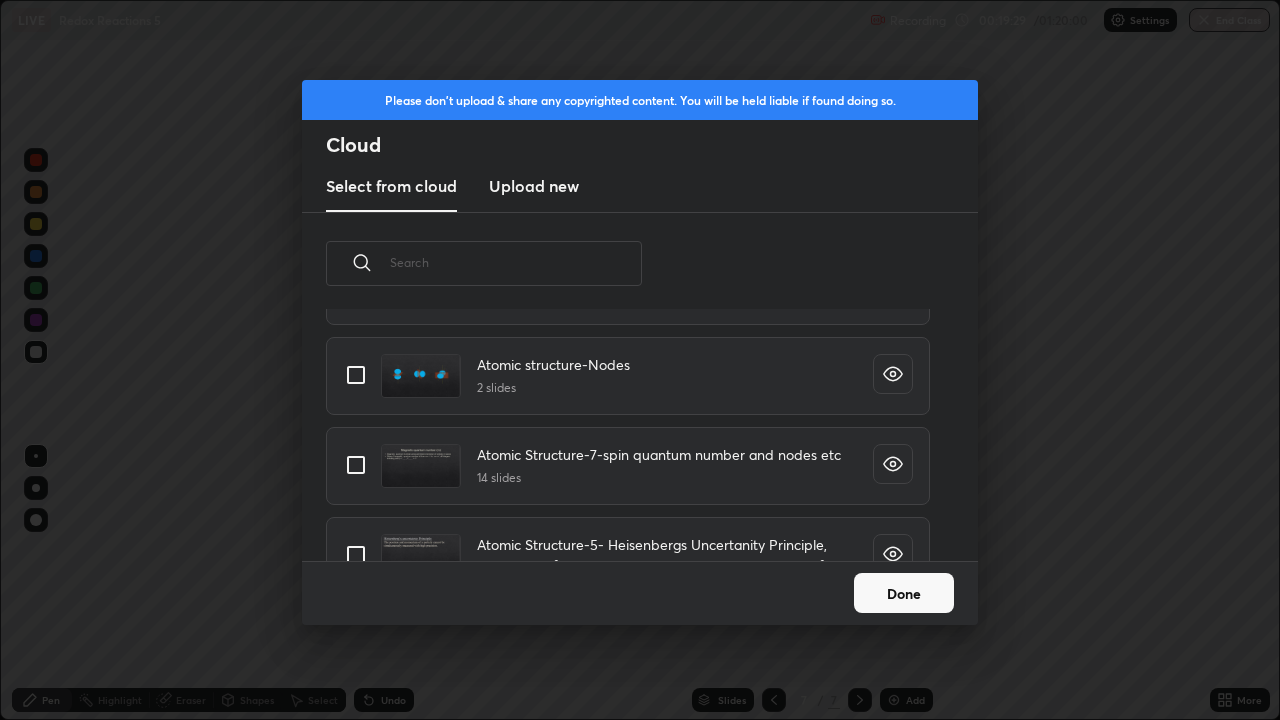 scroll, scrollTop: 1196, scrollLeft: 0, axis: vertical 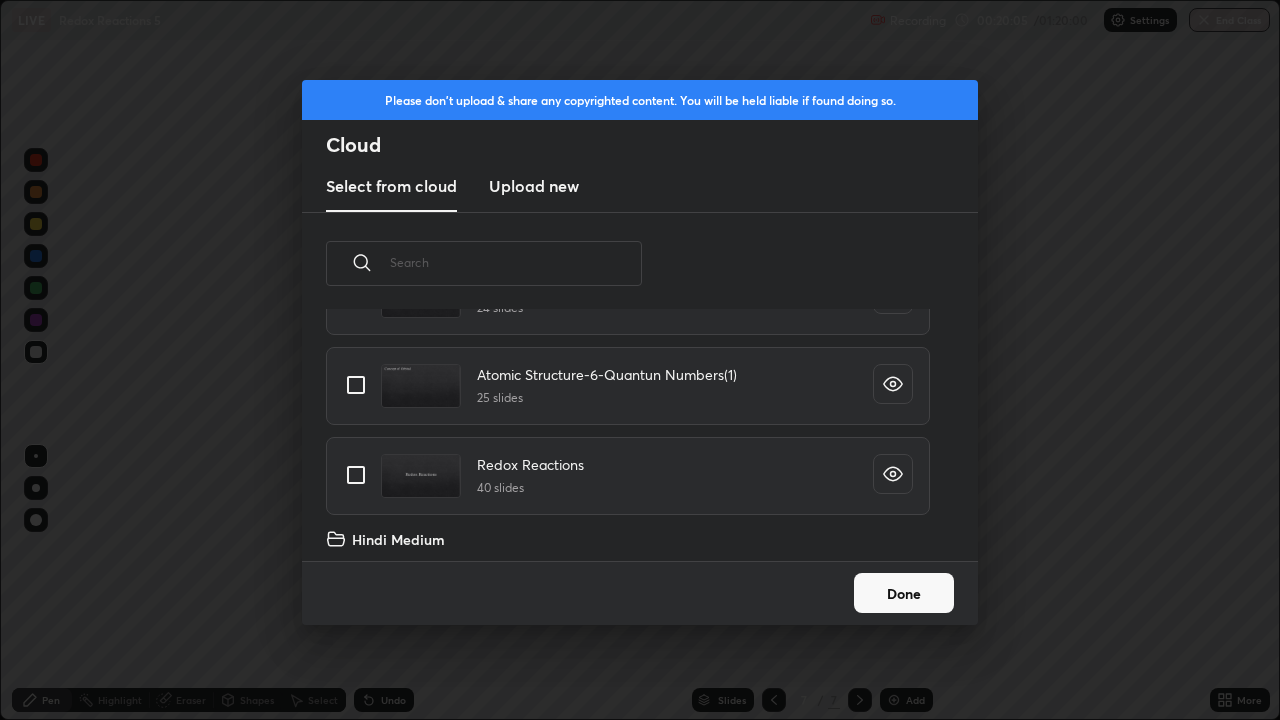 click at bounding box center (356, 475) 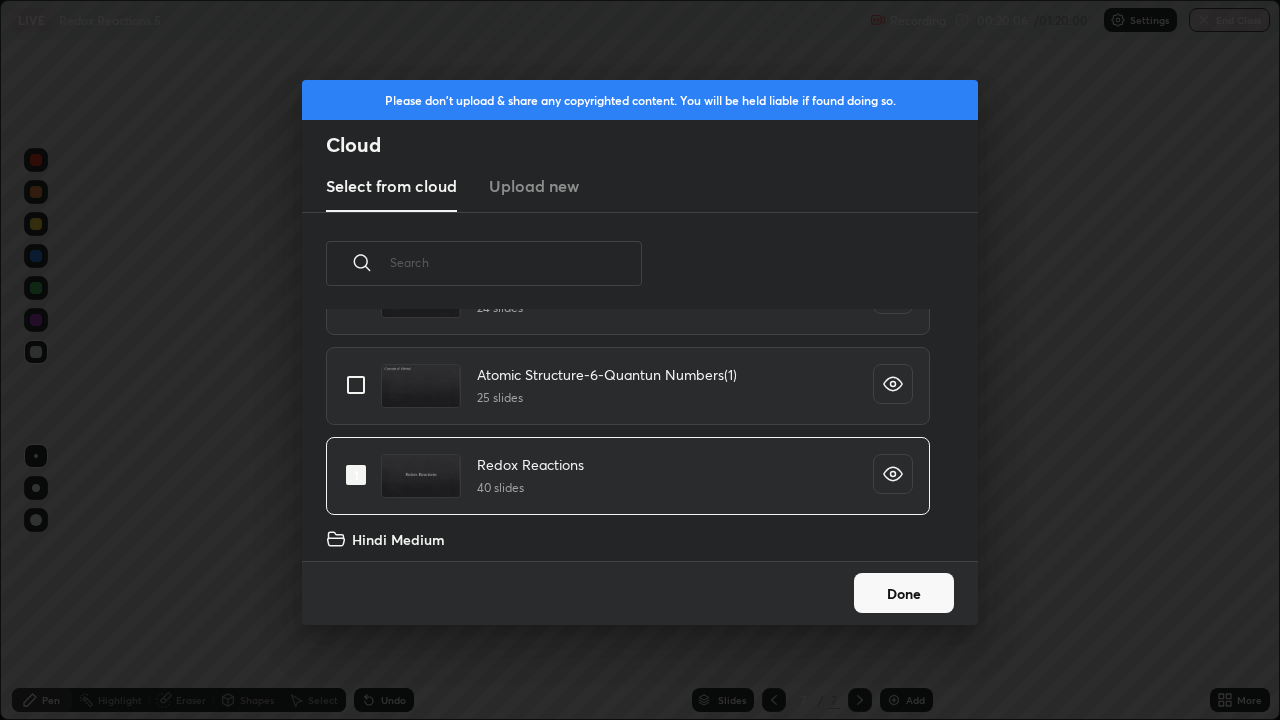 click on "Done" at bounding box center (904, 593) 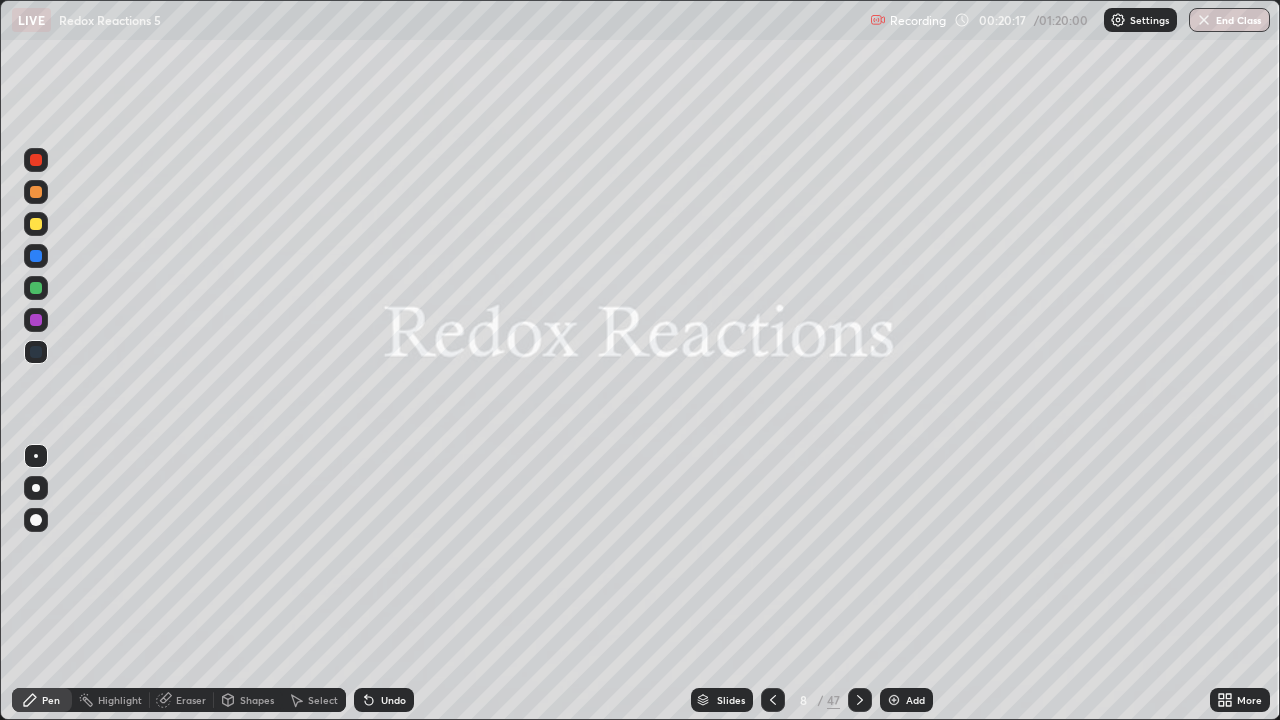 click on "Slides" at bounding box center [722, 700] 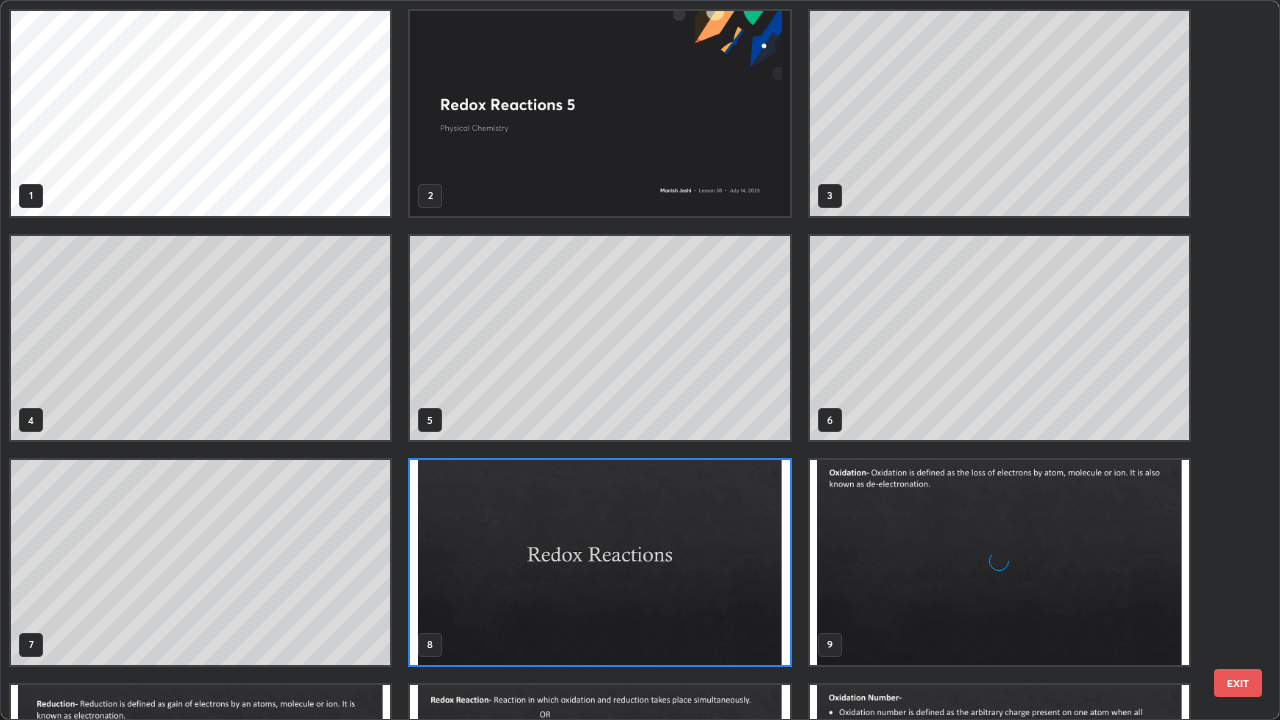 scroll, scrollTop: 7, scrollLeft: 11, axis: both 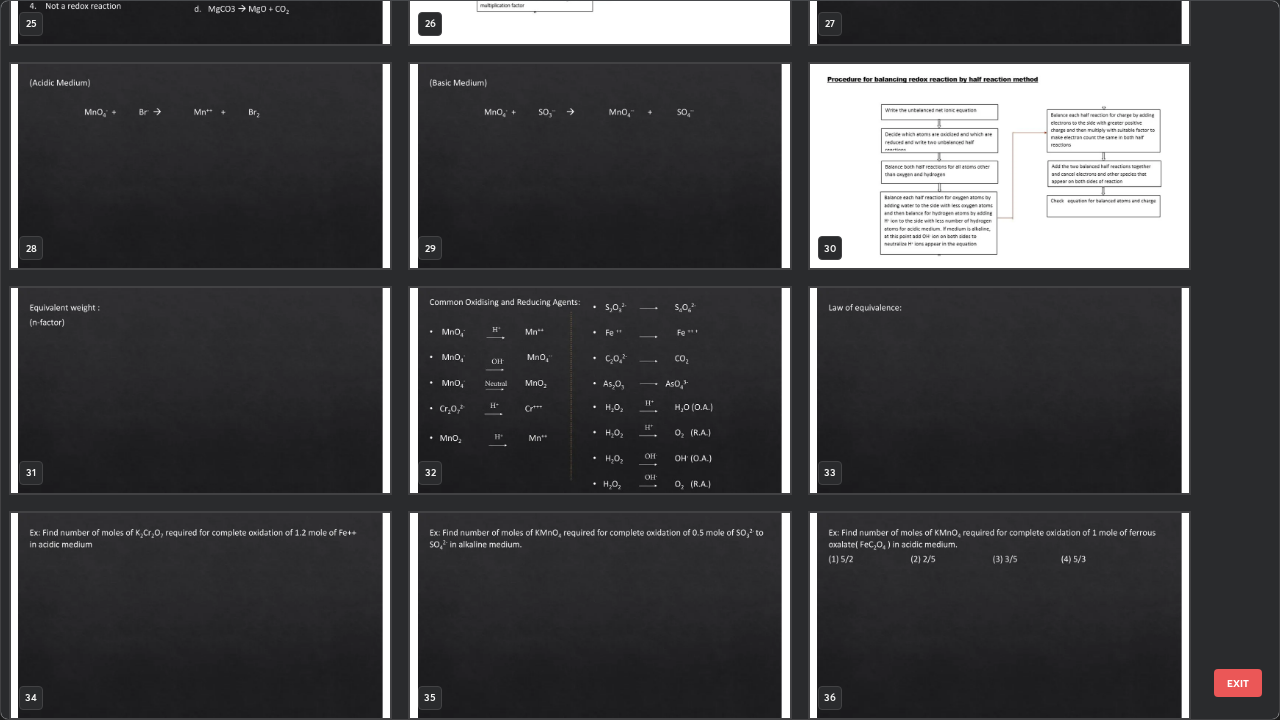 click at bounding box center [599, 390] 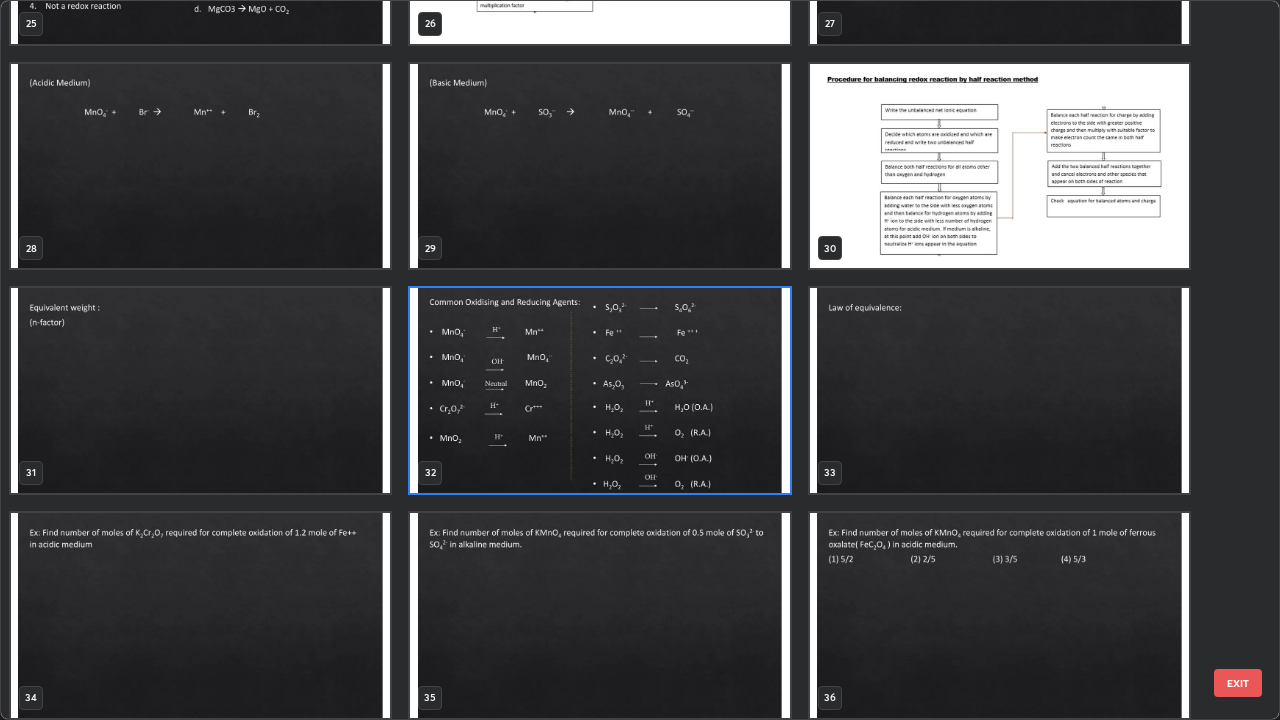 click at bounding box center [599, 390] 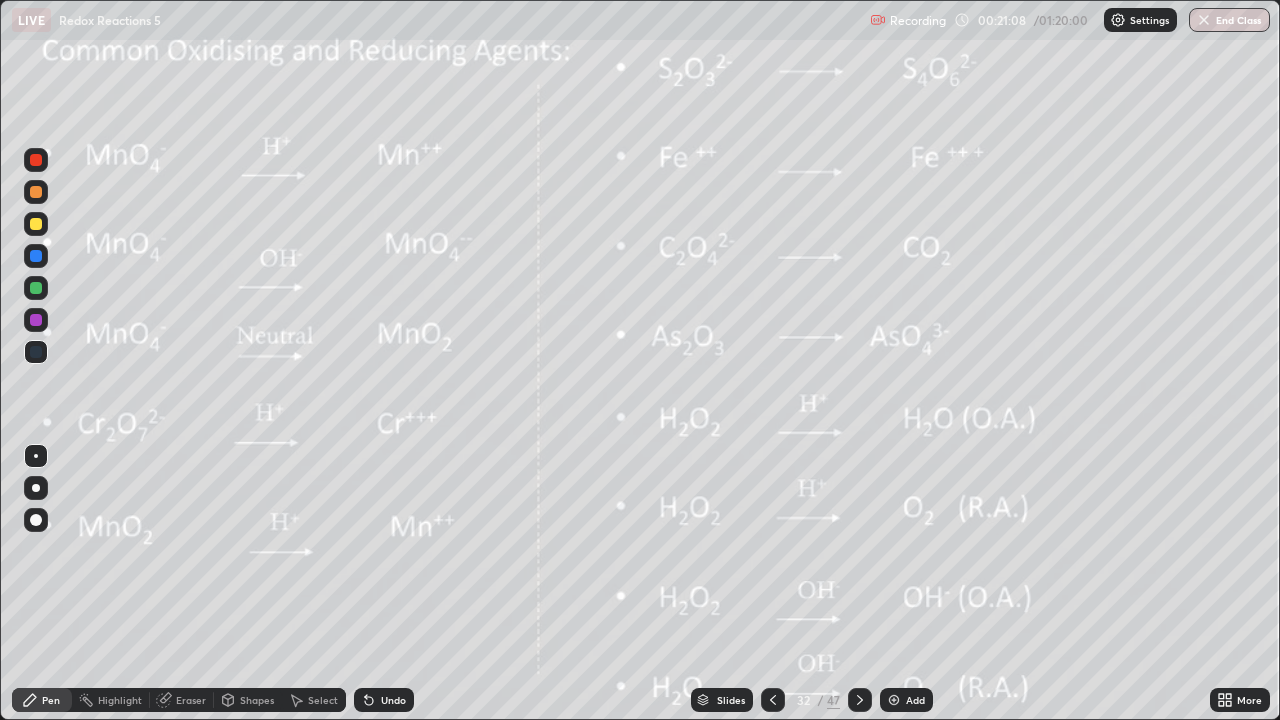 click 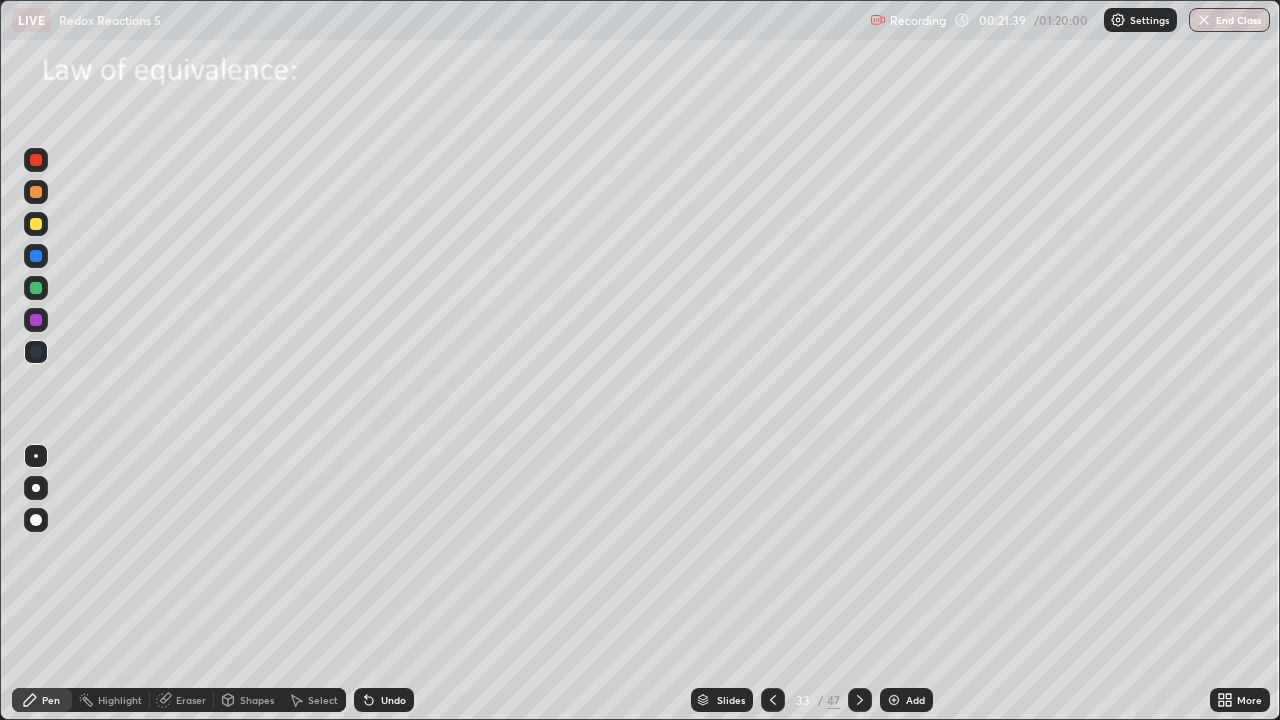 click at bounding box center [36, 224] 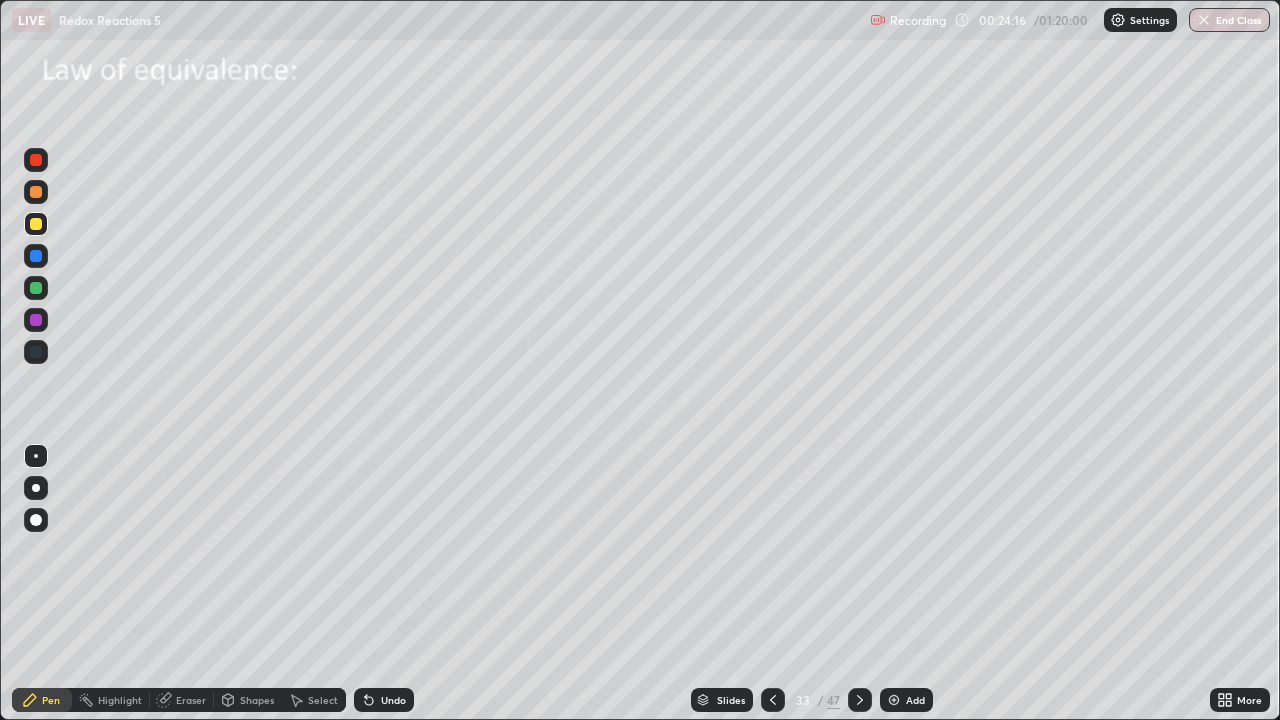 click on "Eraser" at bounding box center [191, 700] 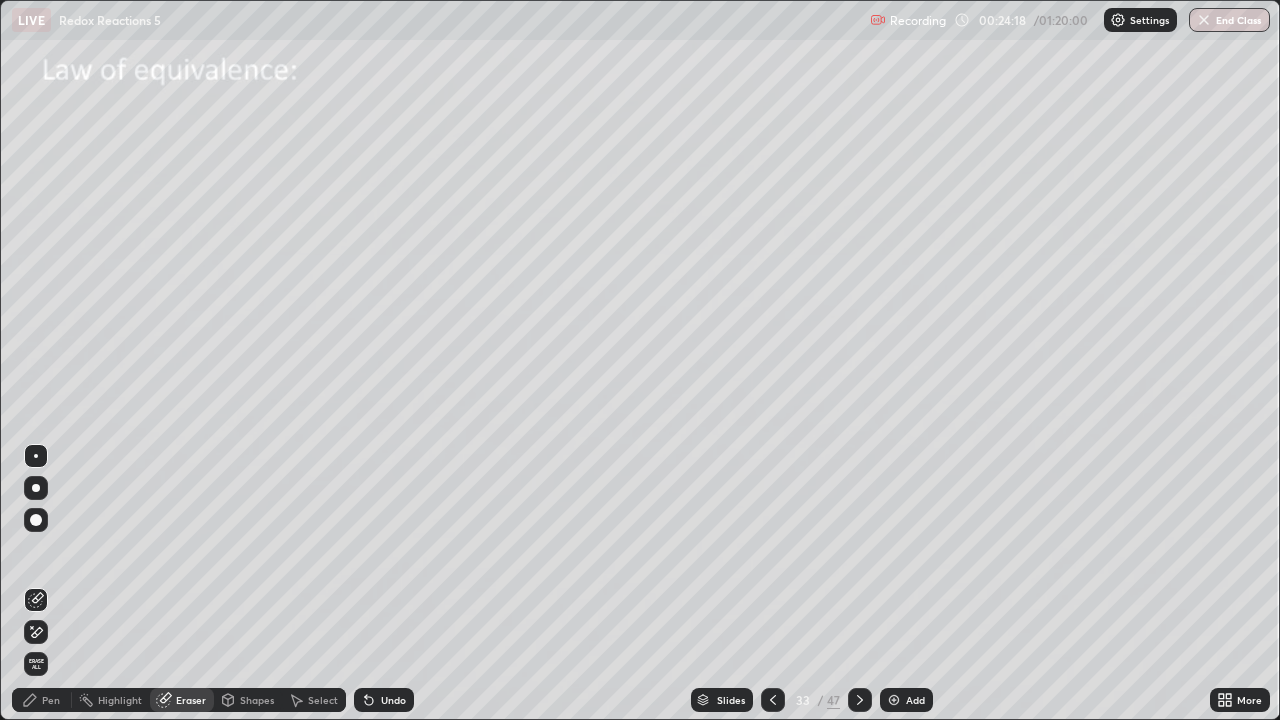 click on "Pen" at bounding box center [42, 700] 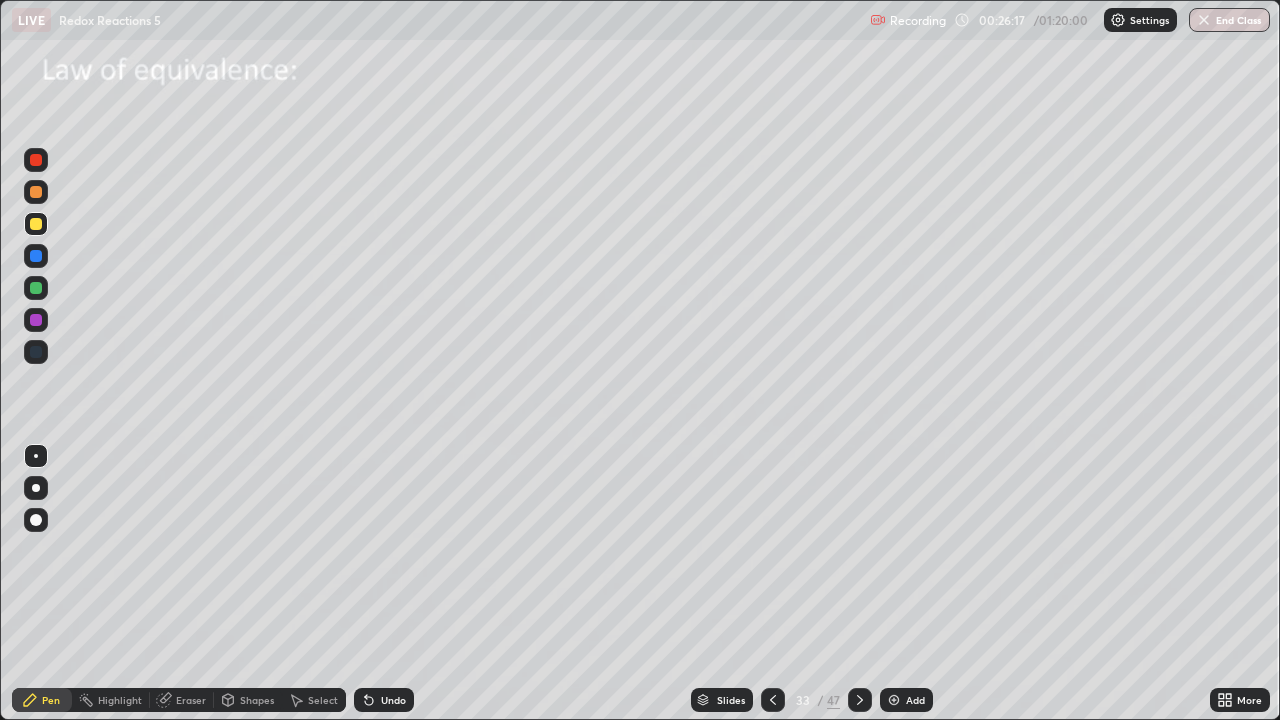 click at bounding box center (894, 700) 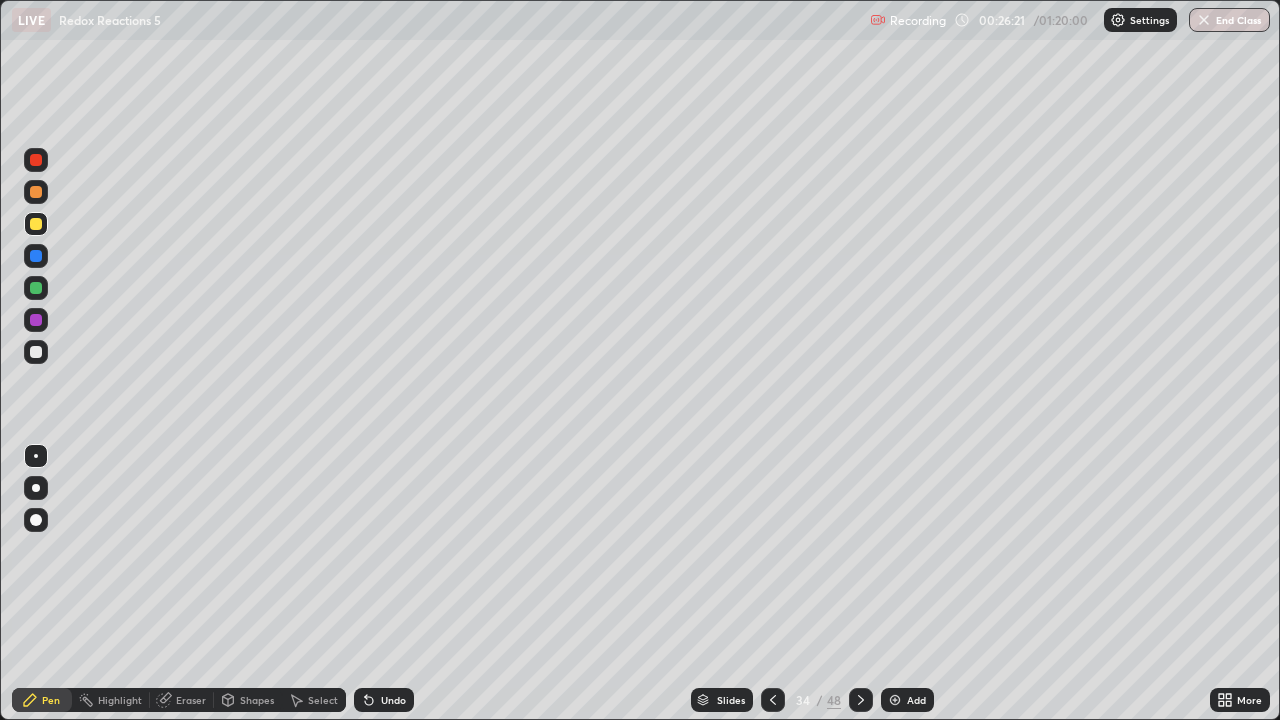 click at bounding box center (36, 352) 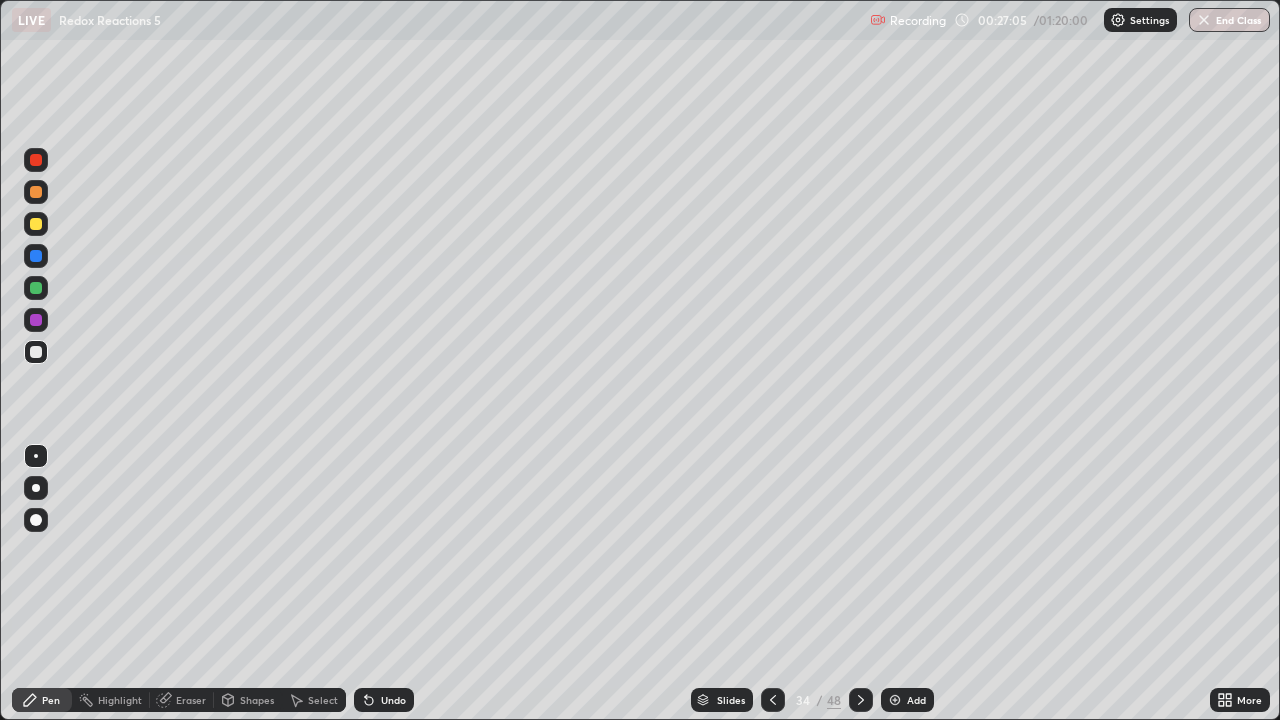 click on "Undo" at bounding box center (384, 700) 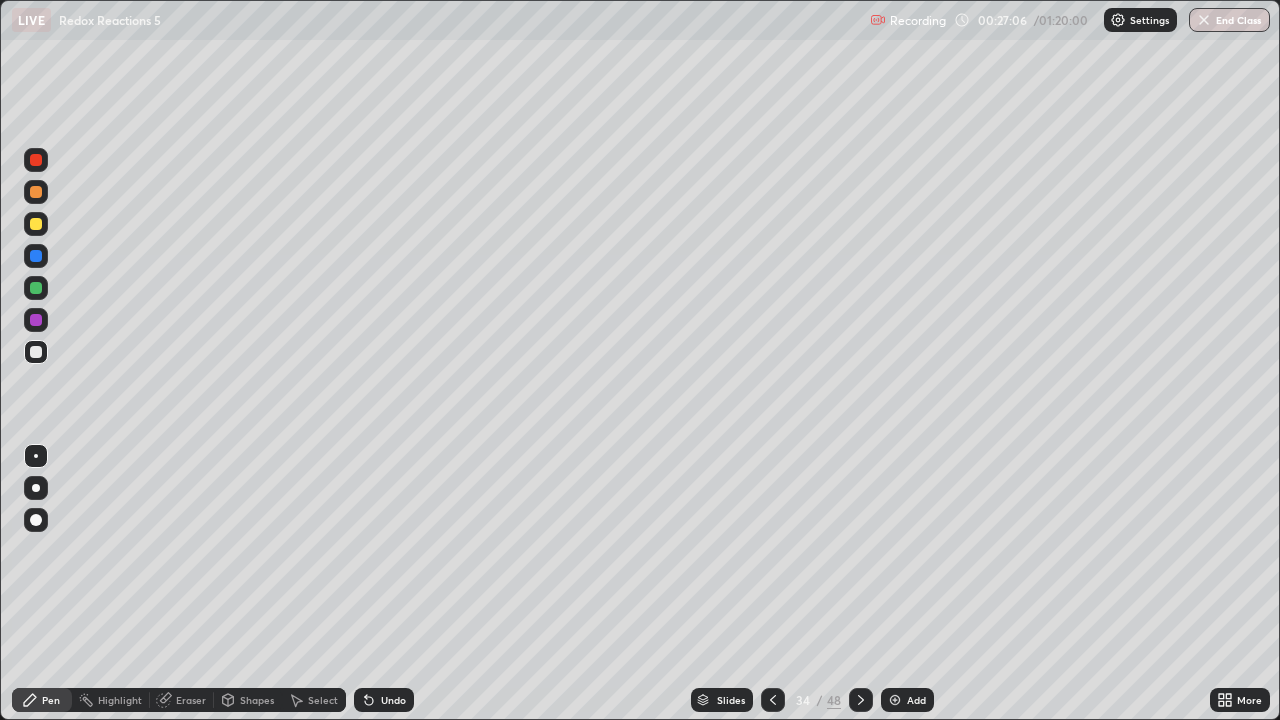 click on "Undo" at bounding box center [384, 700] 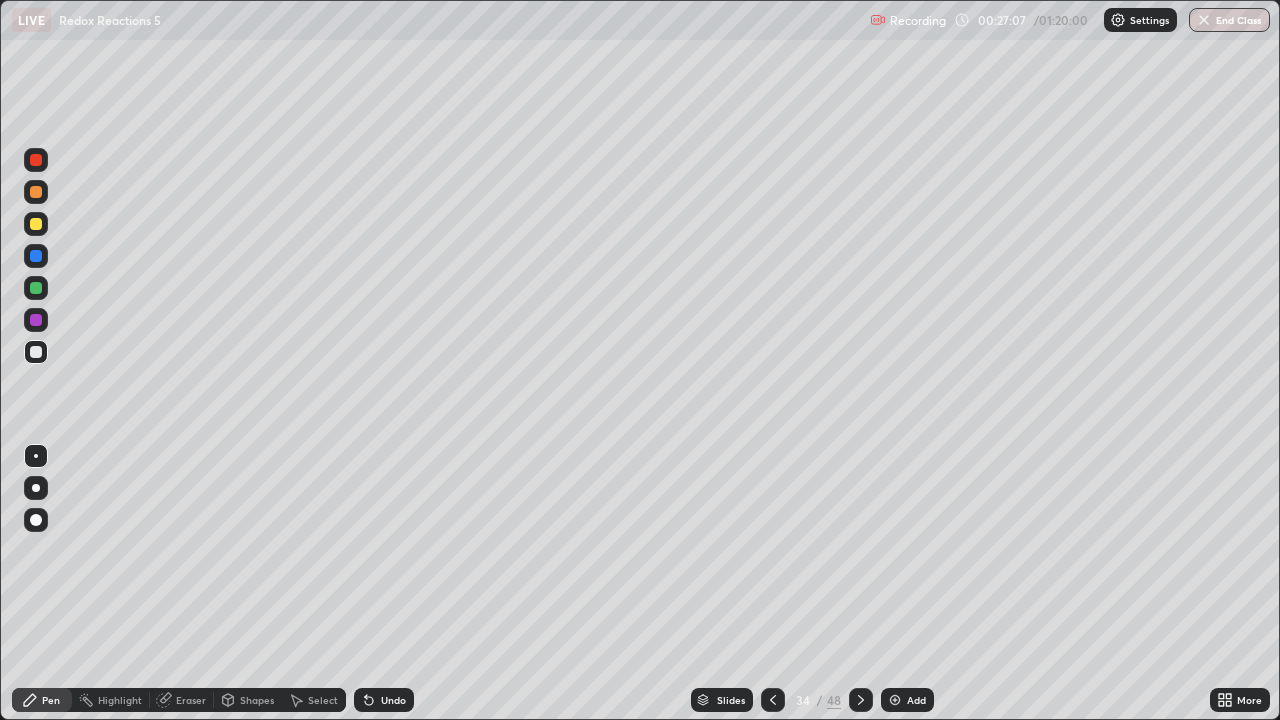 click on "Undo" at bounding box center (384, 700) 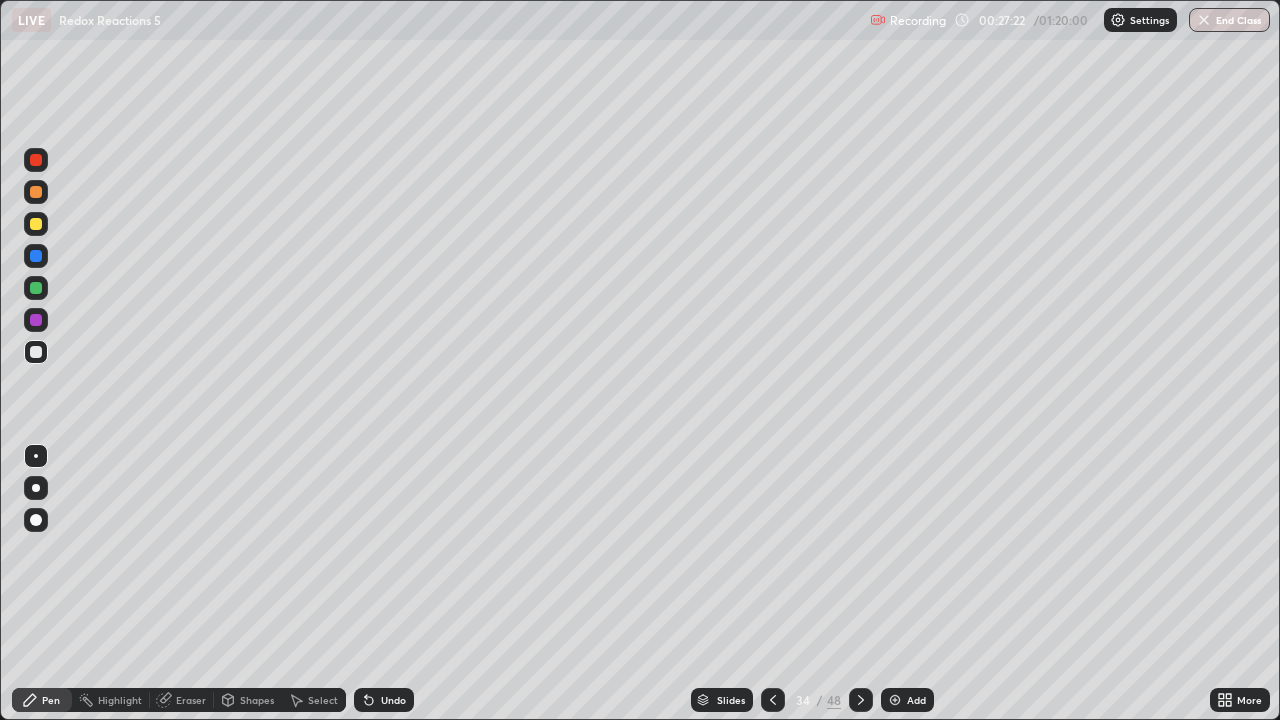 click on "Select" at bounding box center (314, 700) 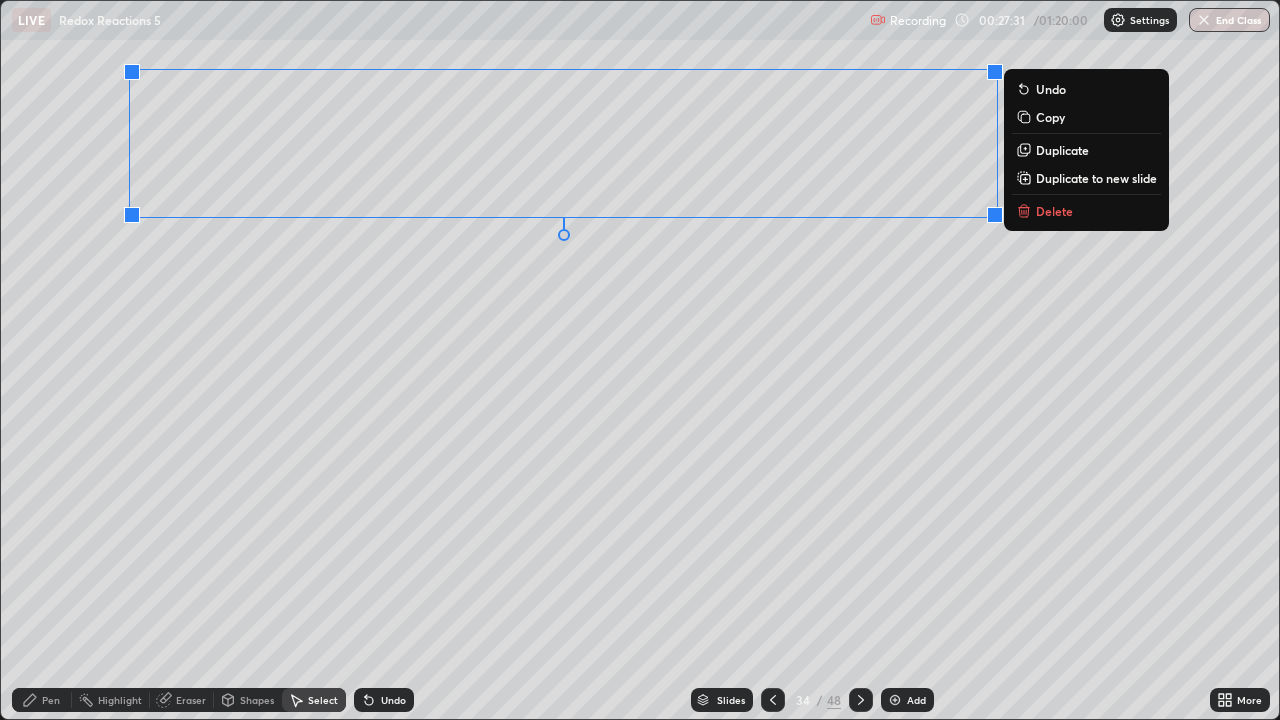 click on "0 ° Undo Copy Duplicate Duplicate to new slide Delete" at bounding box center [640, 360] 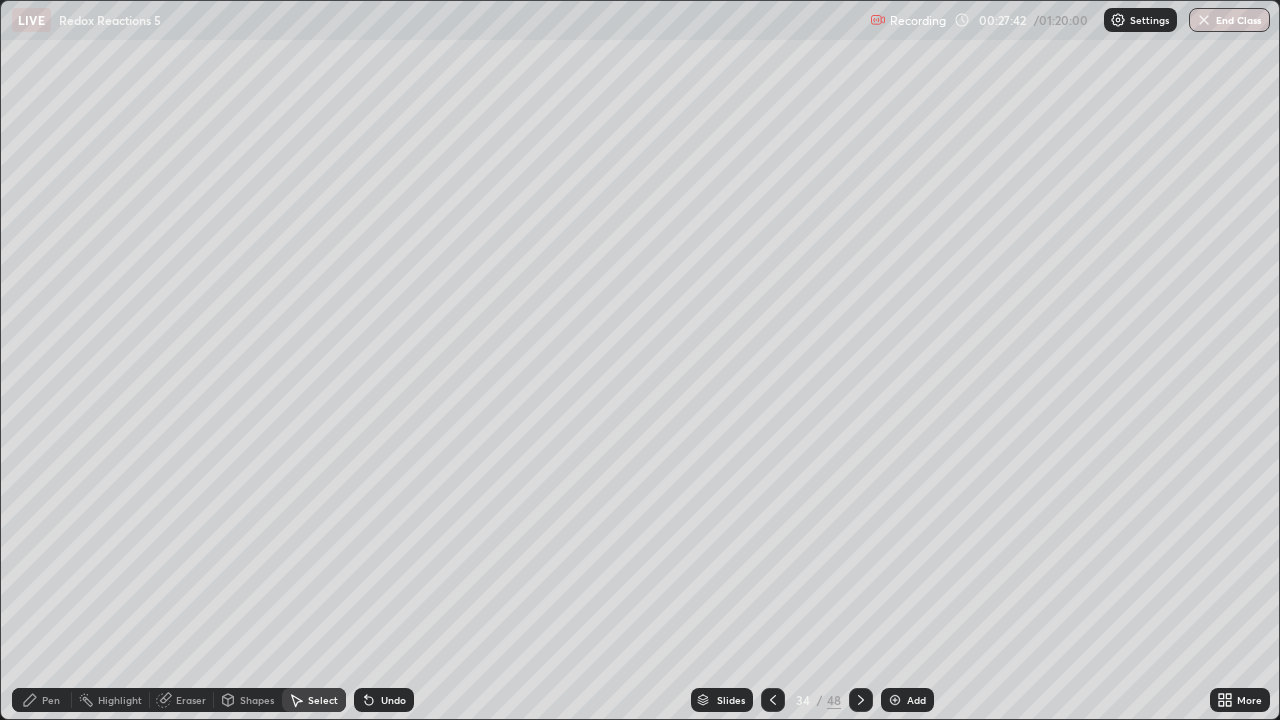 click on "Pen" at bounding box center (51, 700) 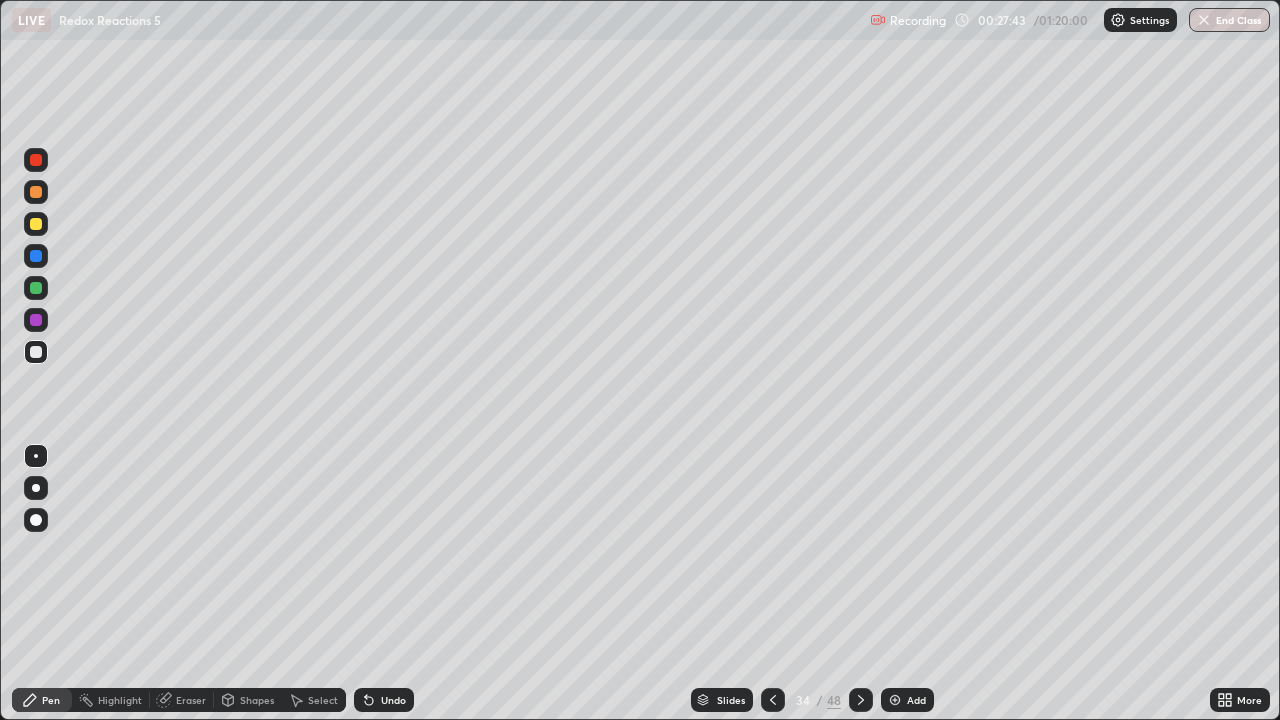 click at bounding box center (36, 224) 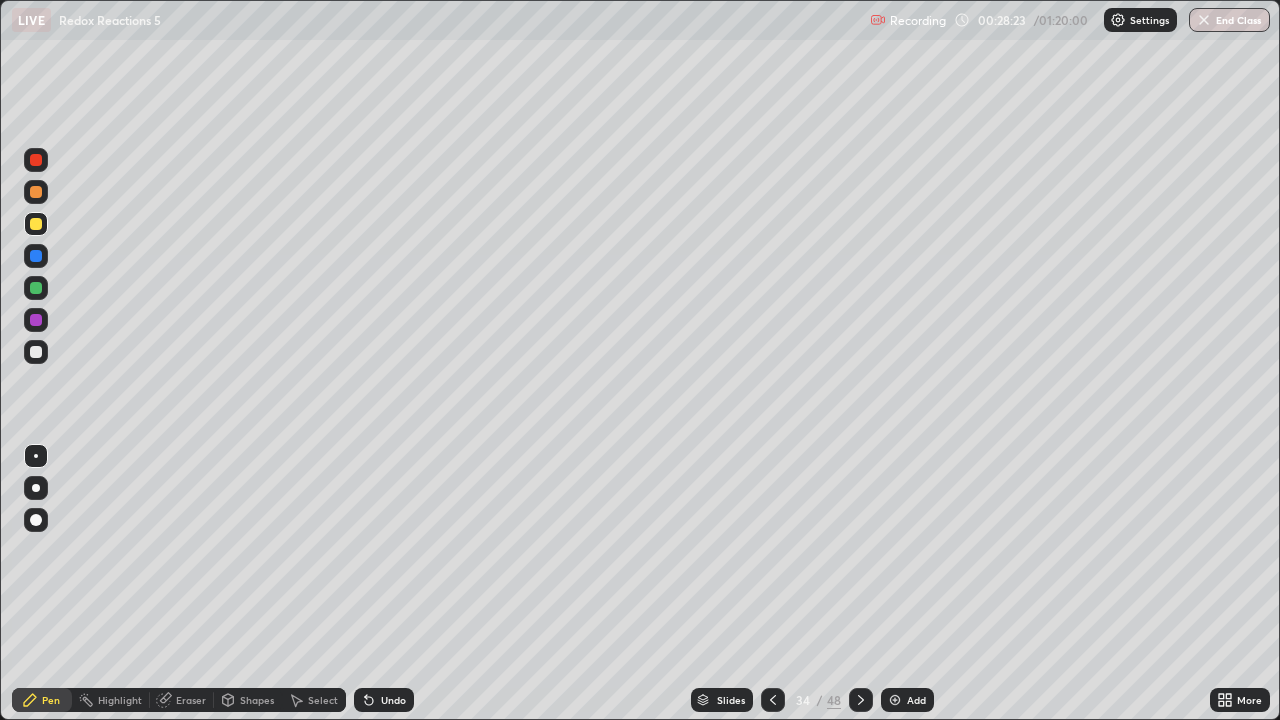 click 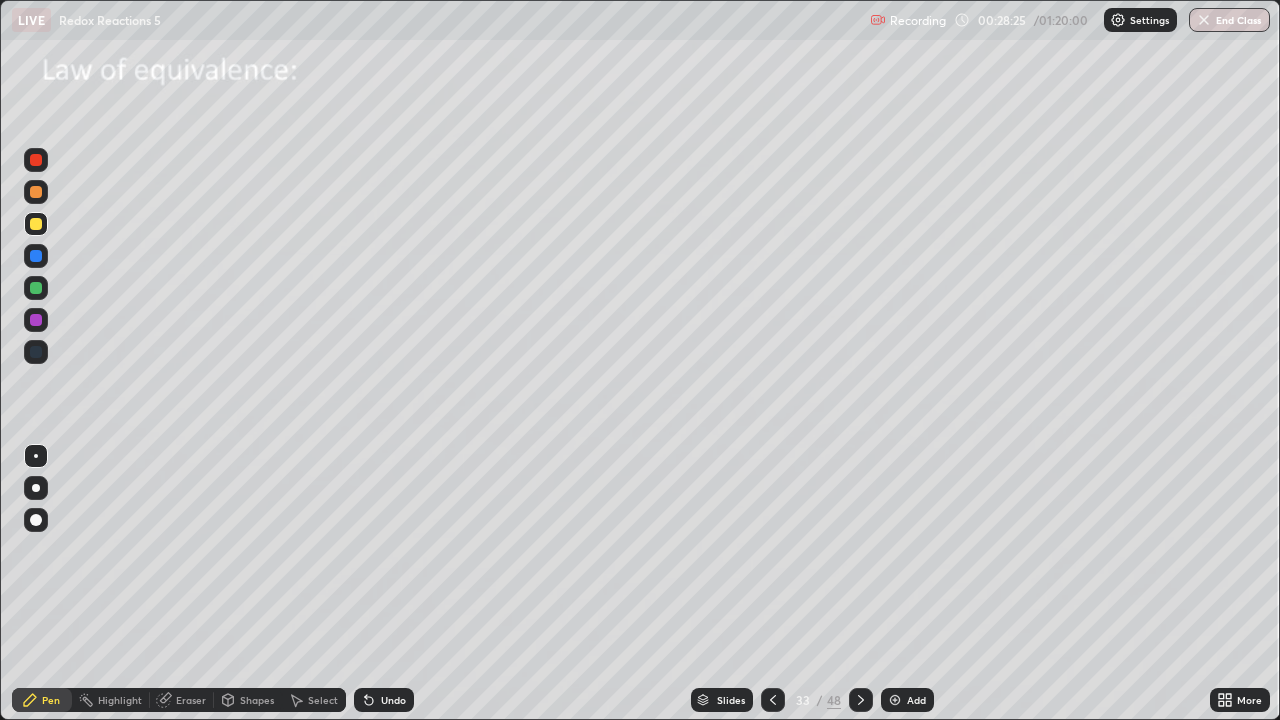 click 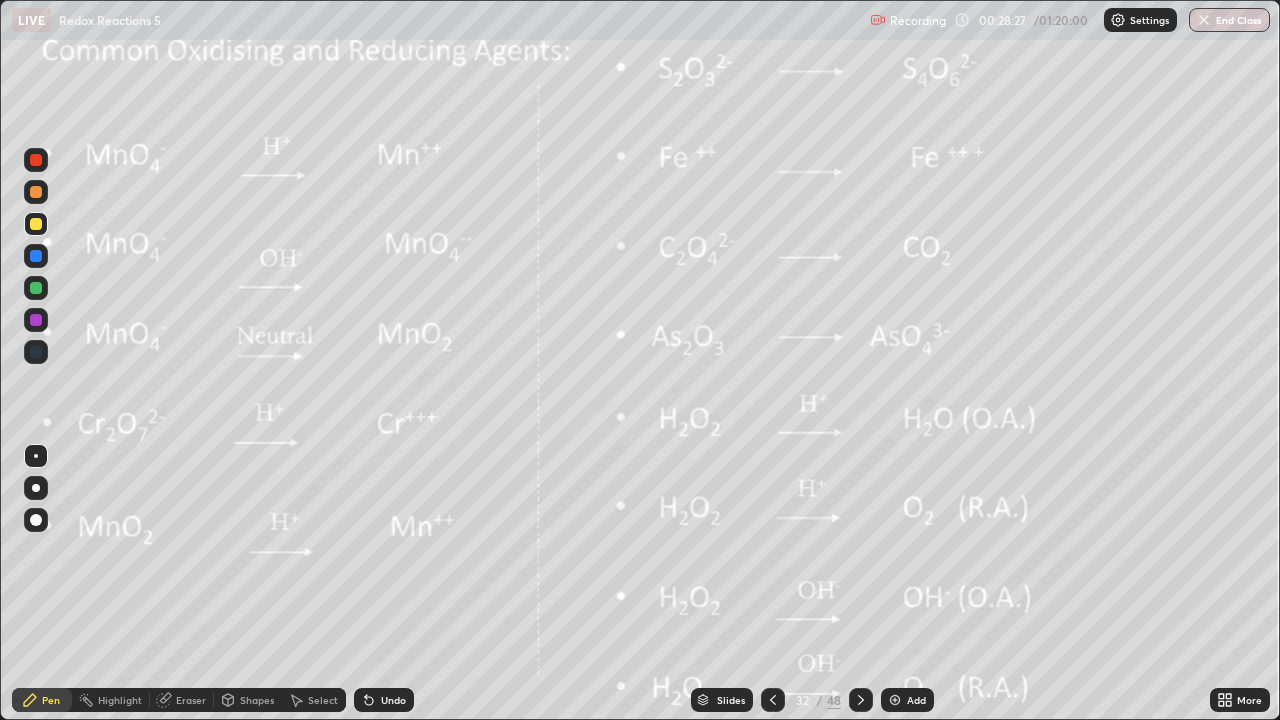 click 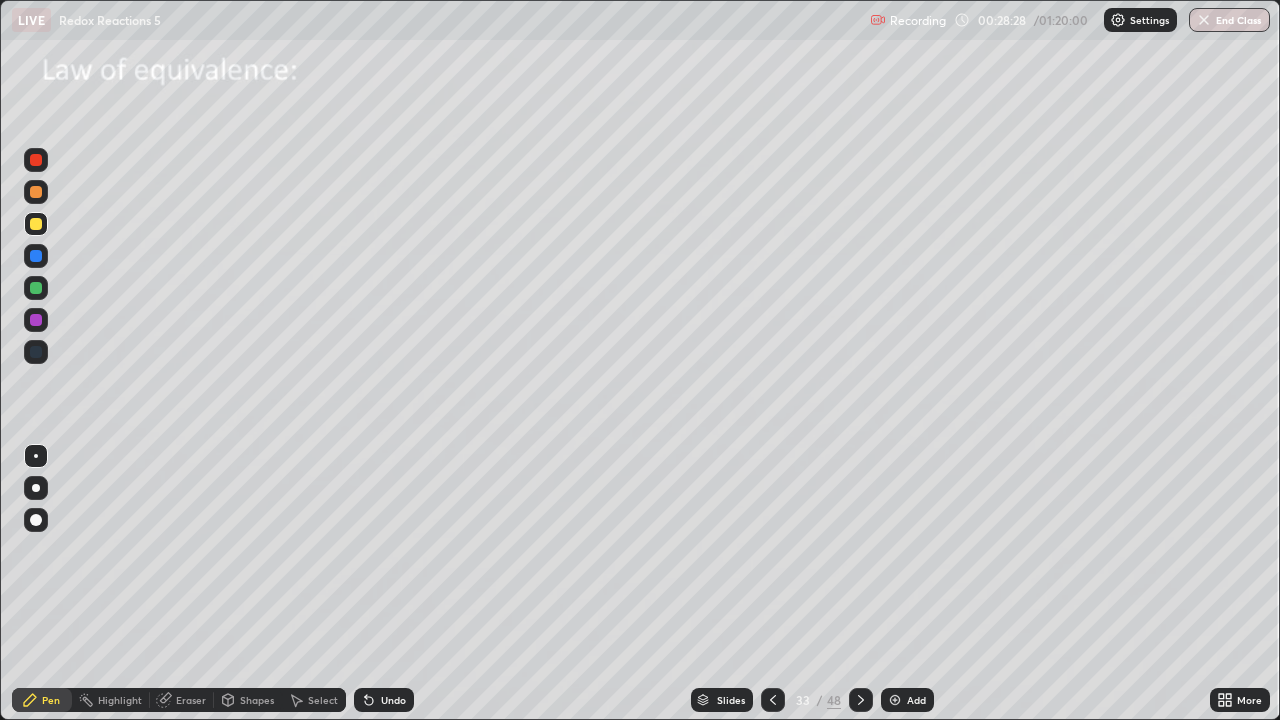click 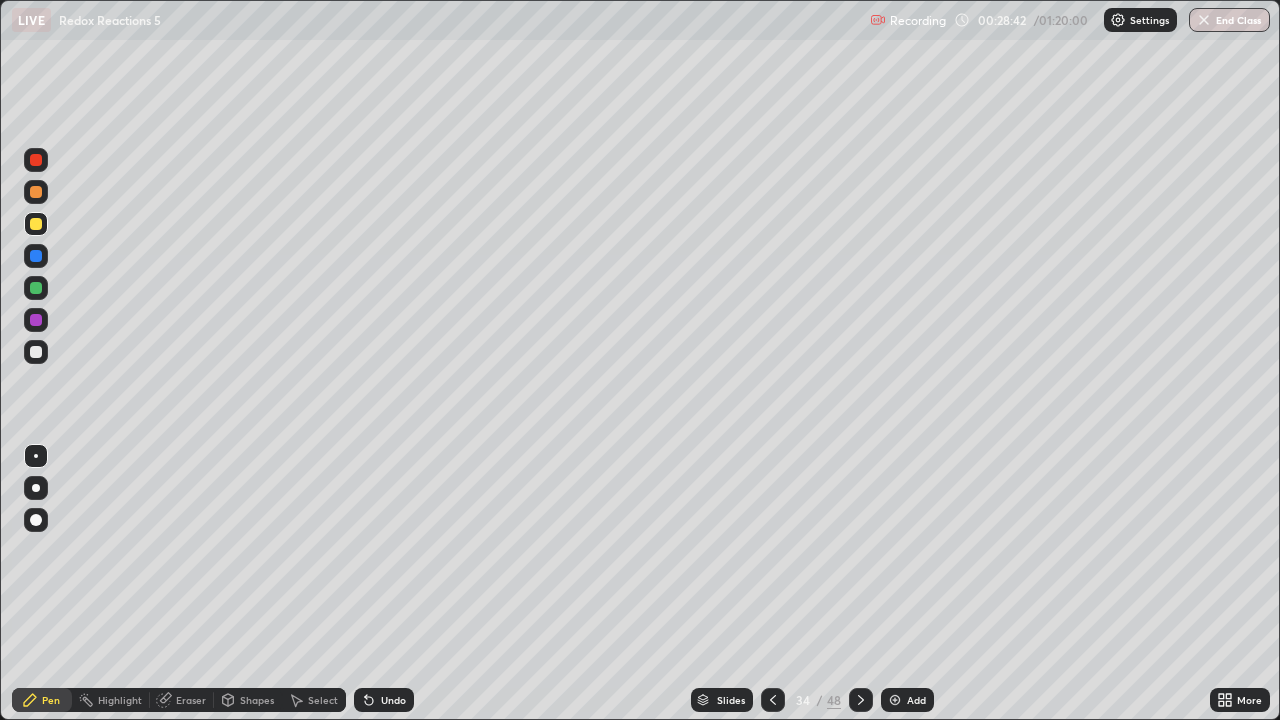 click at bounding box center (36, 352) 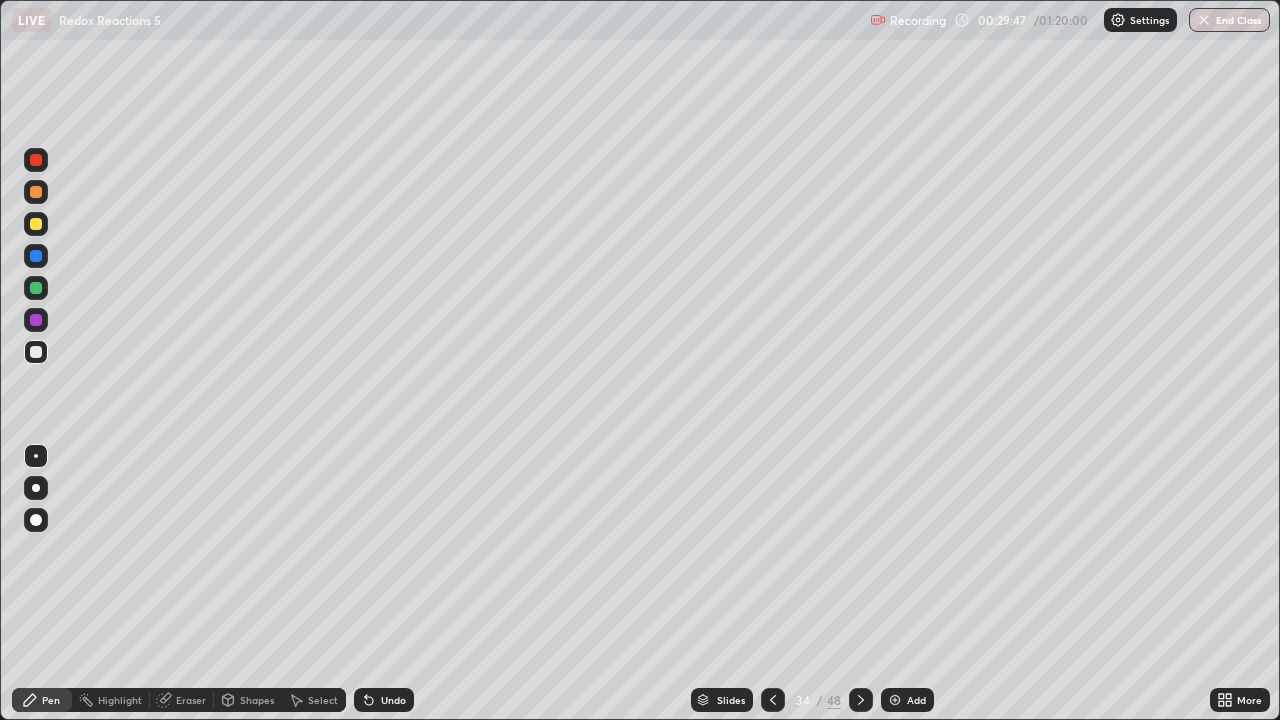 click at bounding box center [36, 288] 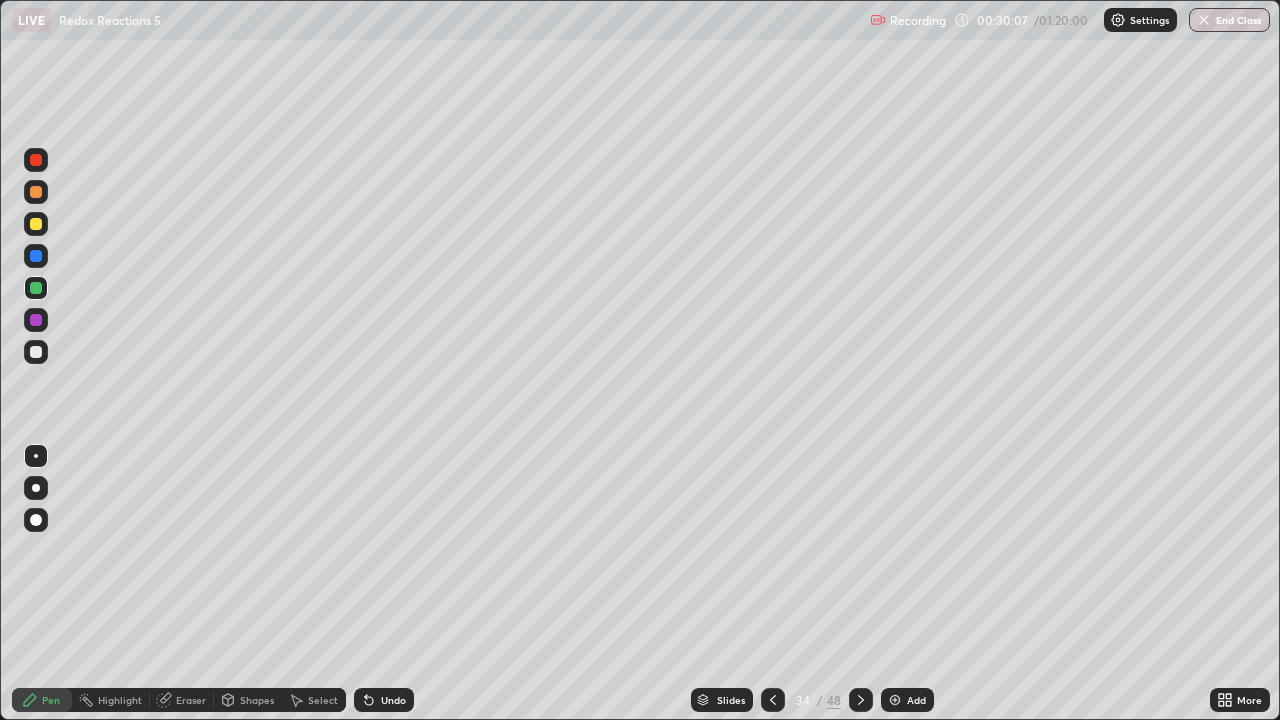 click at bounding box center [36, 224] 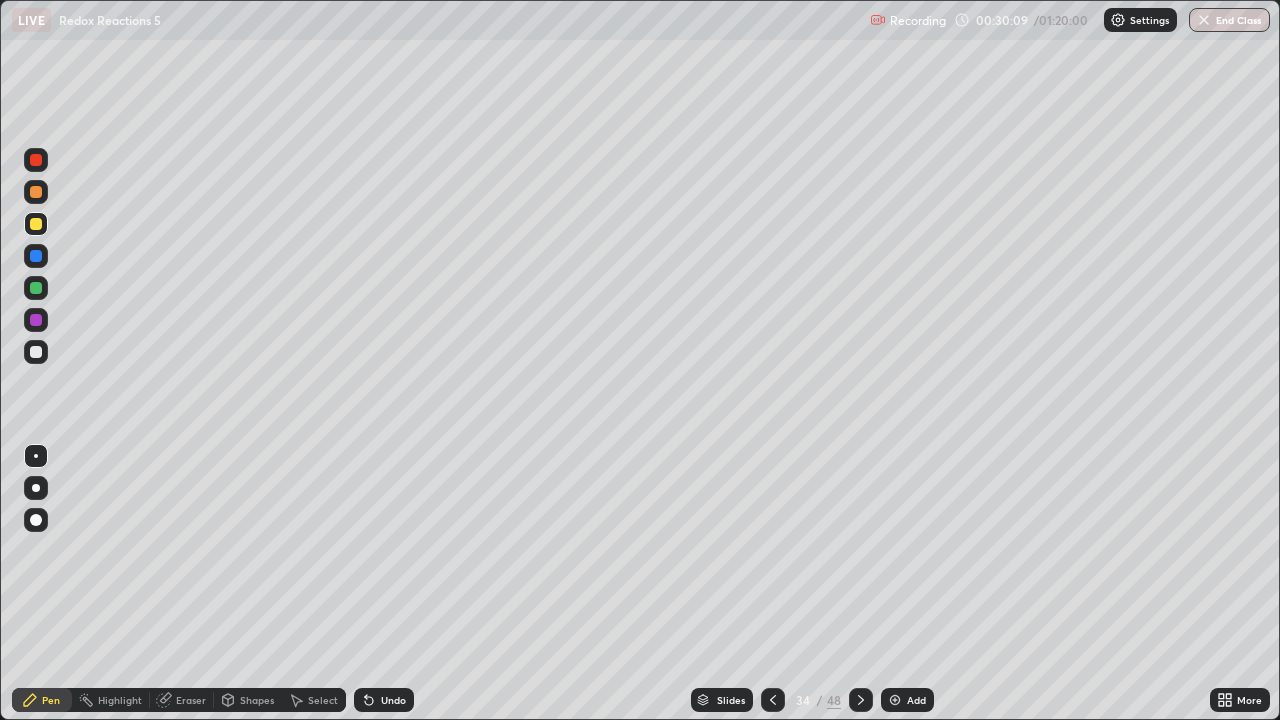 click at bounding box center [36, 192] 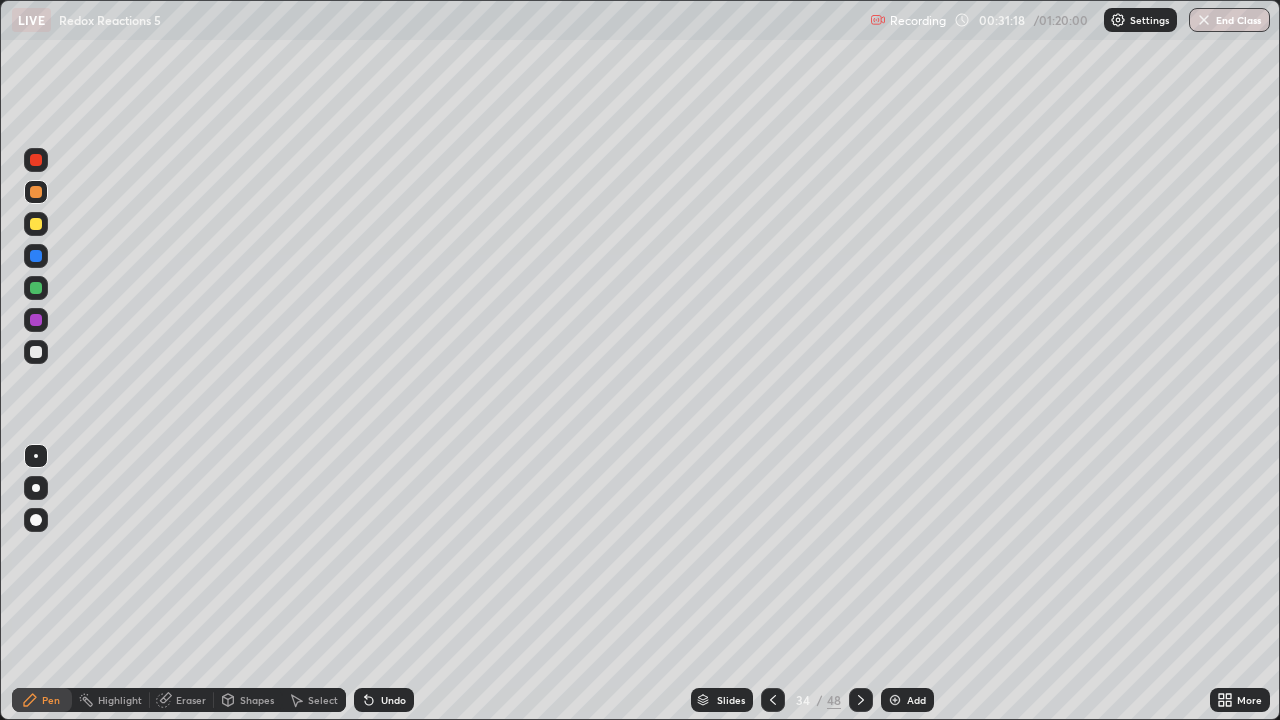 click at bounding box center [36, 352] 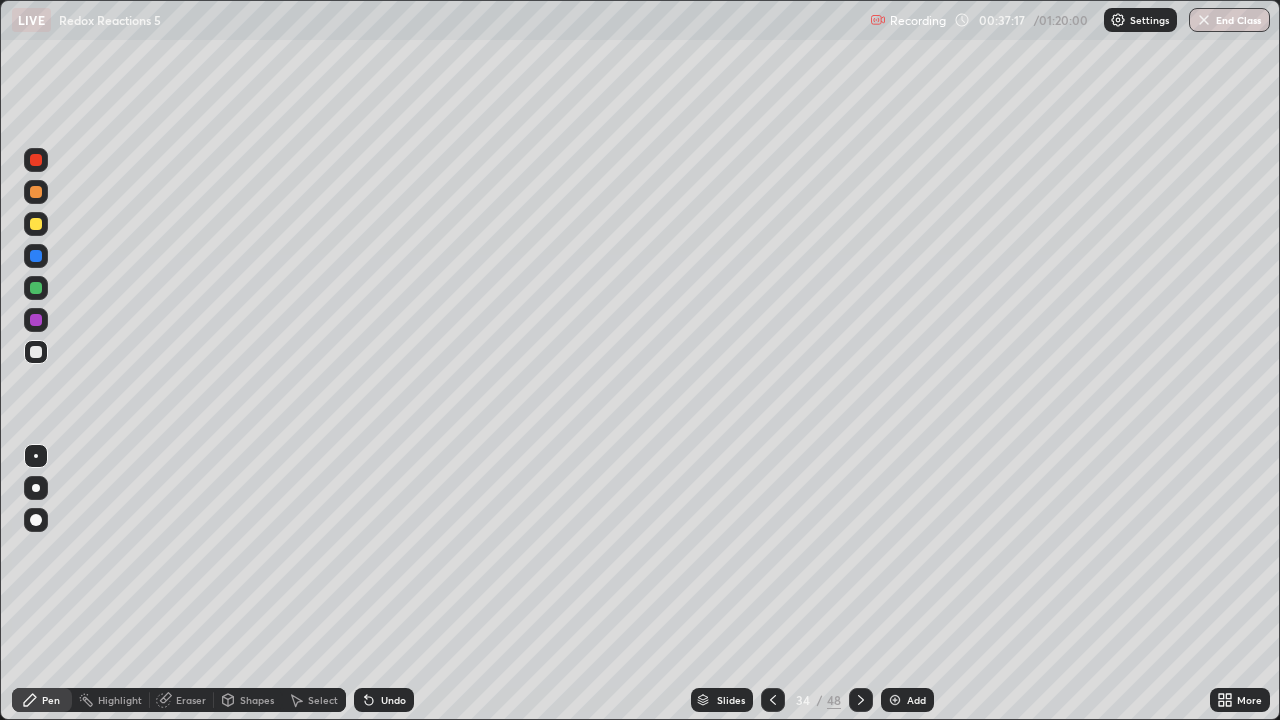 click at bounding box center [861, 700] 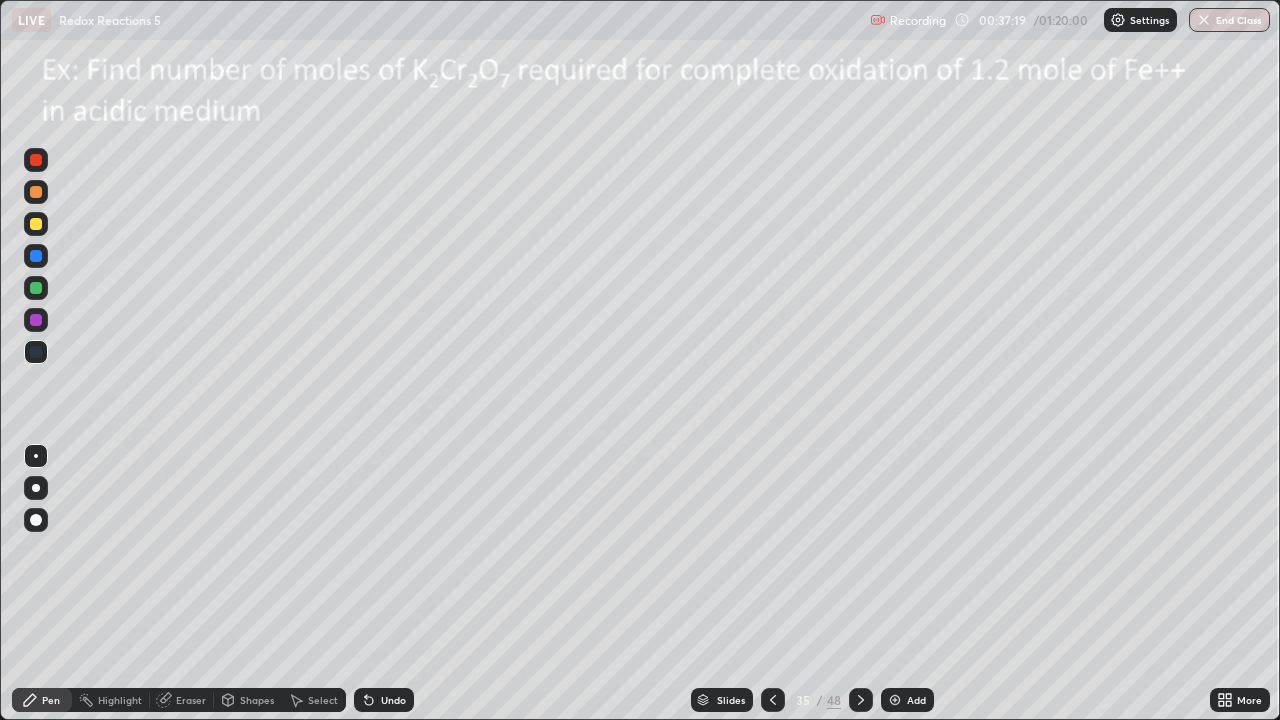 click 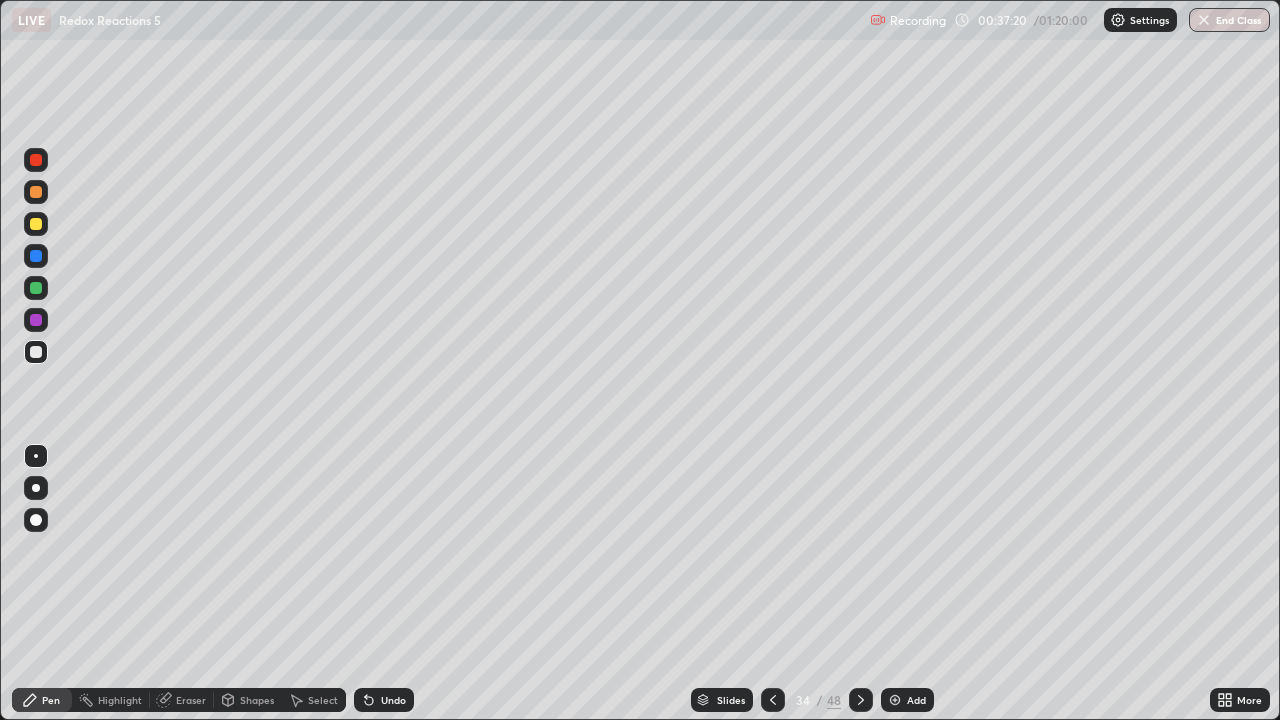 click at bounding box center (895, 700) 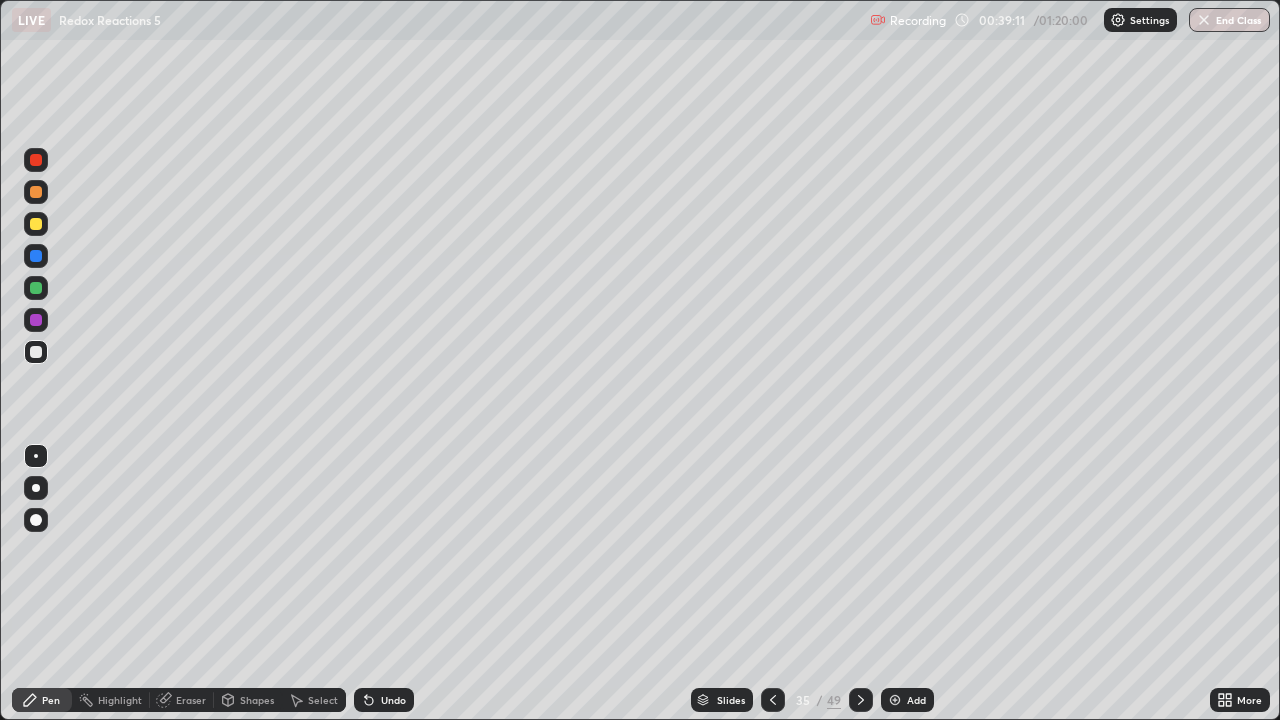 click at bounding box center [36, 352] 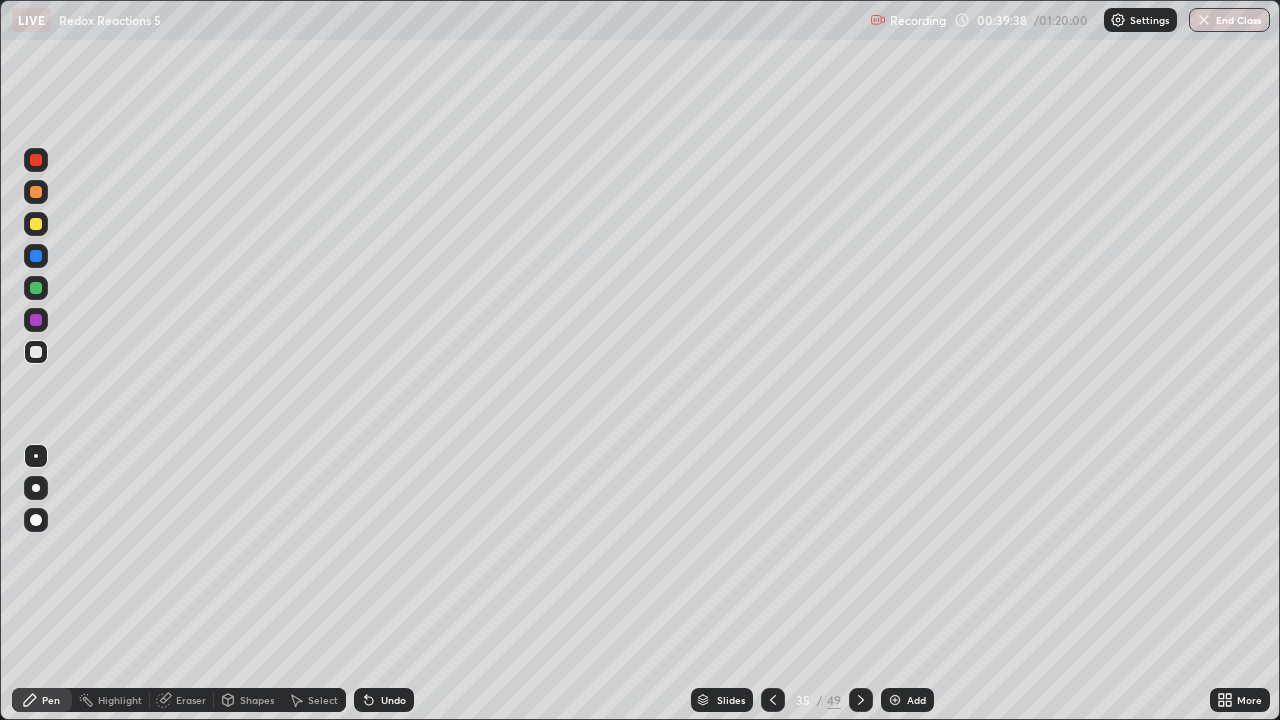 click on "Undo" at bounding box center (393, 700) 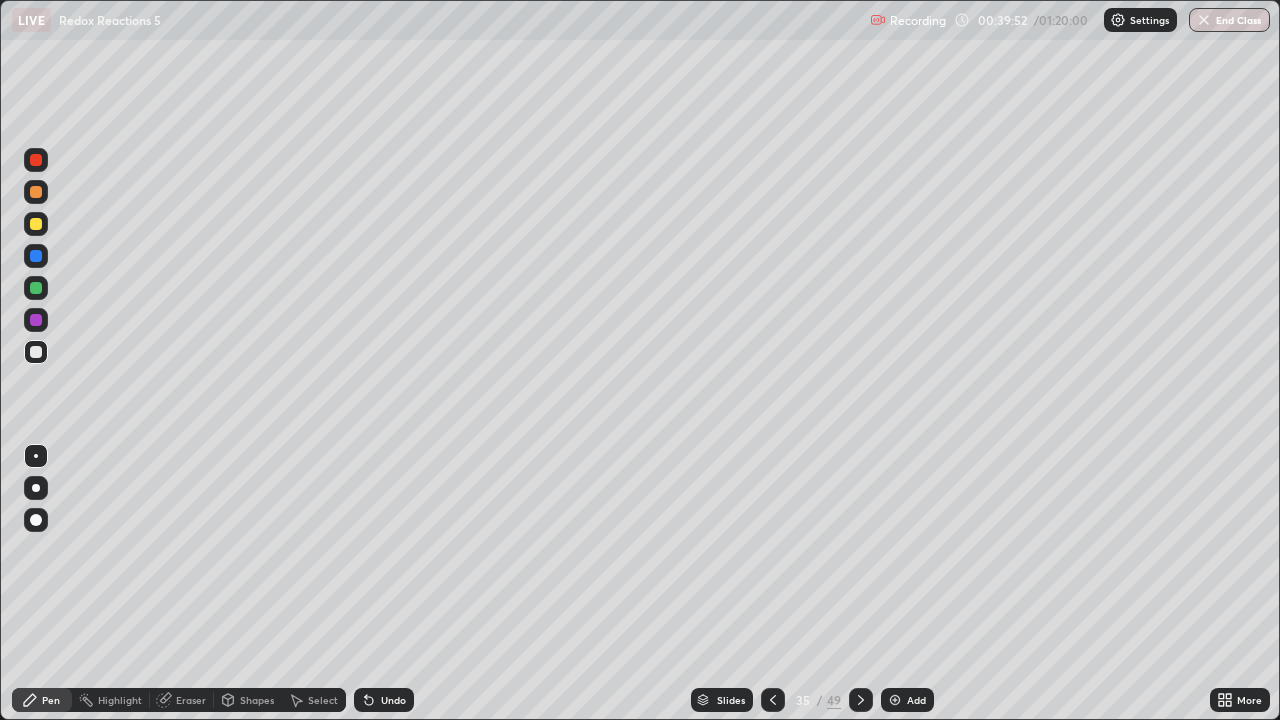 click at bounding box center (36, 352) 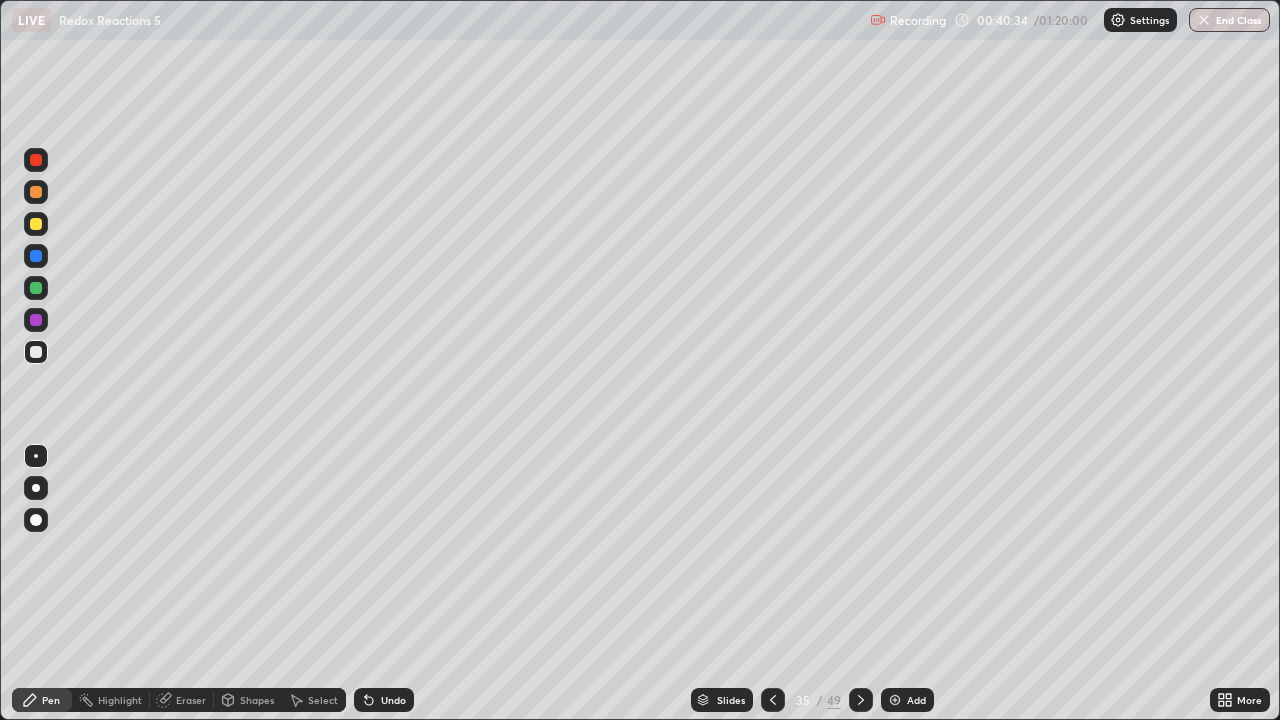 click at bounding box center [36, 224] 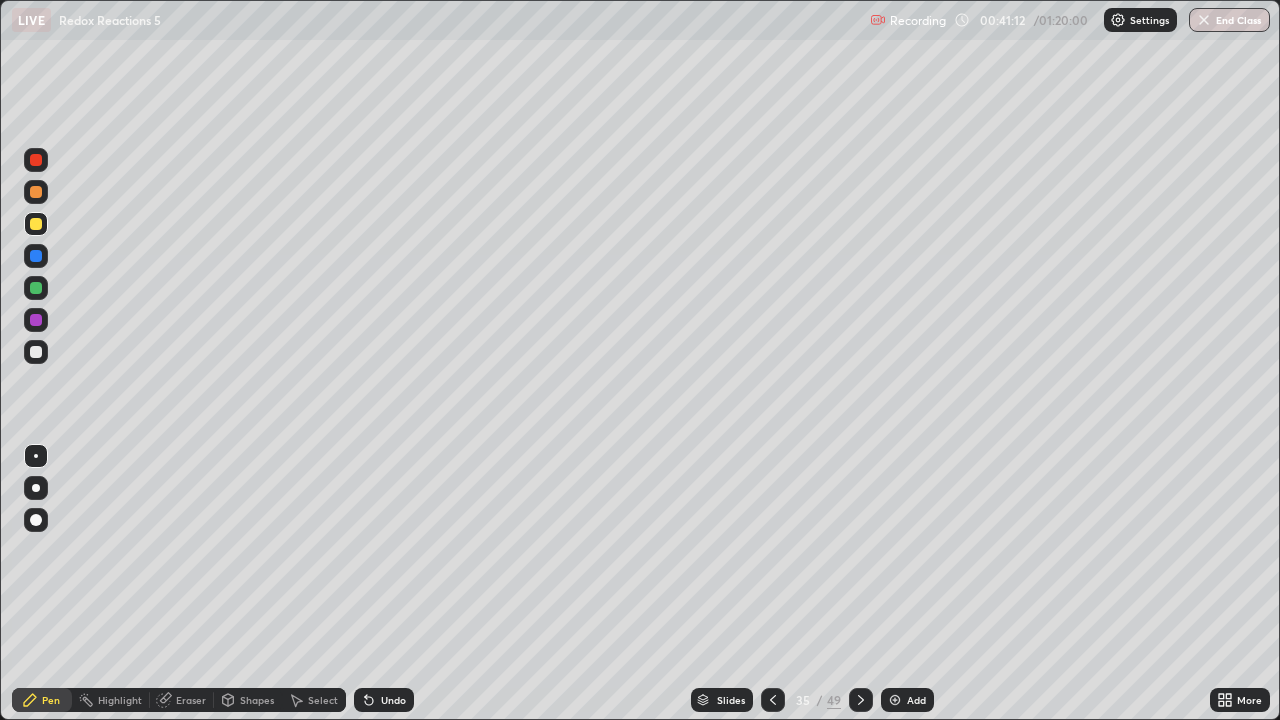 click on "Undo" at bounding box center [384, 700] 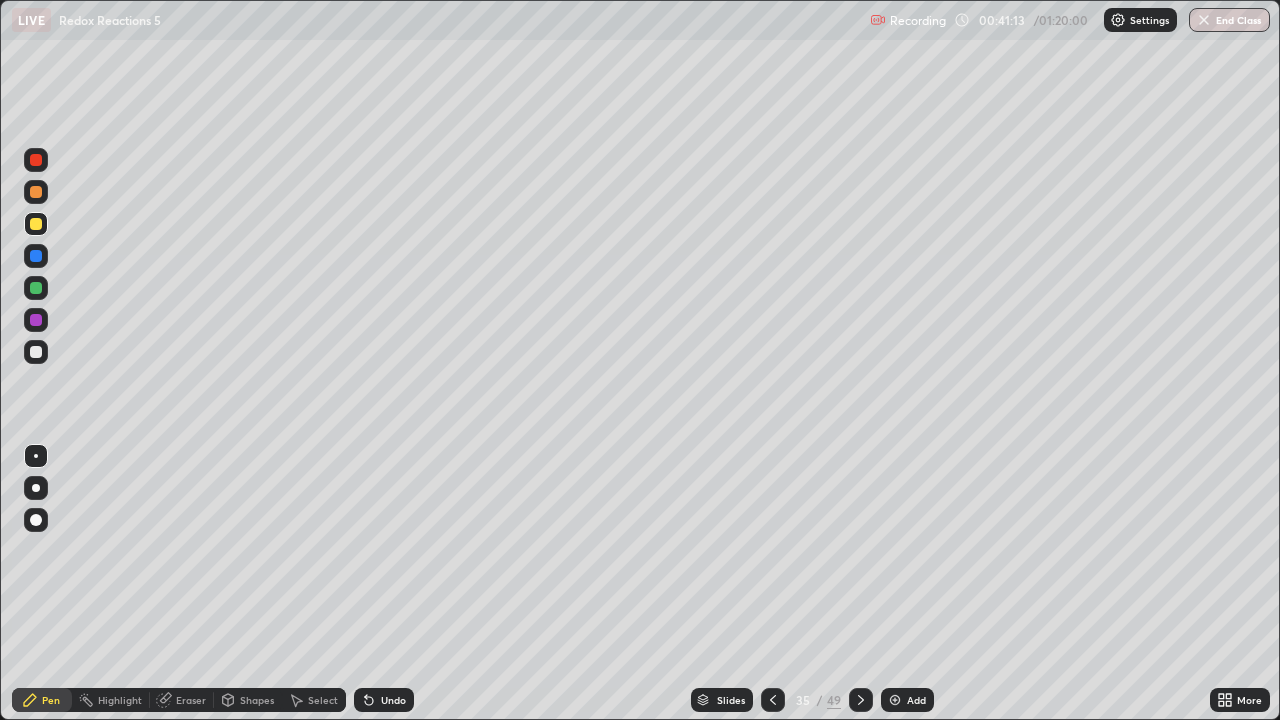 click on "Undo" at bounding box center [393, 700] 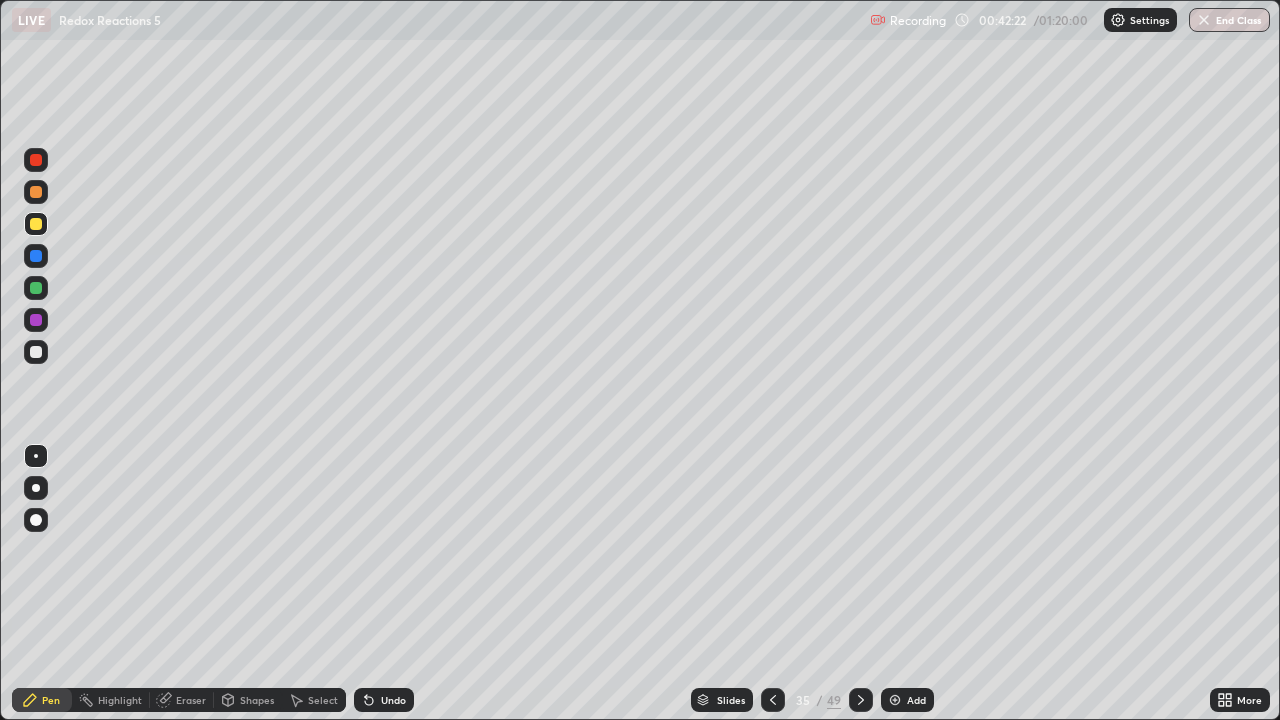 click 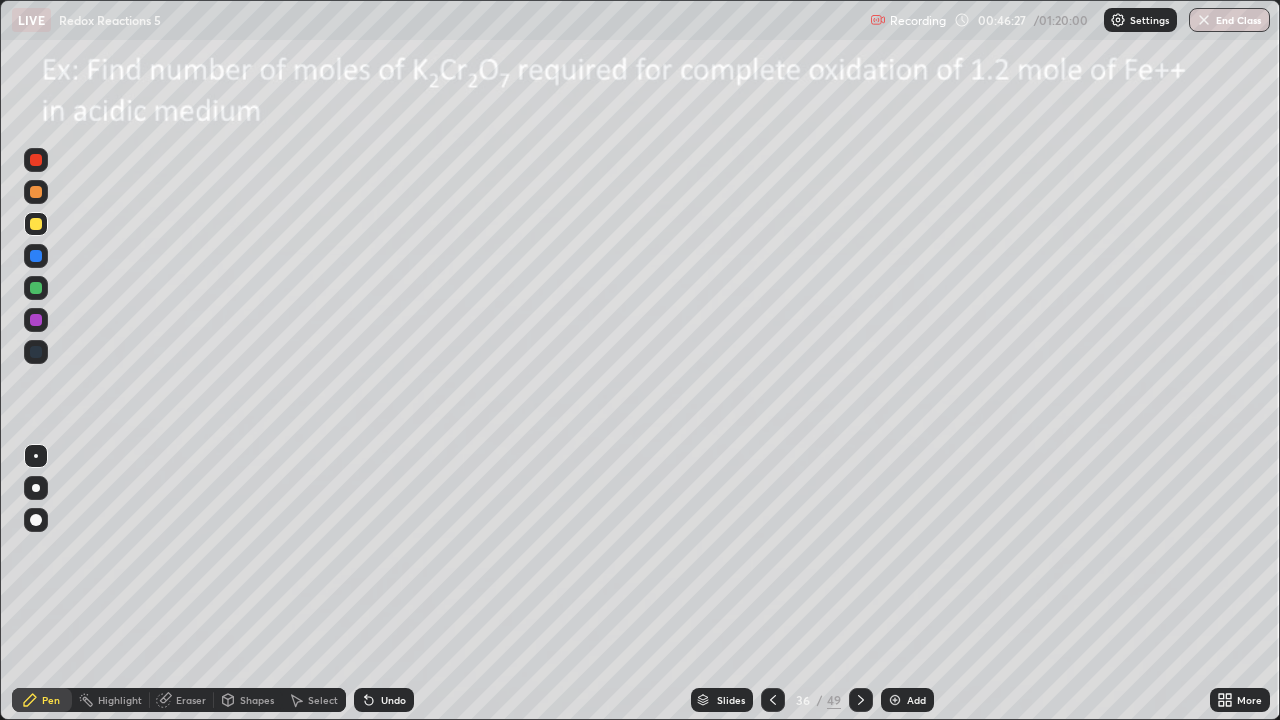 click at bounding box center [36, 224] 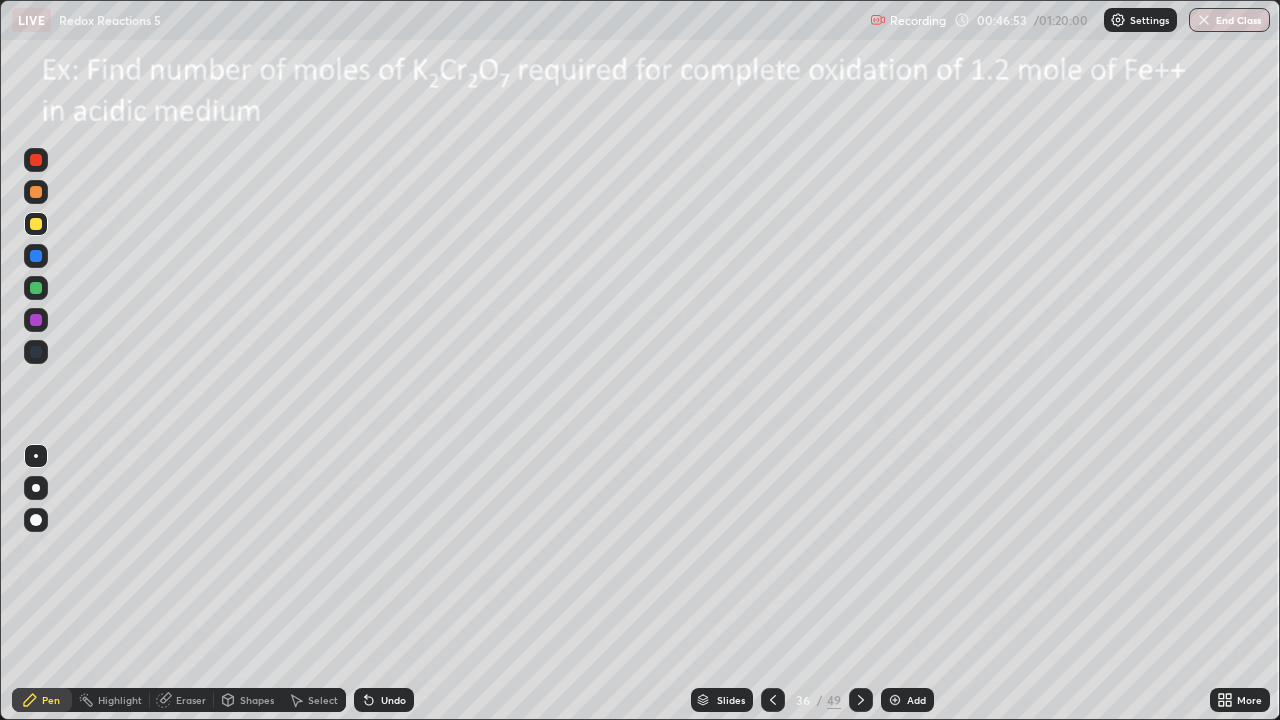 click at bounding box center (36, 192) 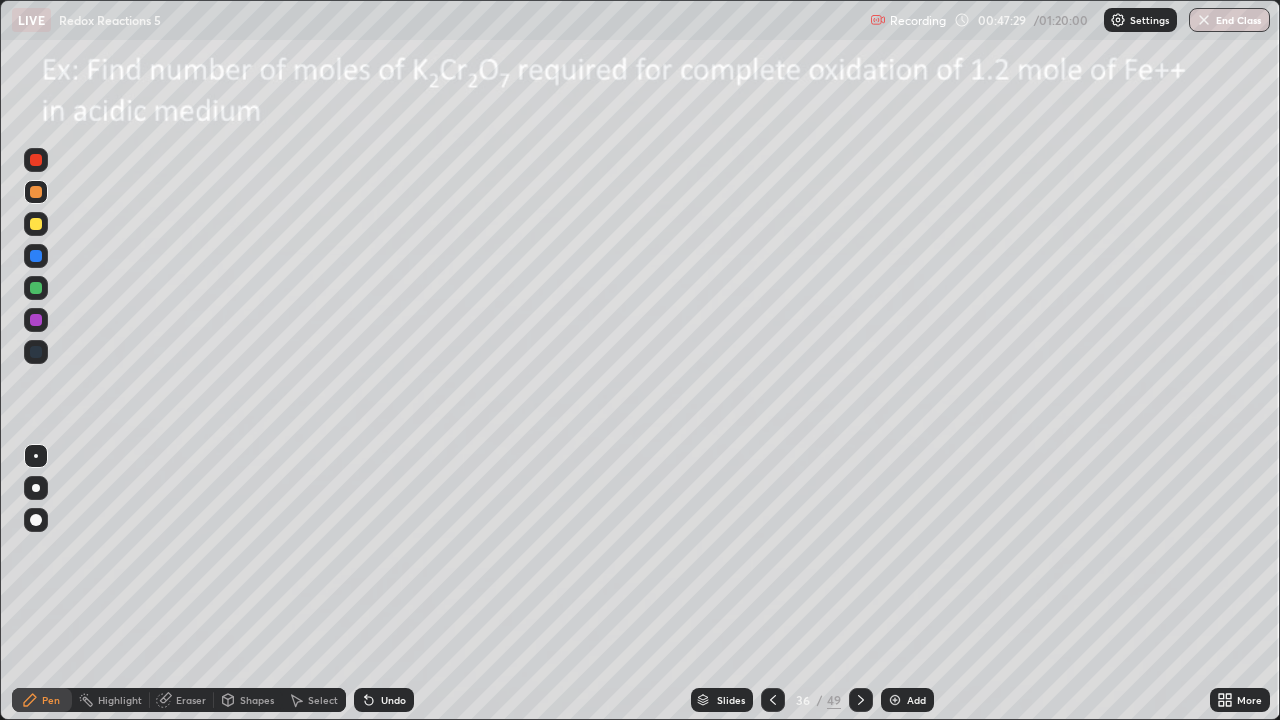 click at bounding box center (36, 288) 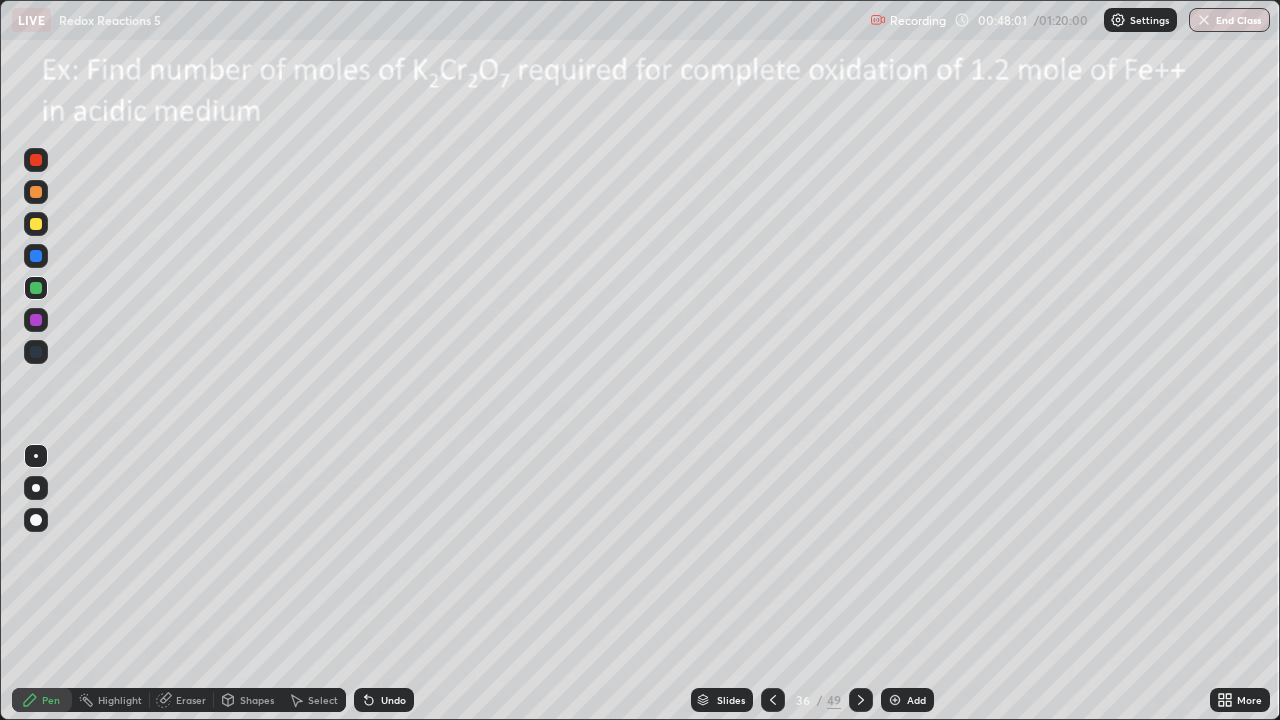 click on "Undo" at bounding box center [393, 700] 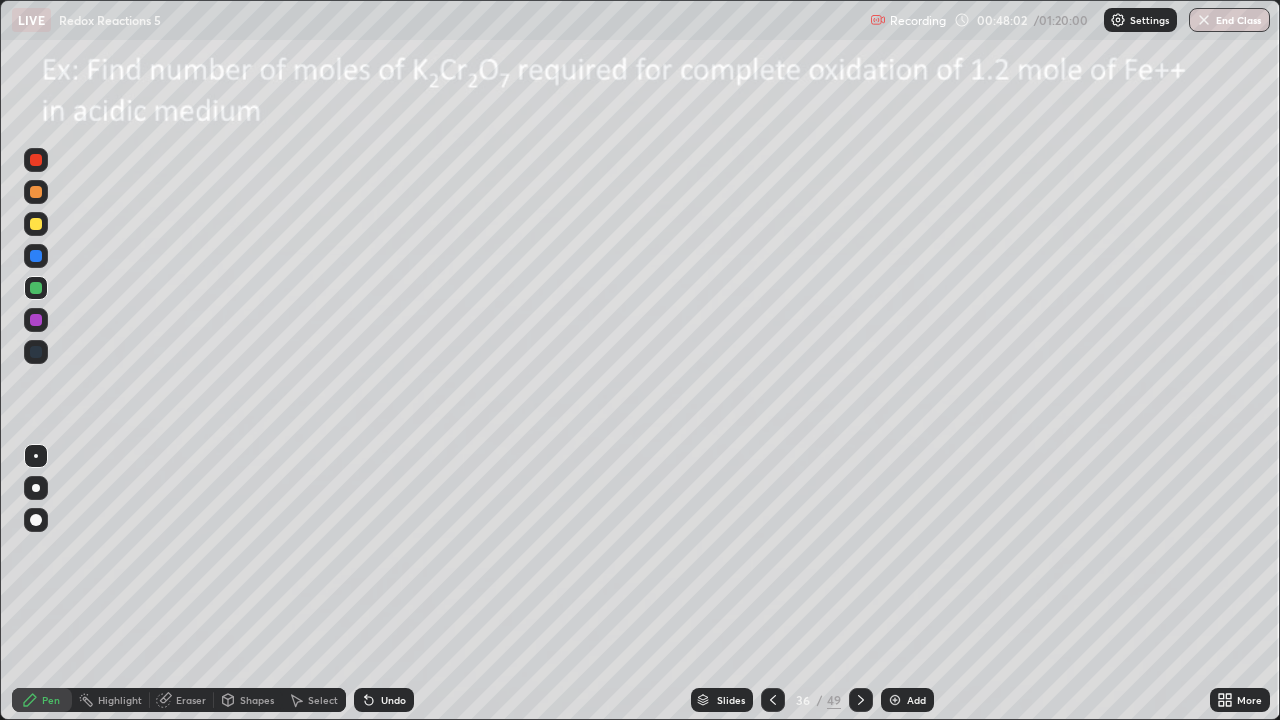 click on "Undo" at bounding box center [393, 700] 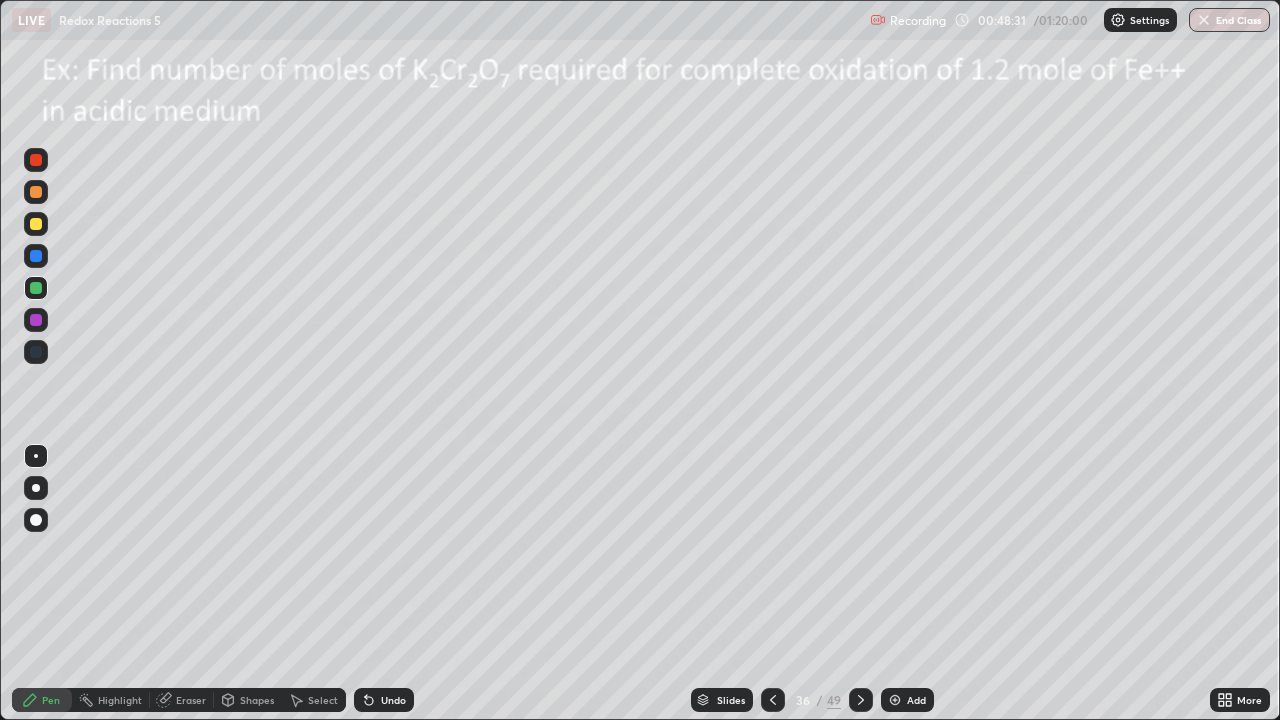 click 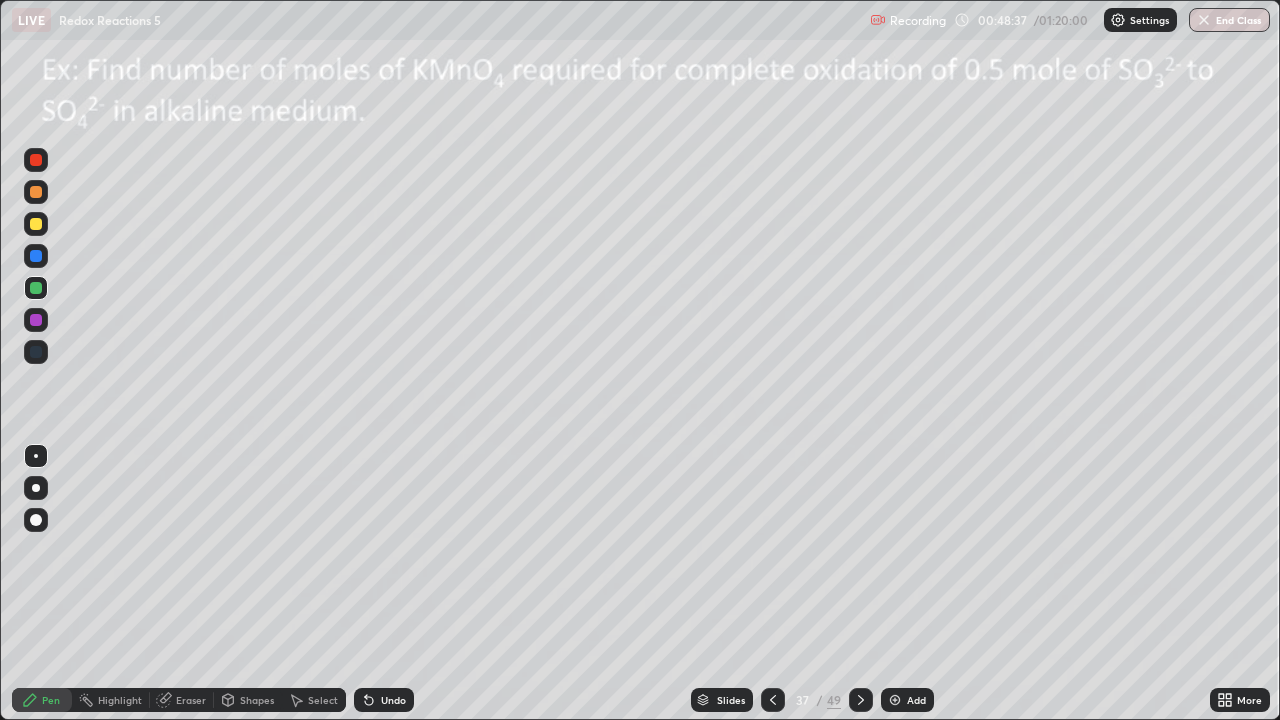 click 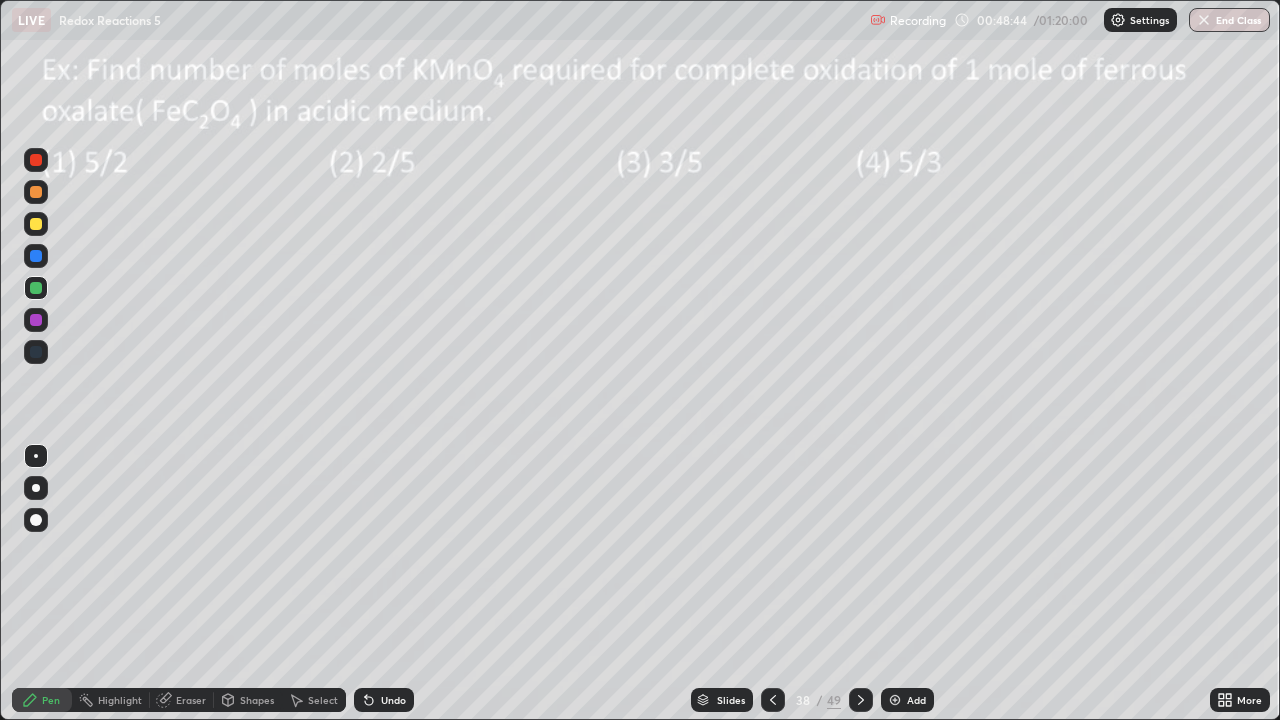 click 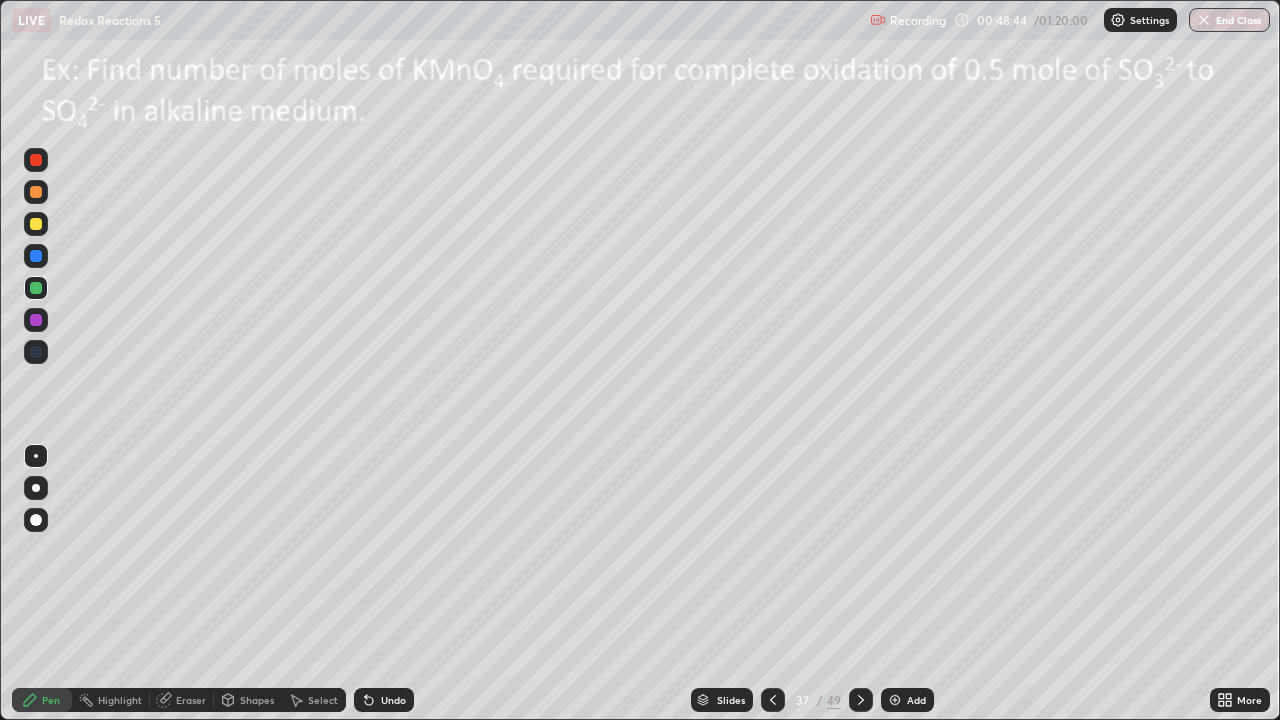 click 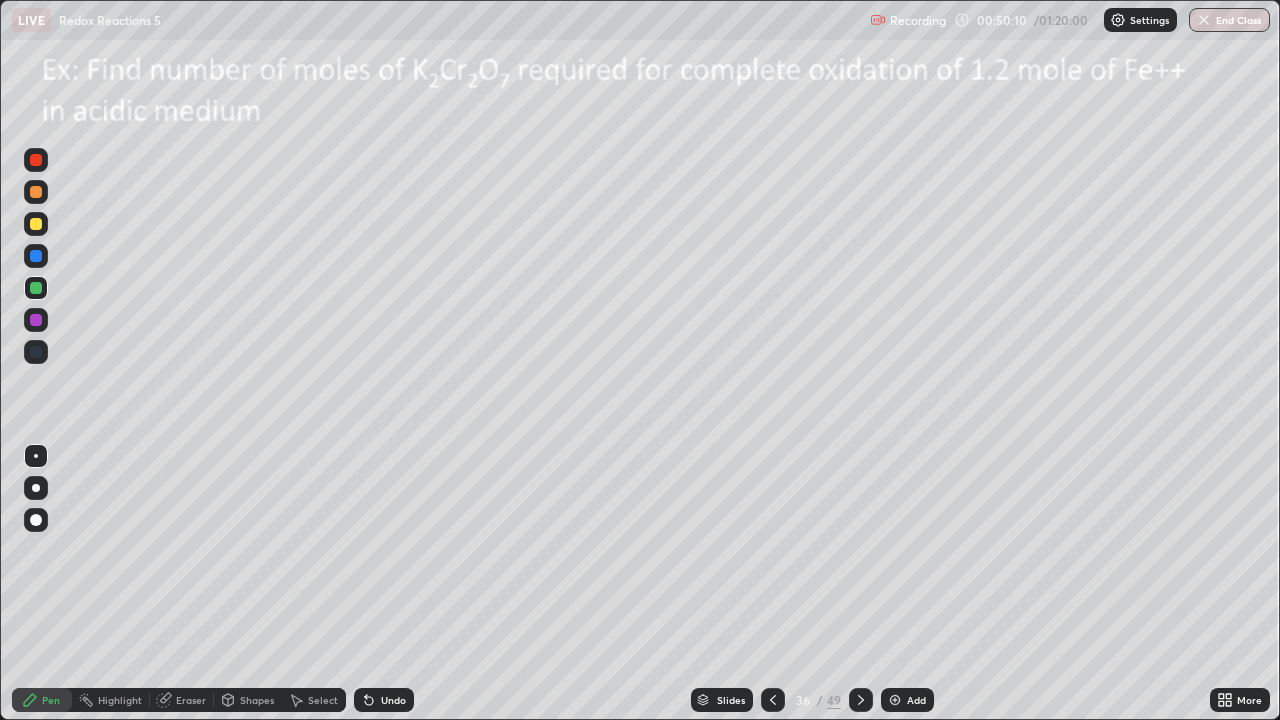click 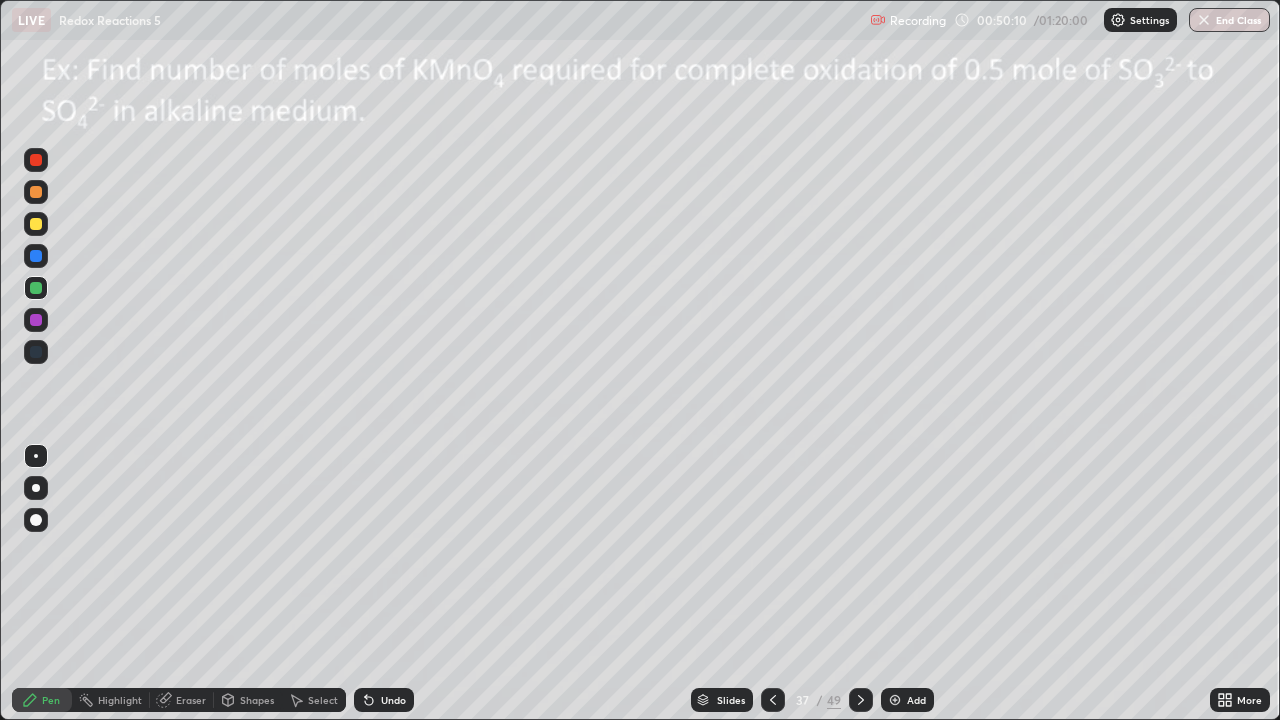 click 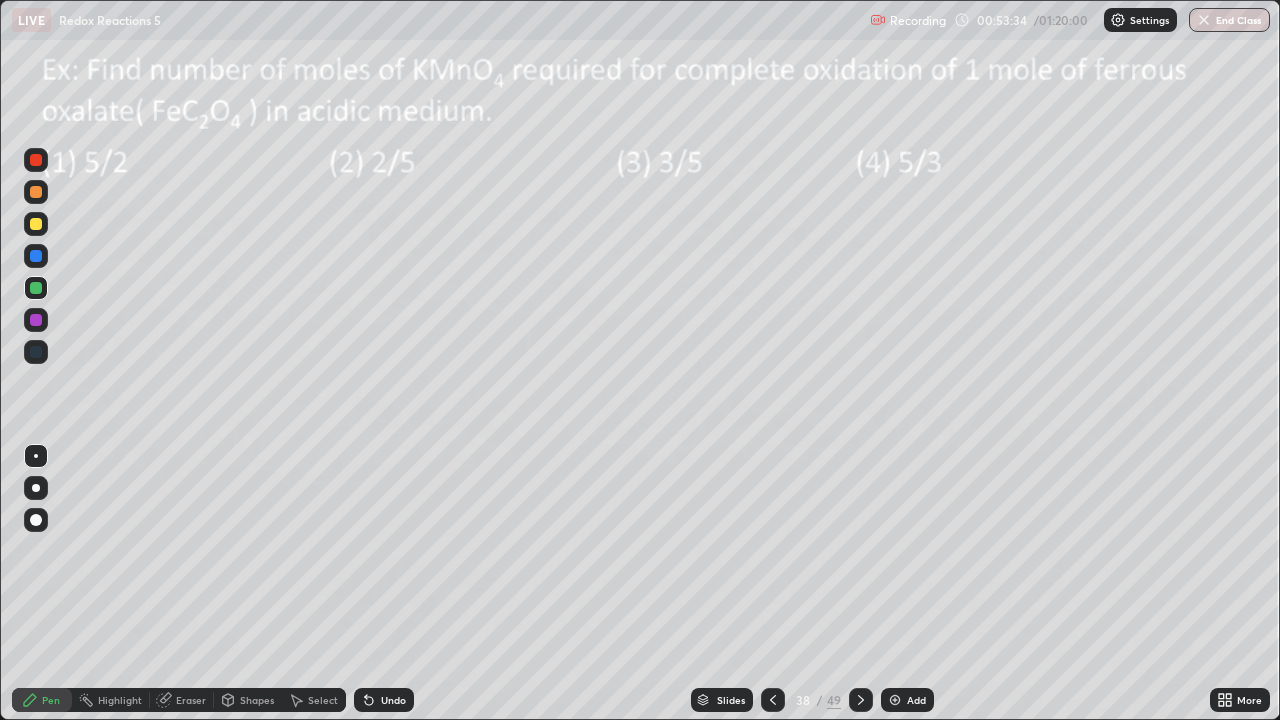 click at bounding box center (36, 224) 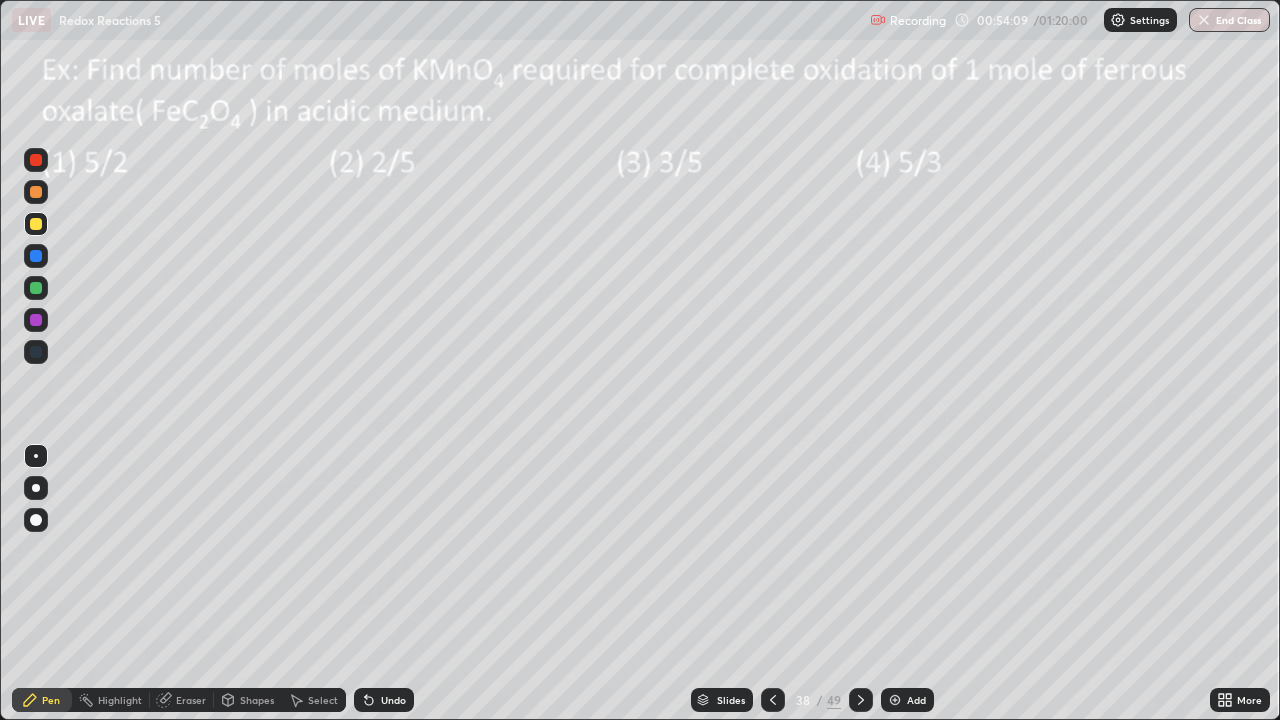 click at bounding box center (36, 224) 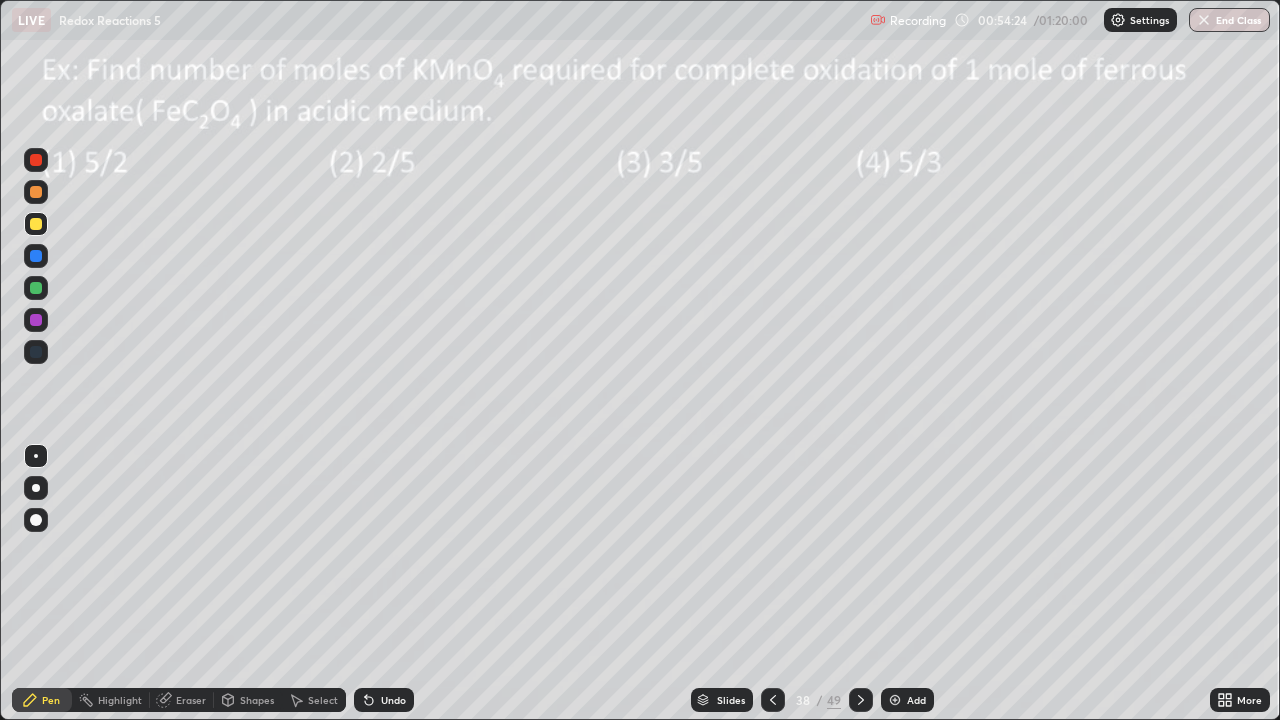 click at bounding box center [36, 288] 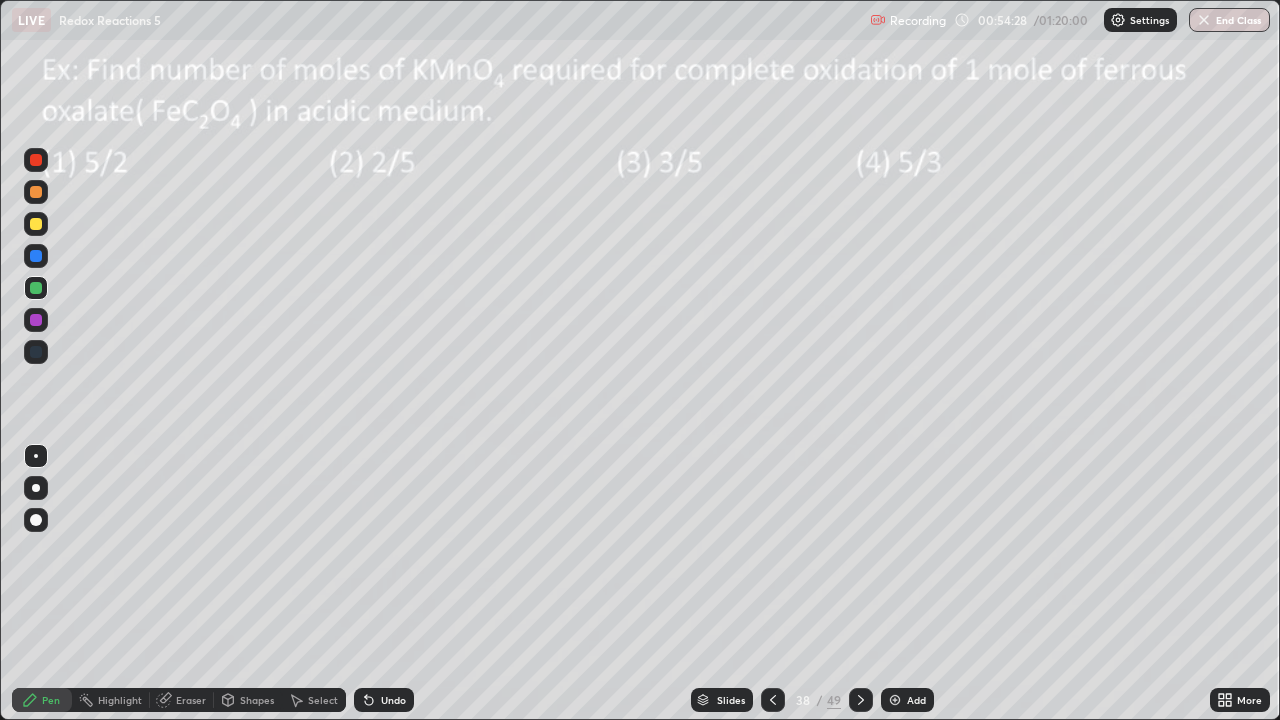 click on "Undo" at bounding box center [384, 700] 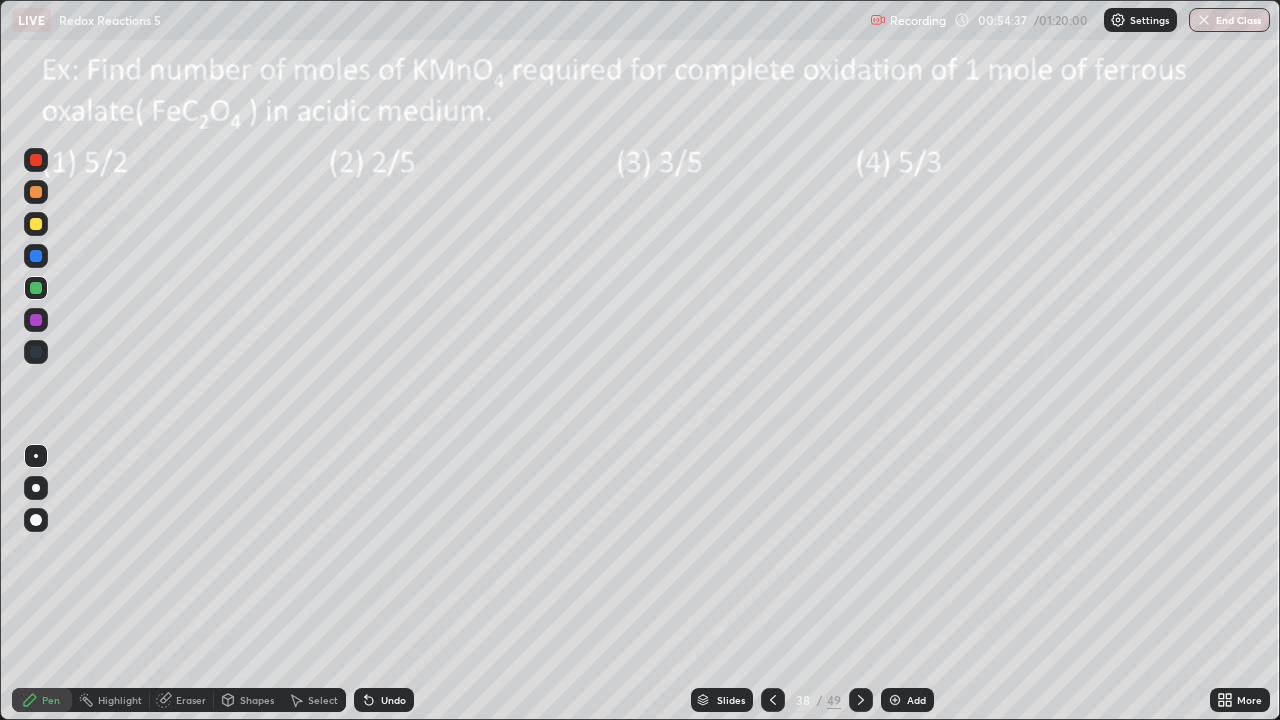 click at bounding box center [36, 192] 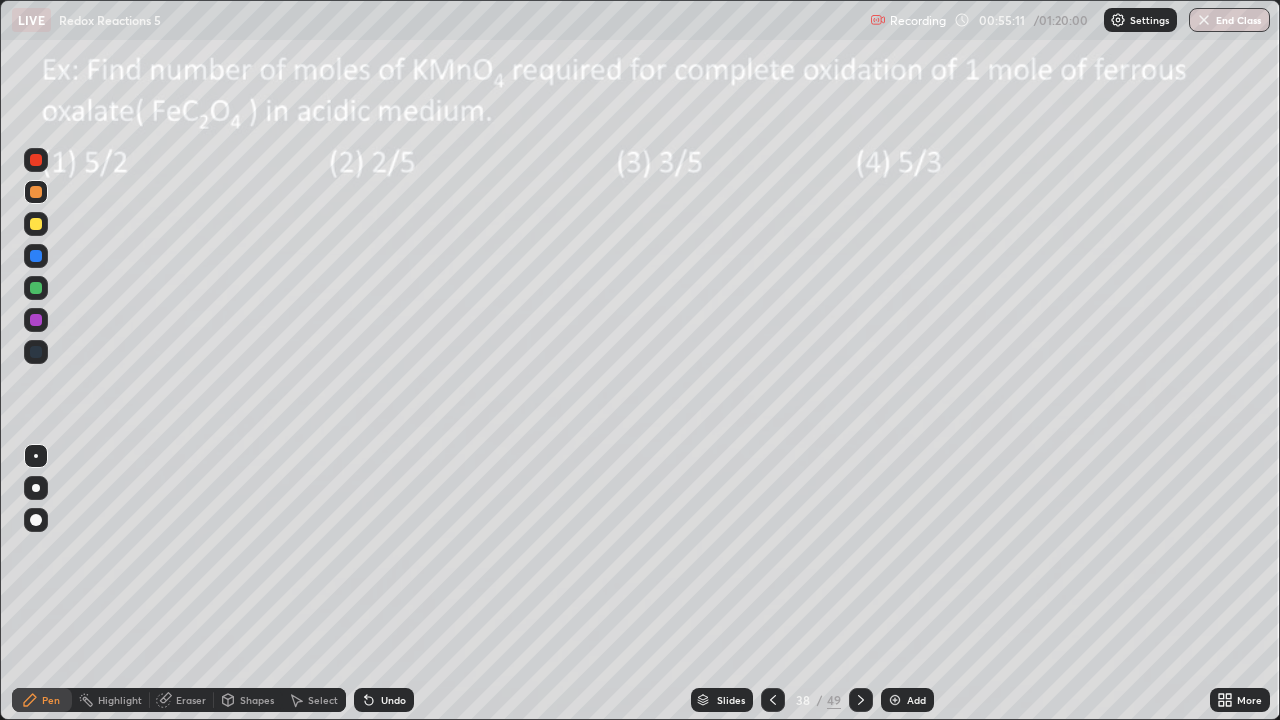 click at bounding box center (36, 224) 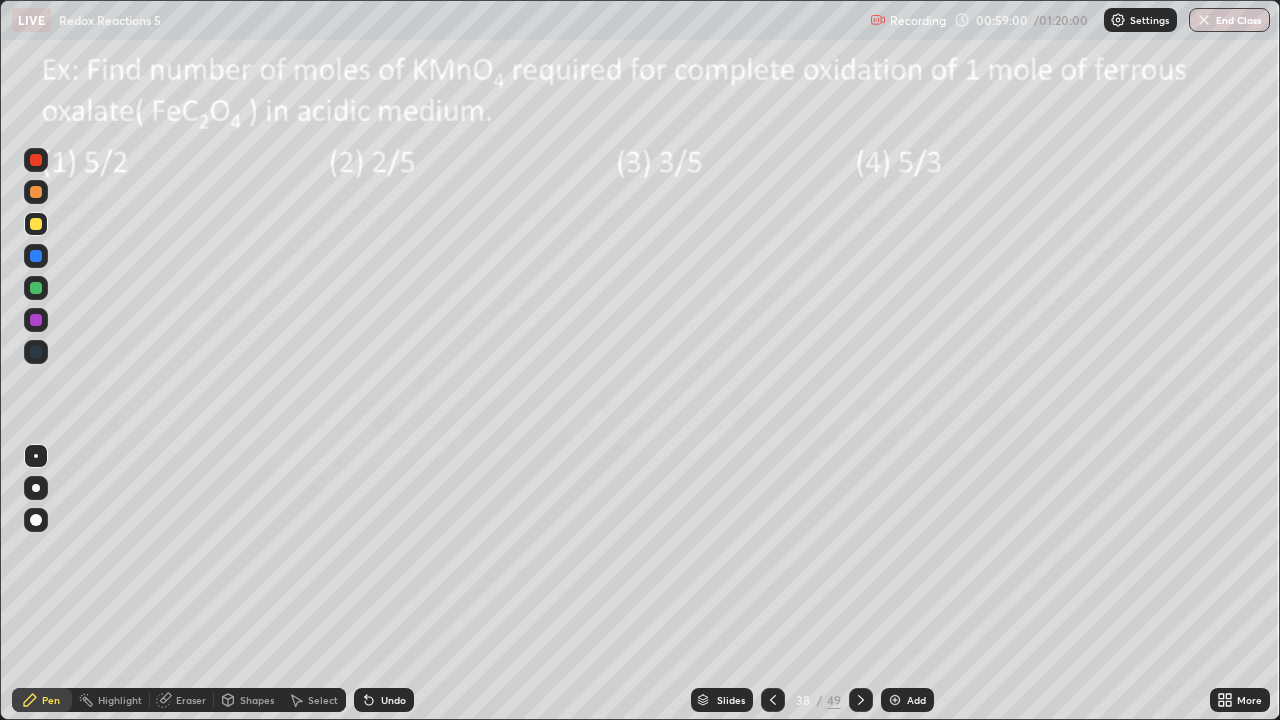 click at bounding box center [895, 700] 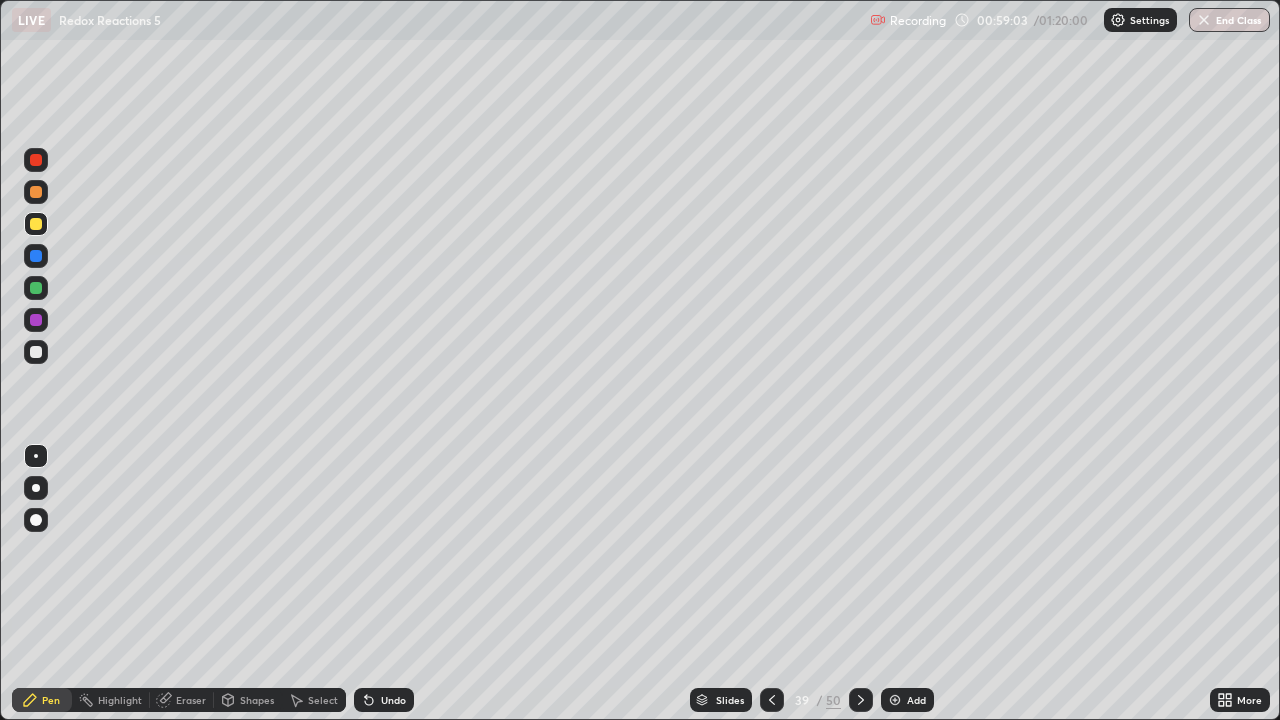 click at bounding box center [36, 352] 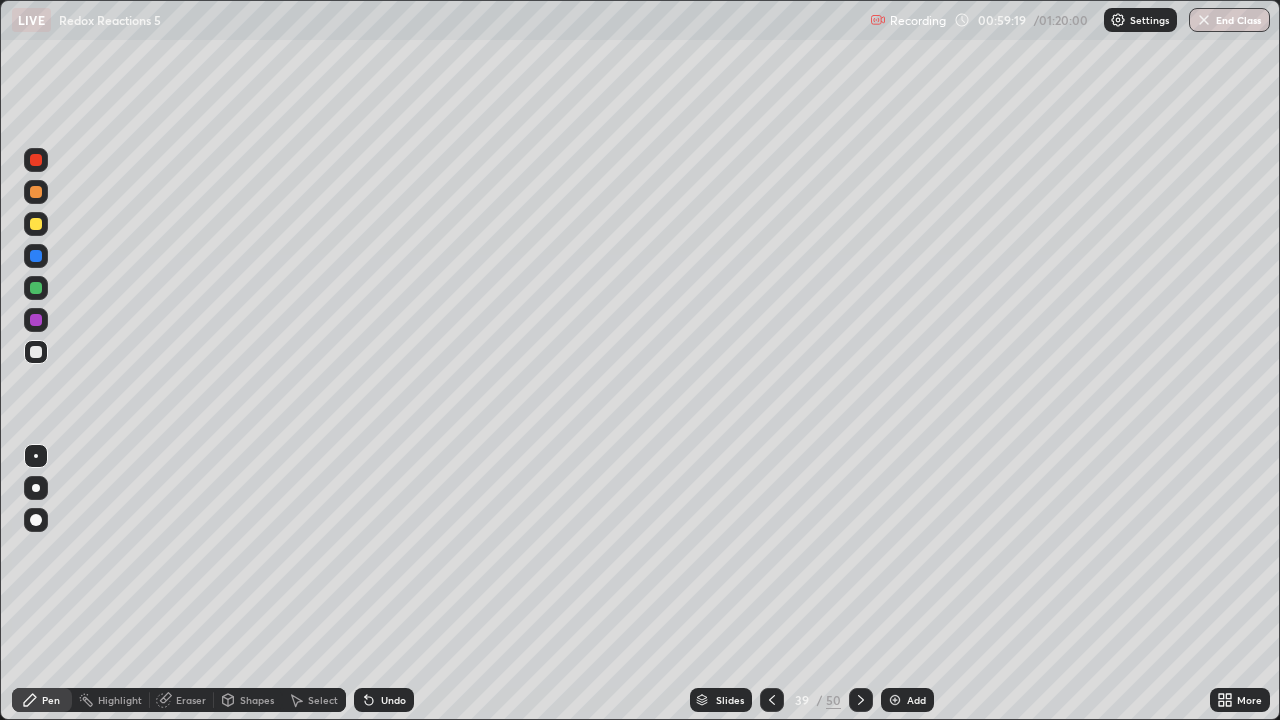 click at bounding box center [36, 192] 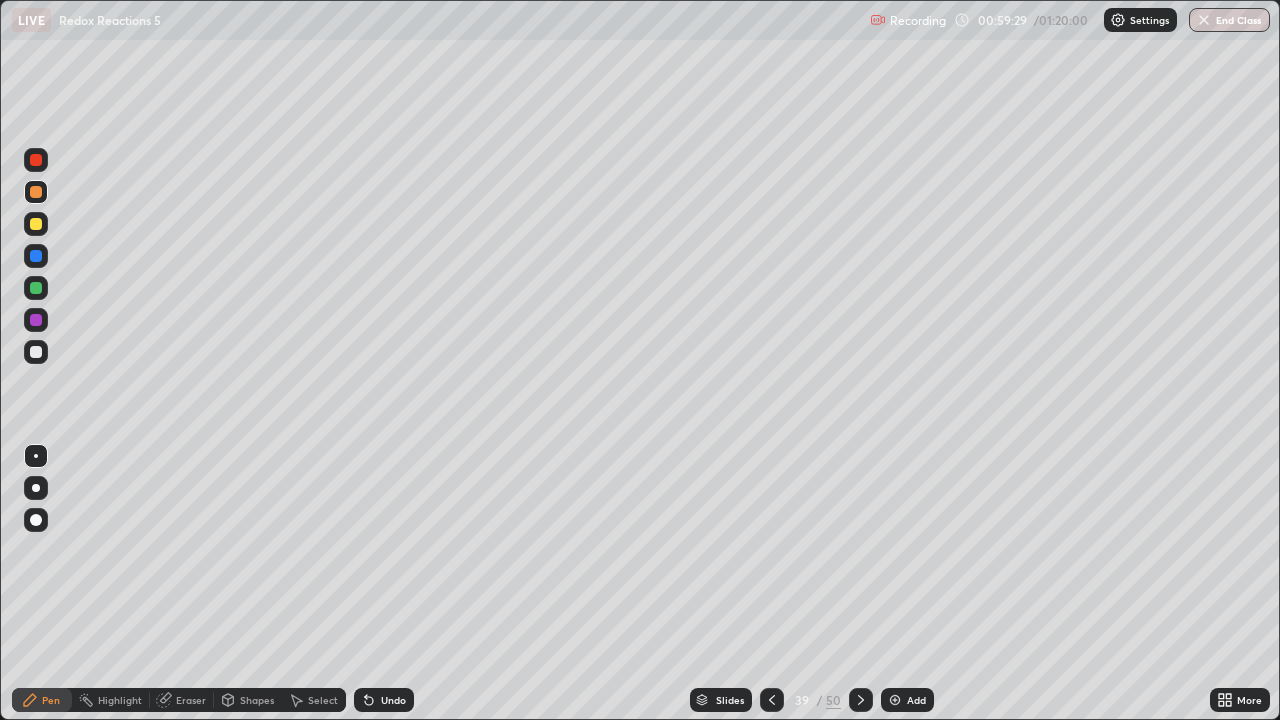 click at bounding box center (36, 224) 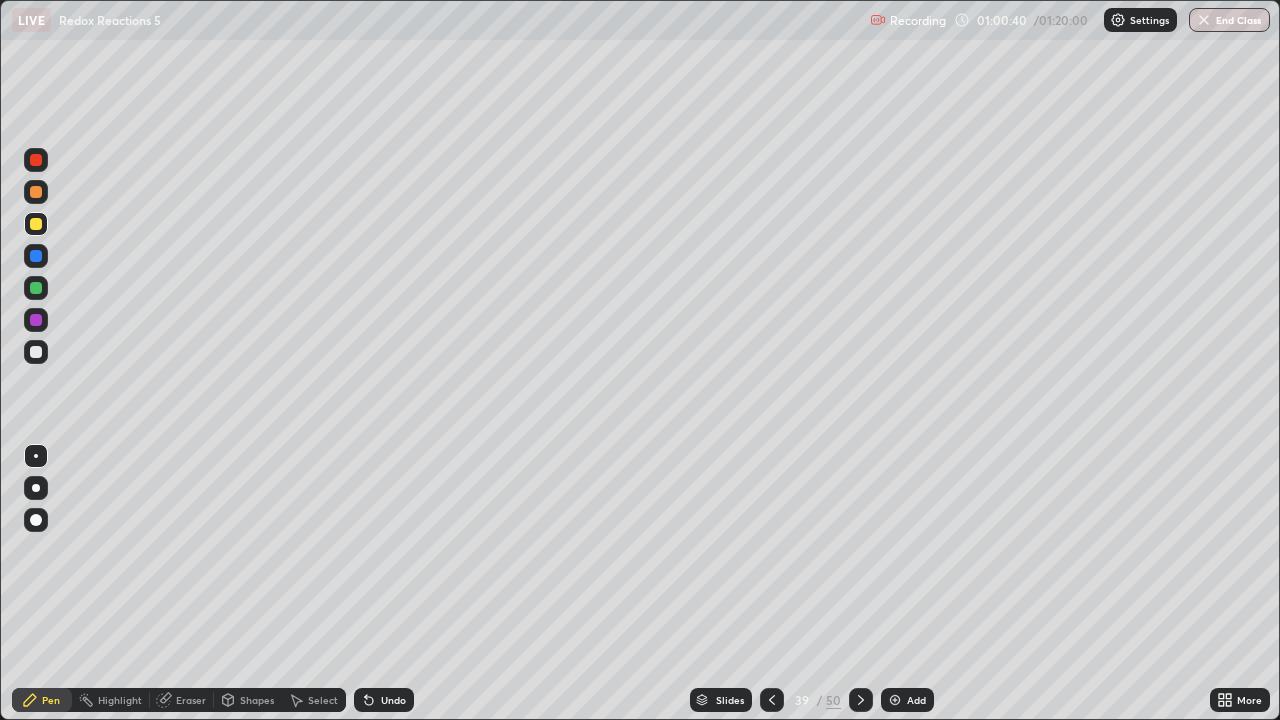 click at bounding box center [895, 700] 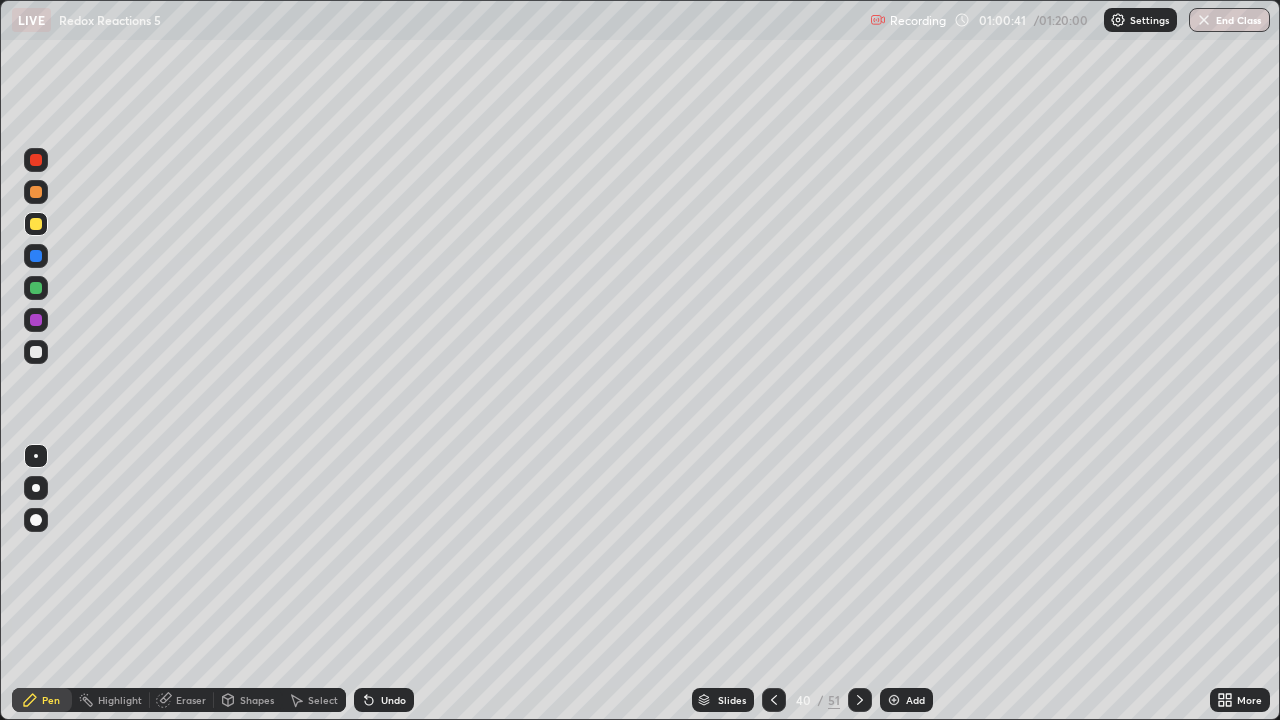 click at bounding box center [36, 352] 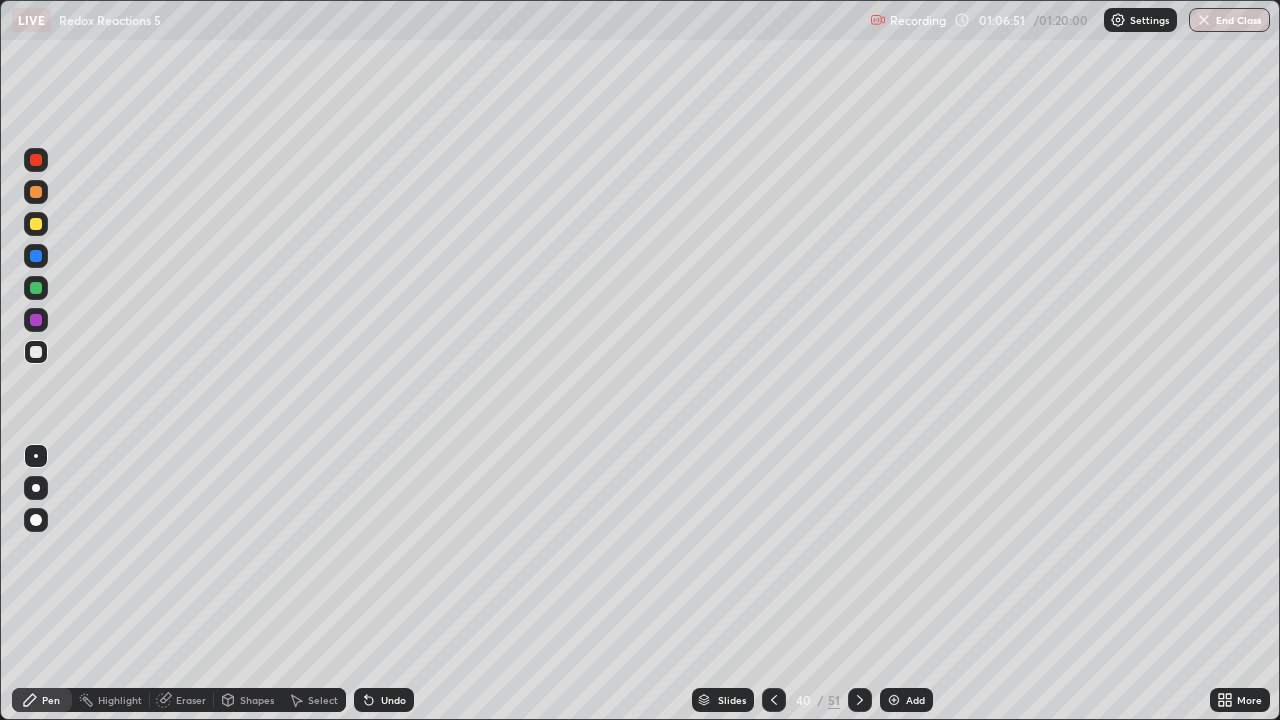click 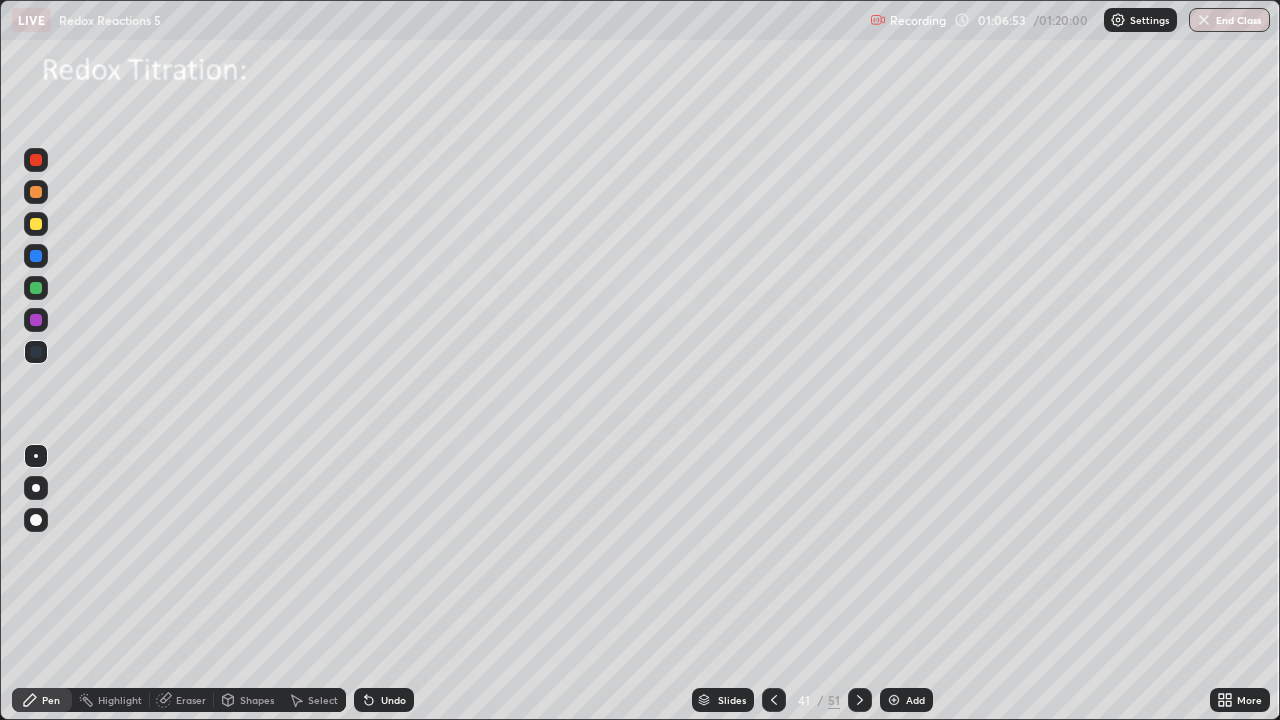 click 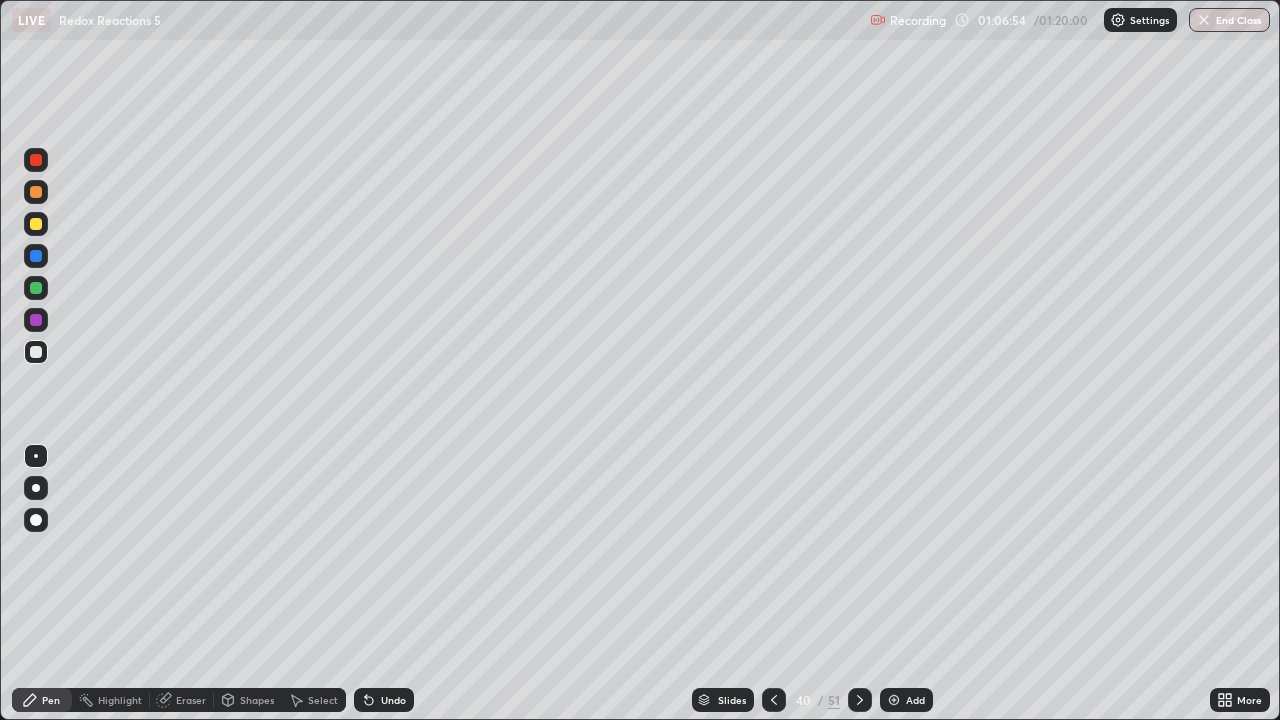 click on "Add" at bounding box center (906, 700) 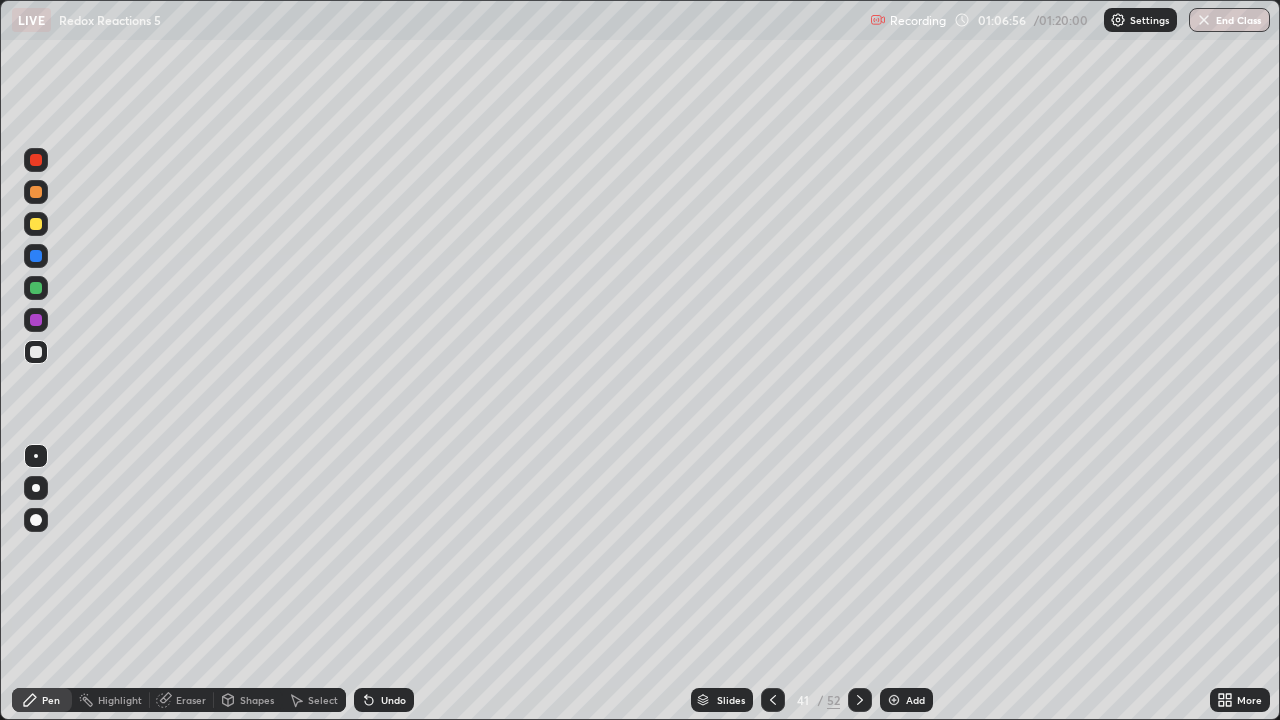 click at bounding box center (36, 352) 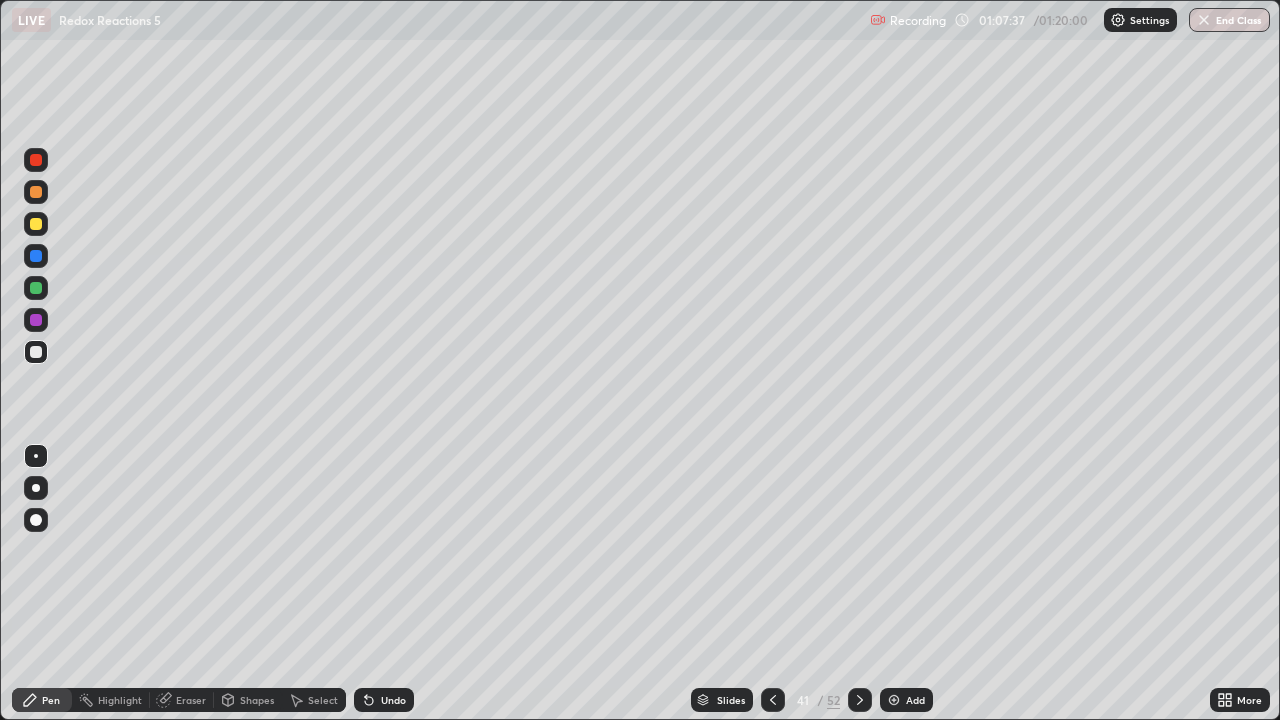 click at bounding box center (36, 224) 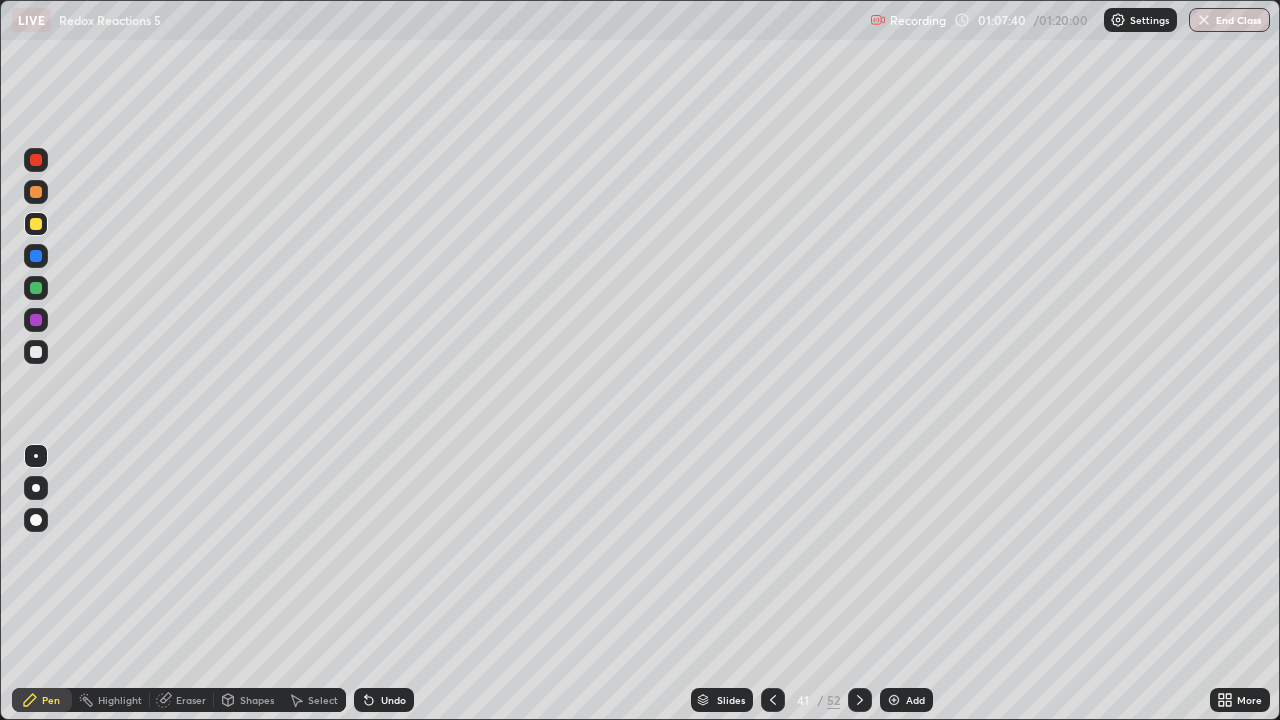 click on "Undo" at bounding box center [393, 700] 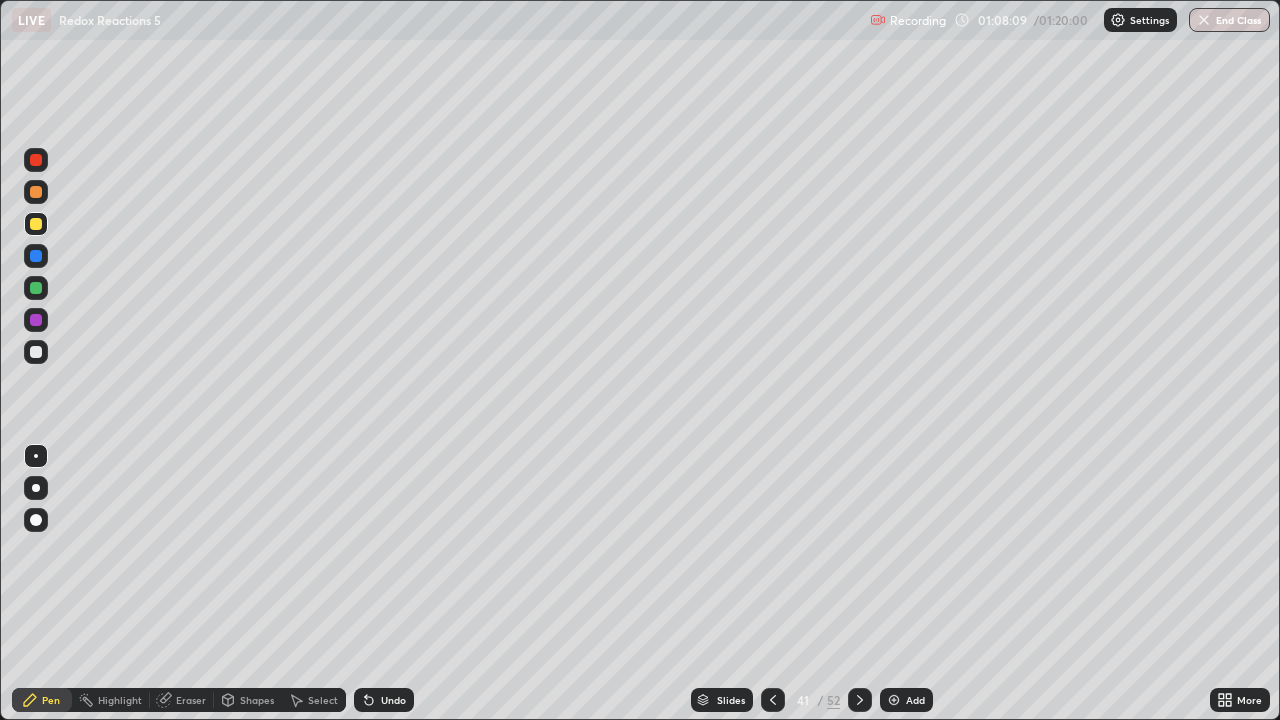 click on "Select" at bounding box center [323, 700] 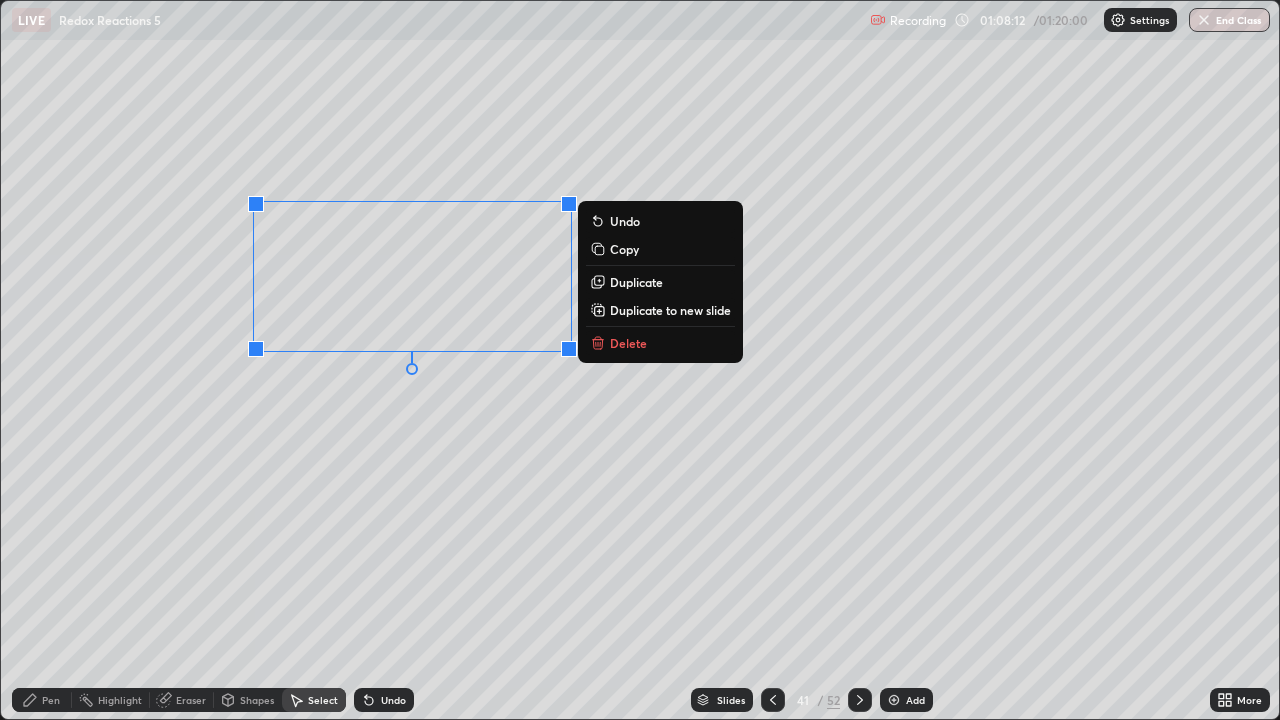 click on "Delete" at bounding box center (628, 343) 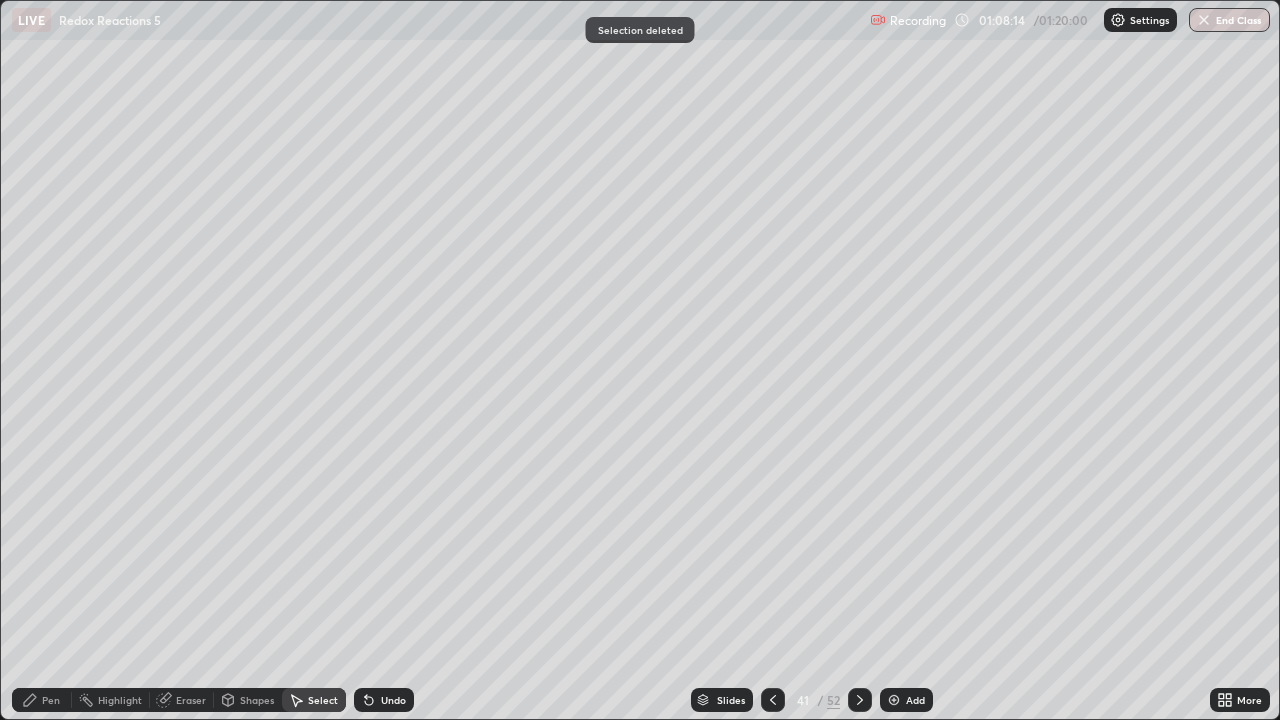 click on "0 ° Undo Copy Duplicate Duplicate to new slide Delete" at bounding box center (640, 360) 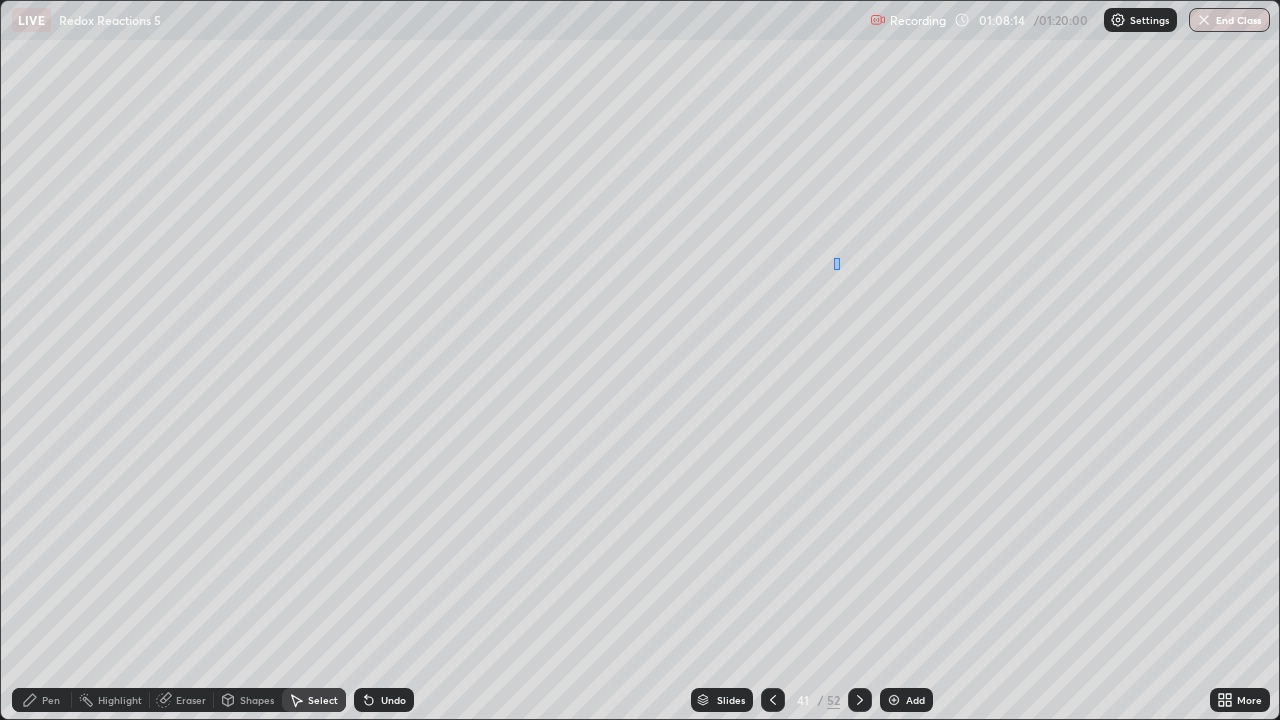 click on "0 ° Undo Copy Duplicate Duplicate to new slide Delete" at bounding box center [640, 360] 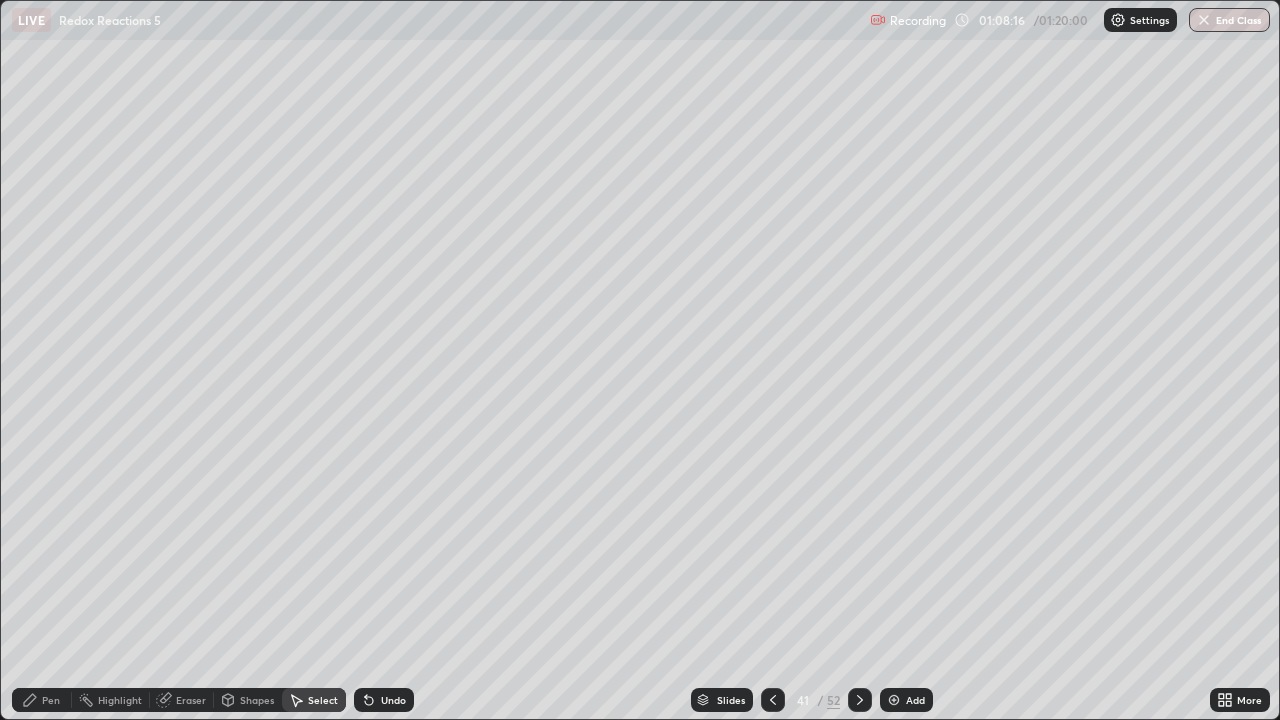 click on "Pen" at bounding box center [42, 700] 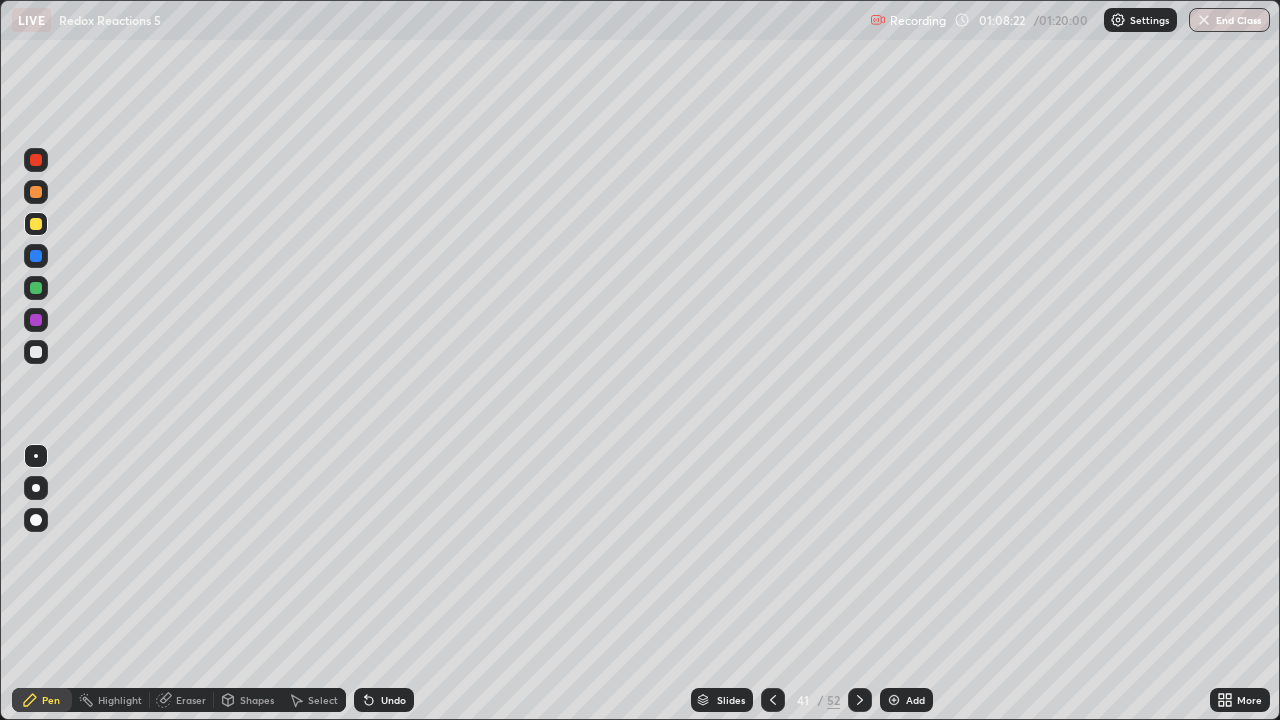 click on "Undo" at bounding box center [393, 700] 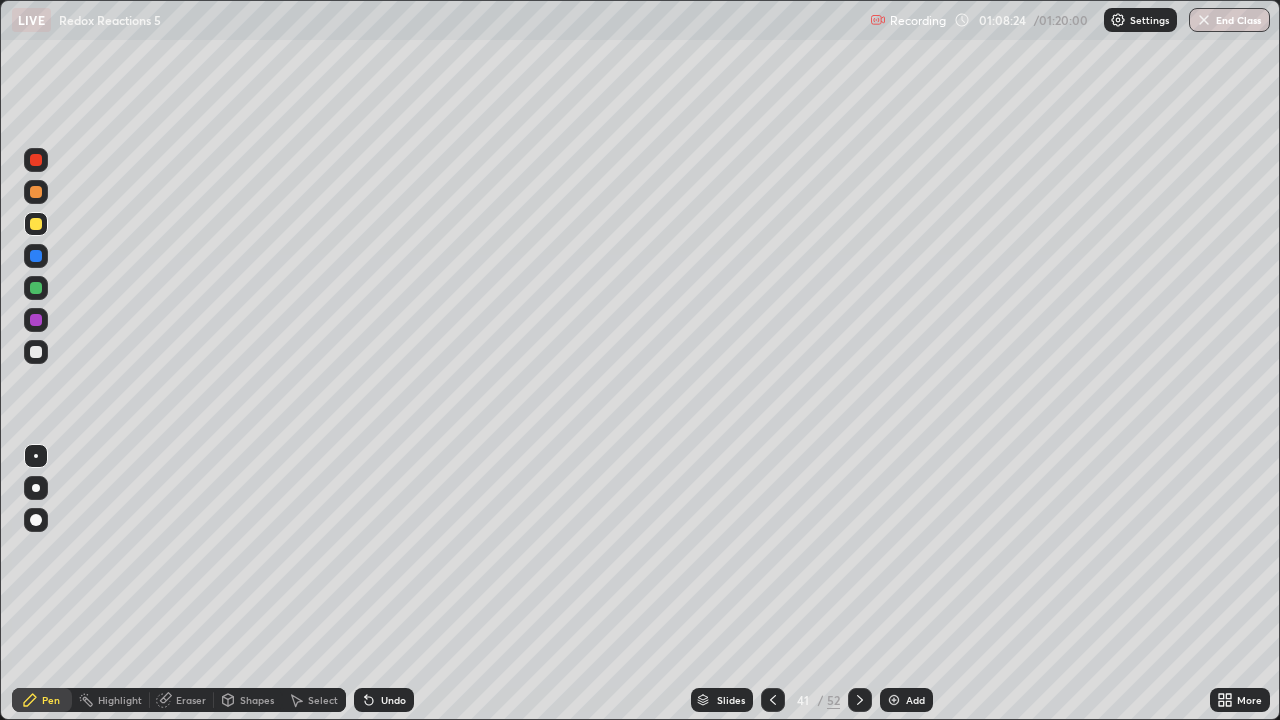 click 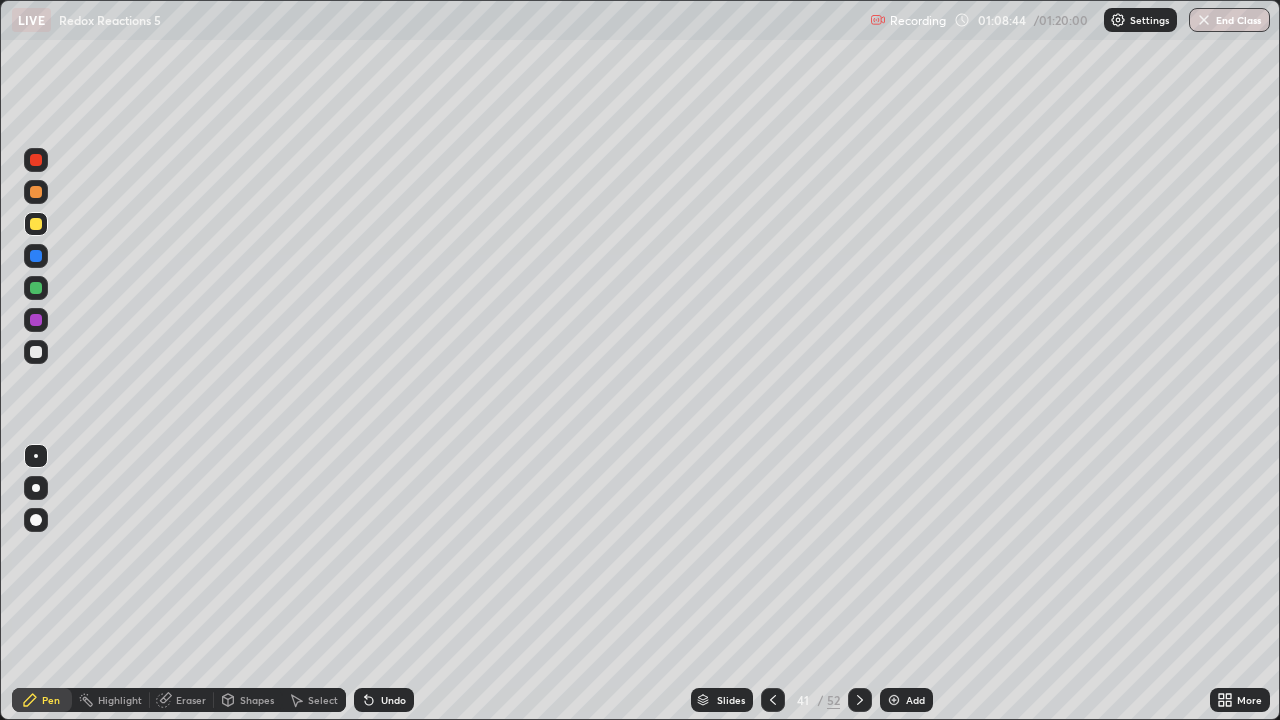 click on "Select" at bounding box center [323, 700] 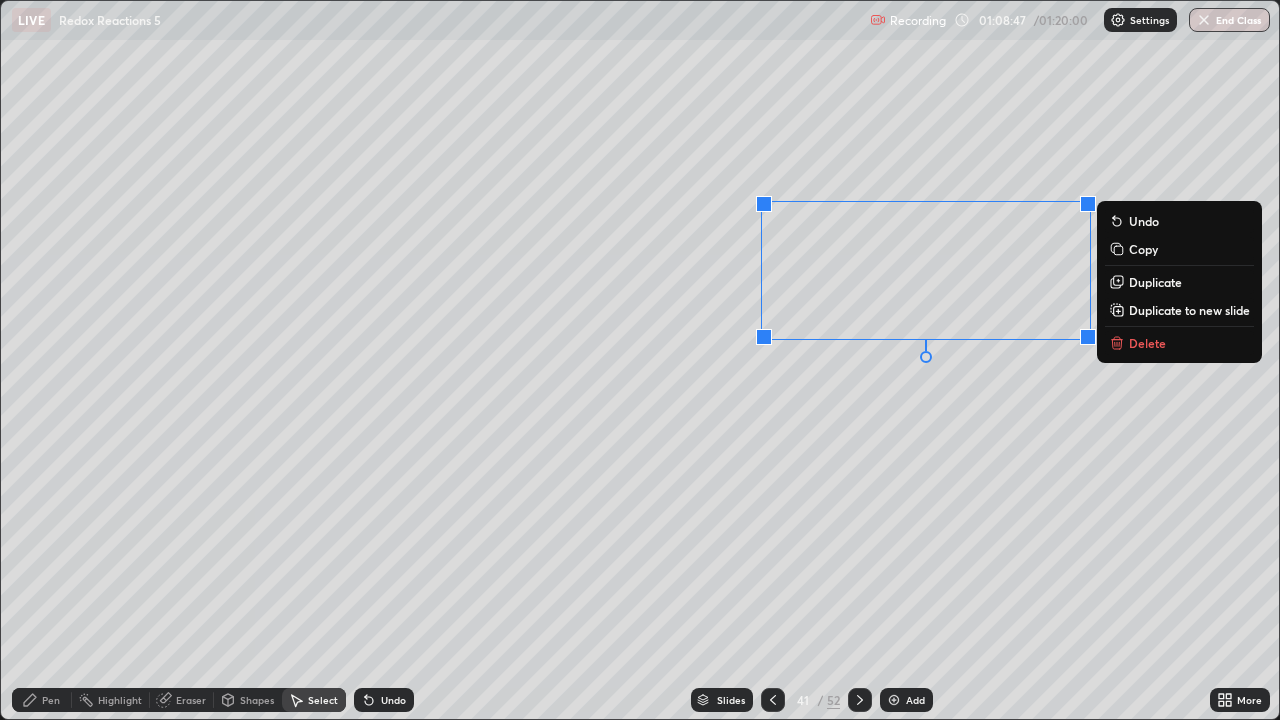click on "Delete" at bounding box center (1147, 343) 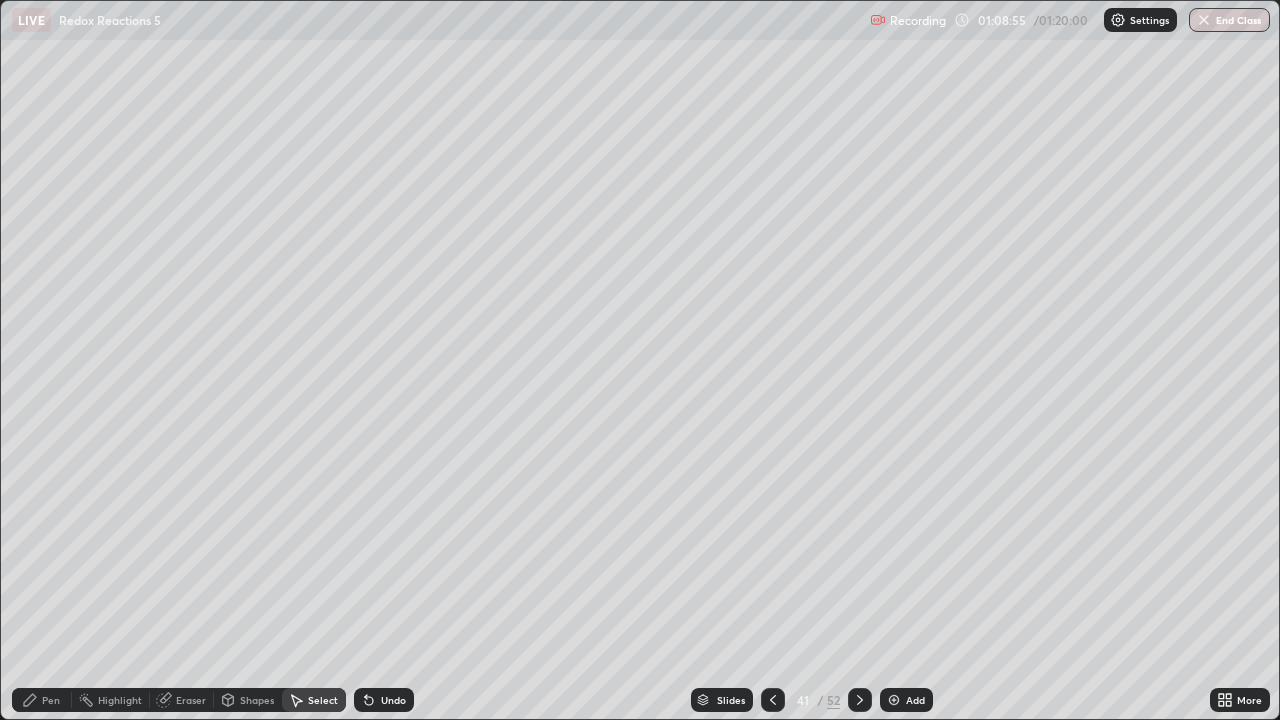 click on "Eraser" at bounding box center (191, 700) 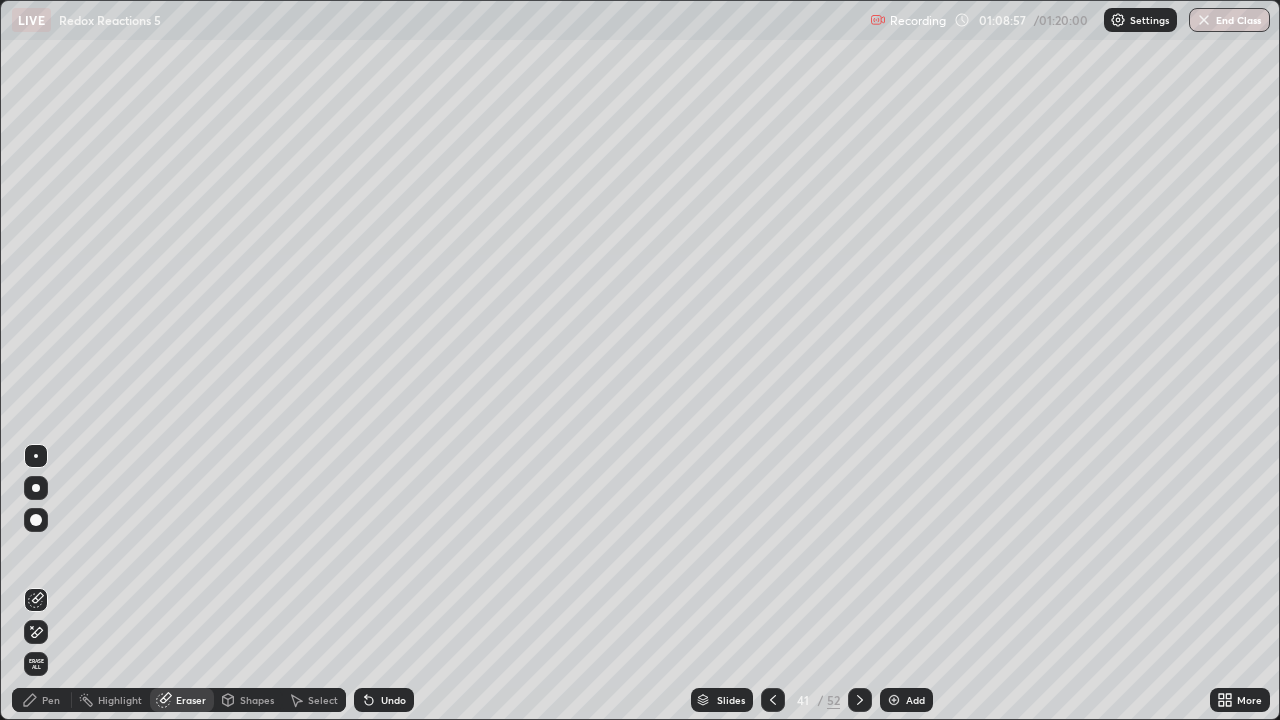 click on "Highlight" at bounding box center [120, 700] 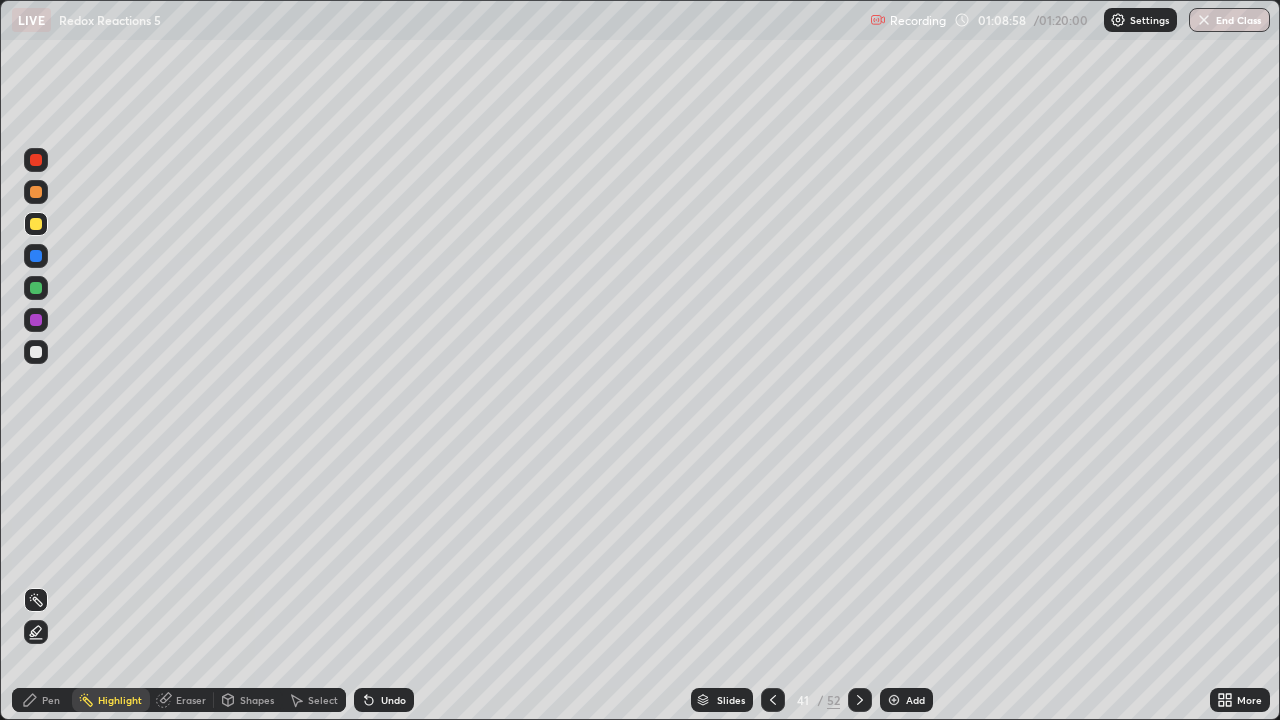 click on "Pen" at bounding box center [51, 700] 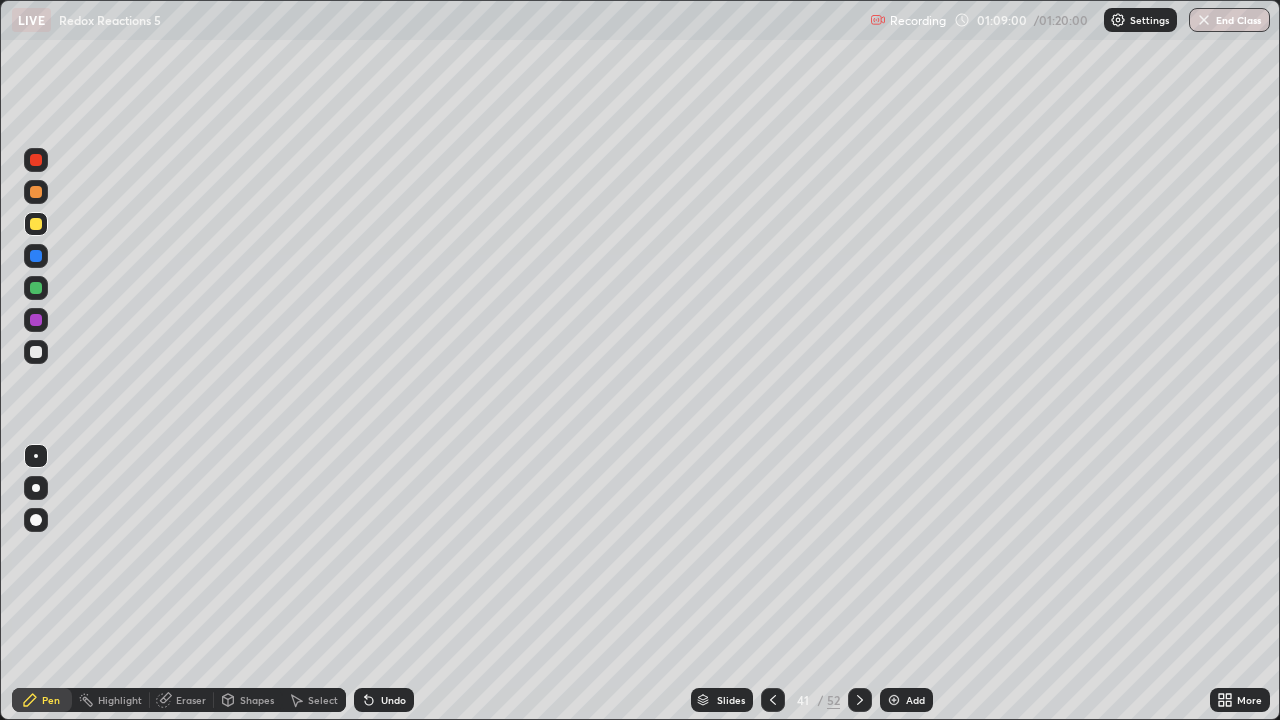 click at bounding box center (36, 352) 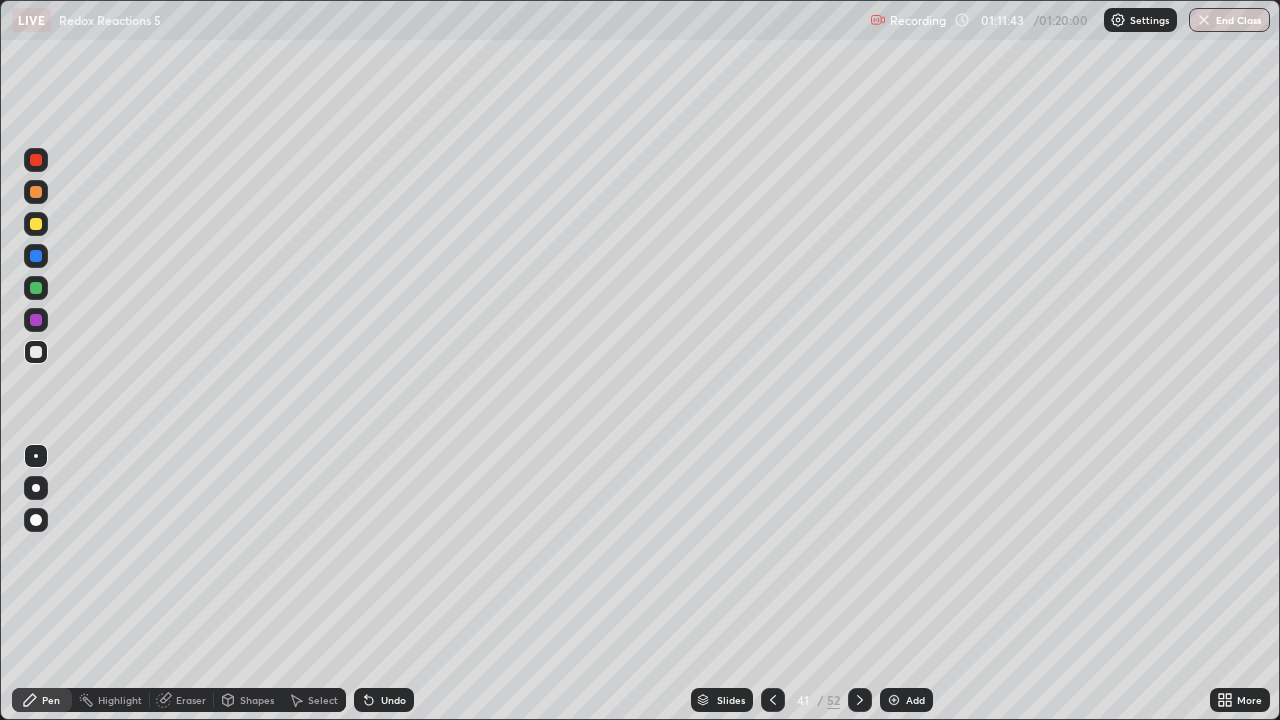 click on "End Class" at bounding box center (1229, 20) 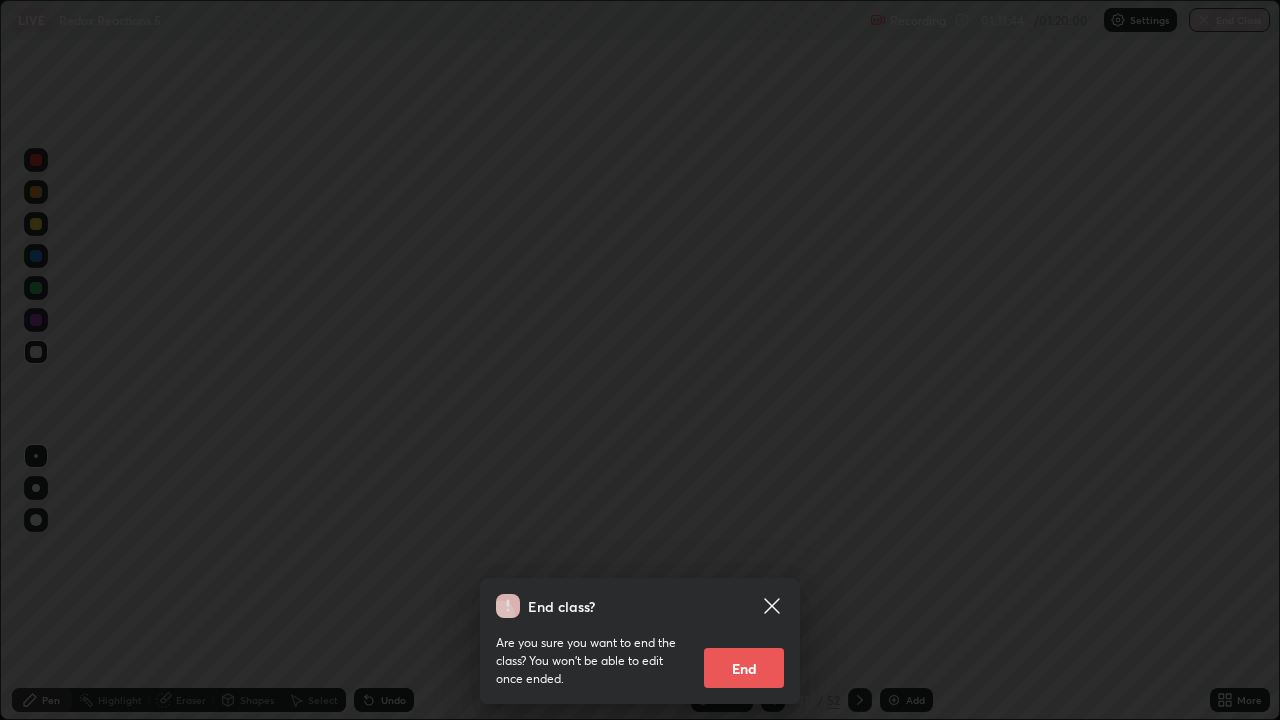 click on "End" at bounding box center [744, 668] 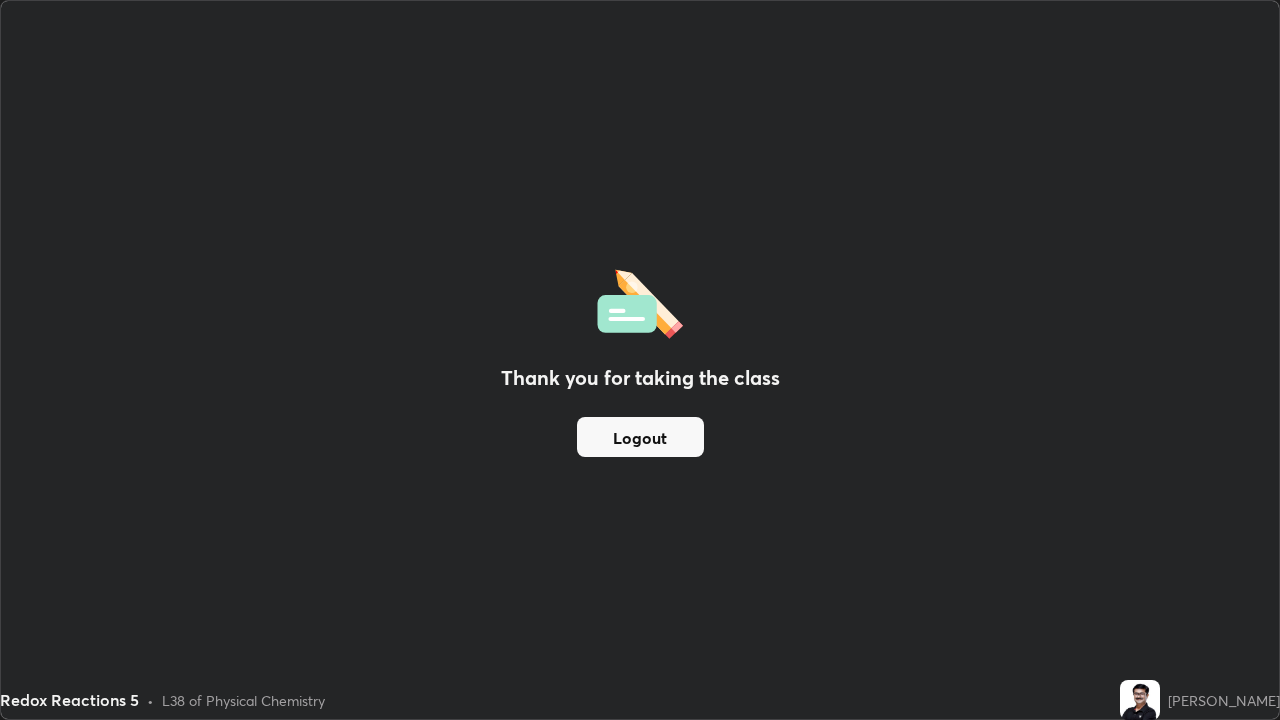 click on "Logout" at bounding box center [640, 437] 